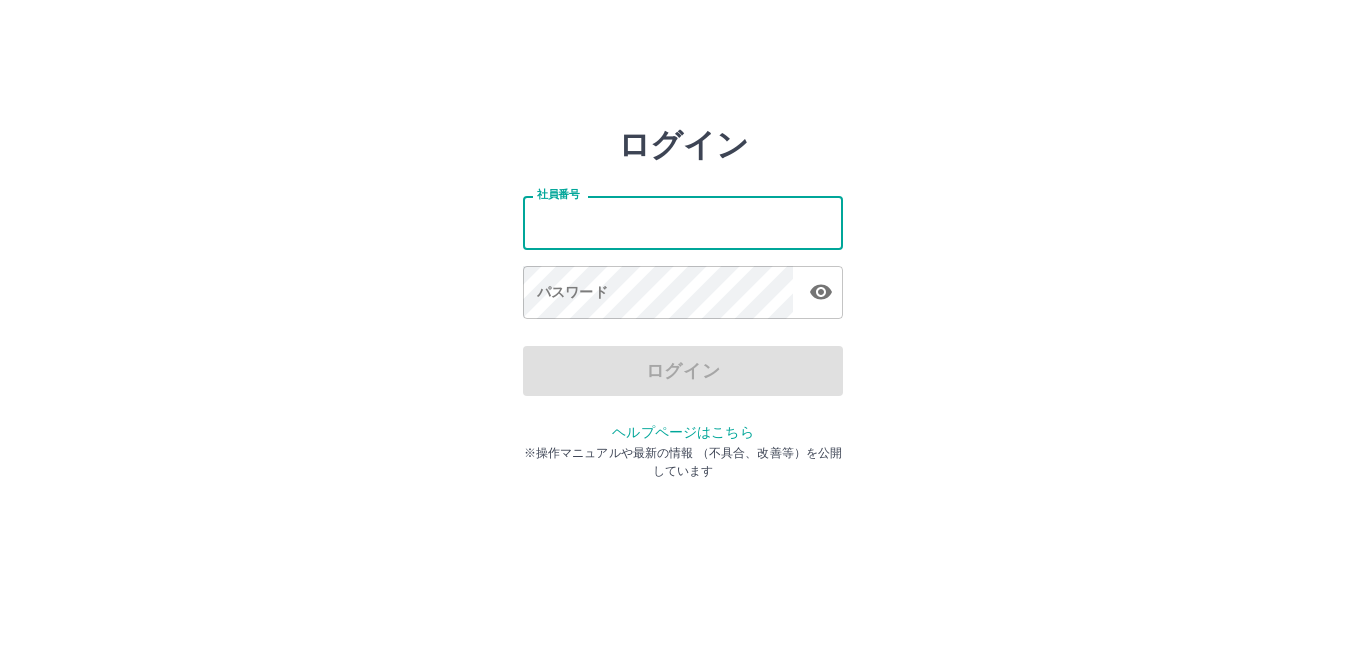 scroll, scrollTop: 0, scrollLeft: 0, axis: both 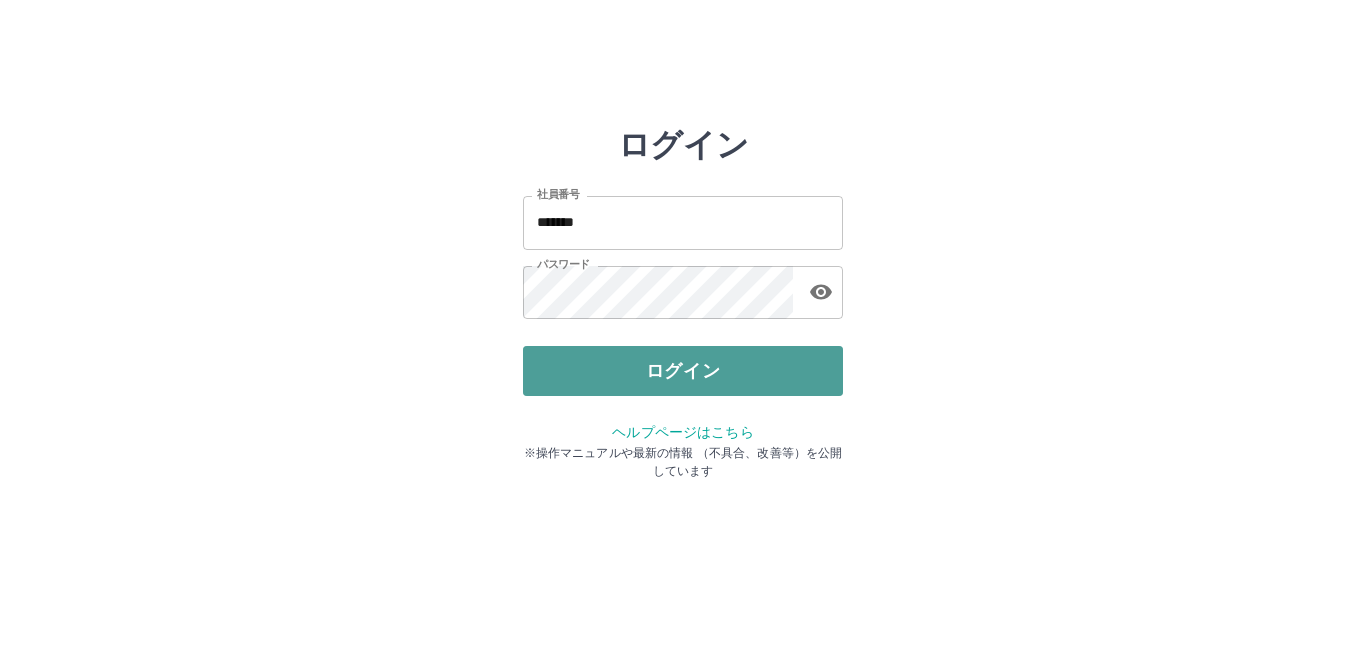 click on "ログイン" at bounding box center [683, 371] 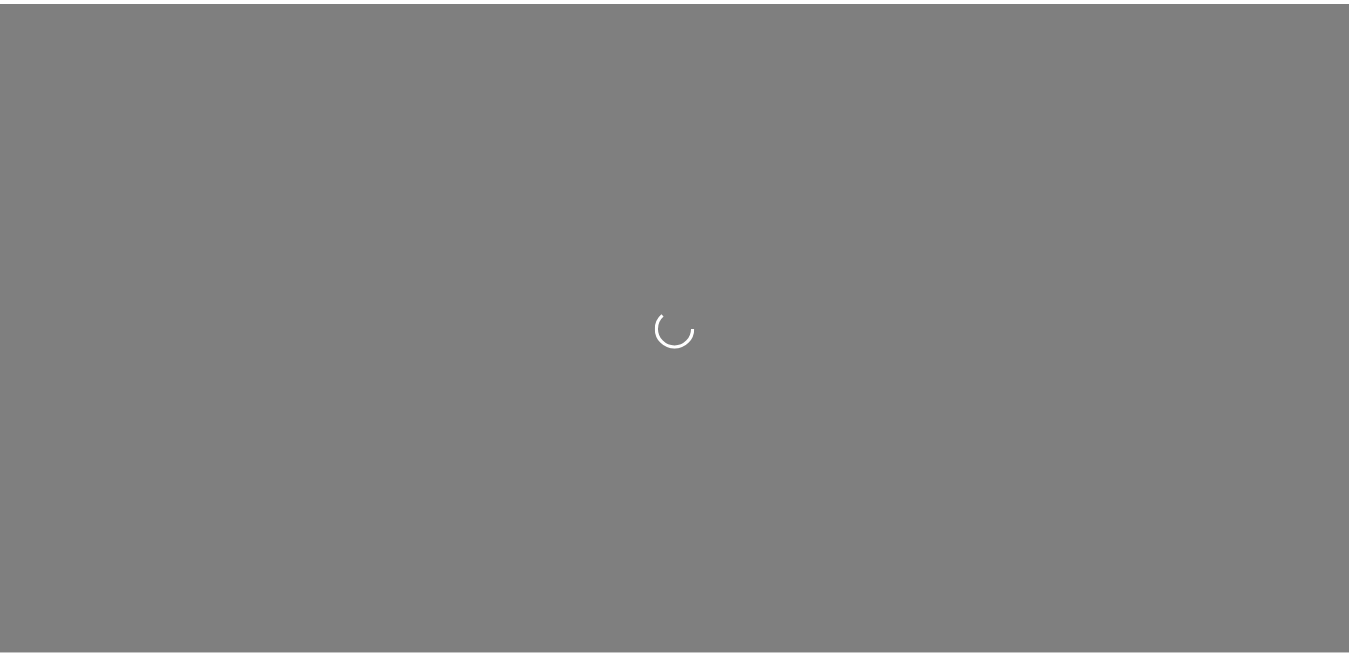 scroll, scrollTop: 0, scrollLeft: 0, axis: both 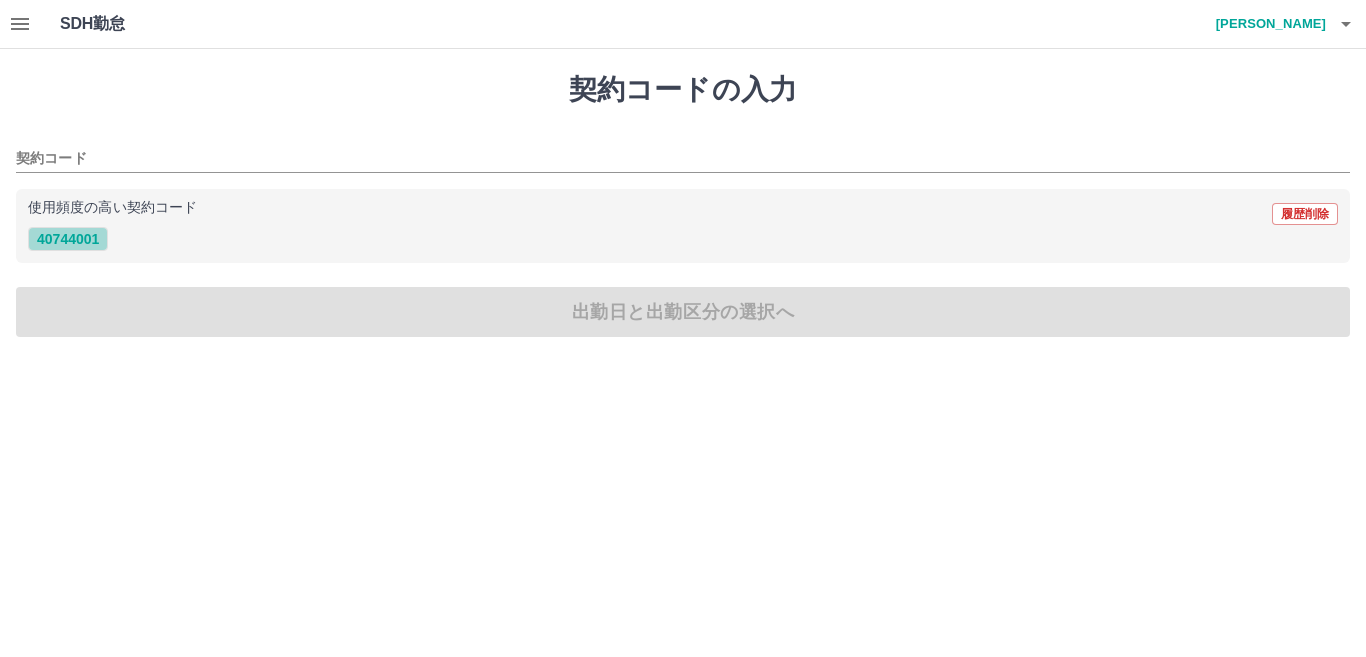 click on "40744001" at bounding box center [68, 239] 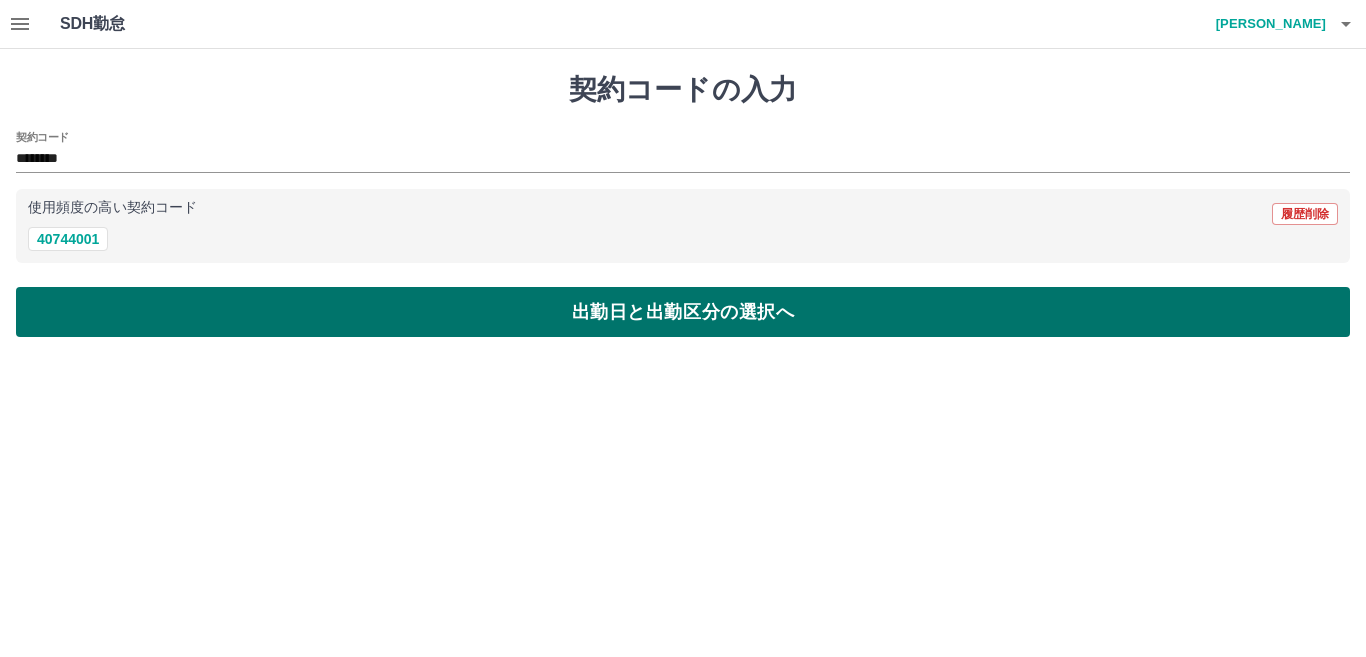 click on "出勤日と出勤区分の選択へ" at bounding box center [683, 312] 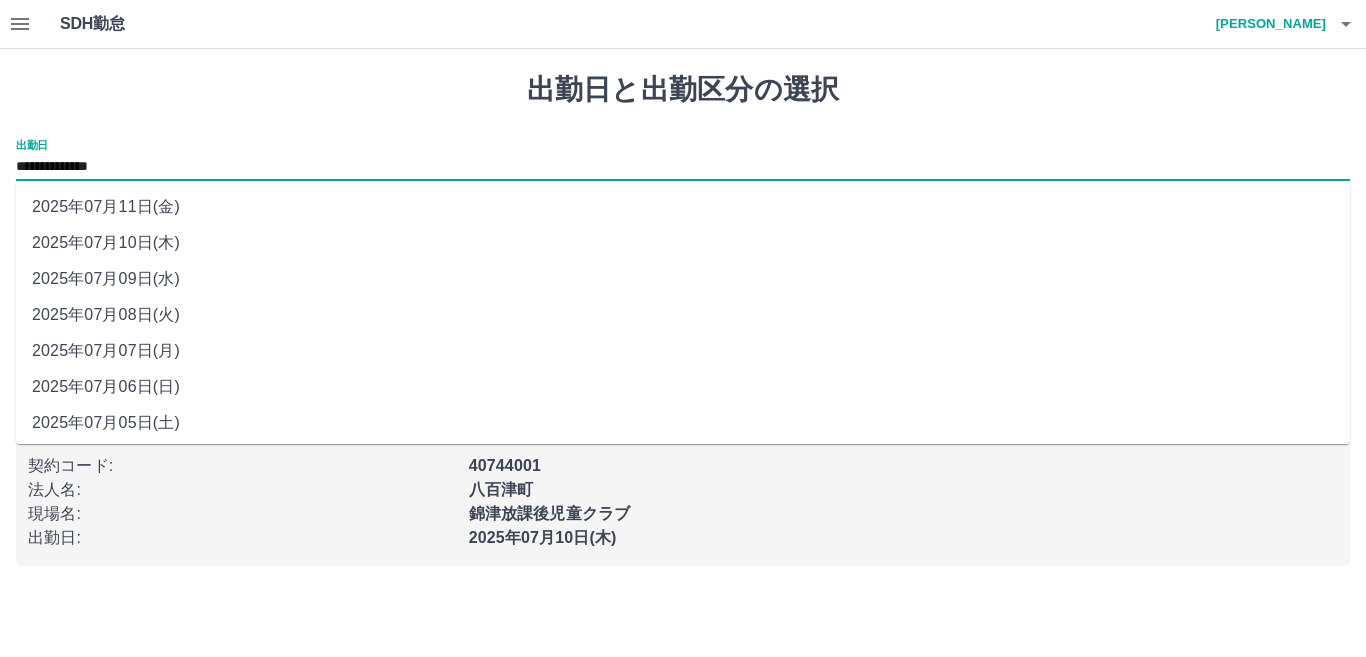 click on "**********" at bounding box center [683, 167] 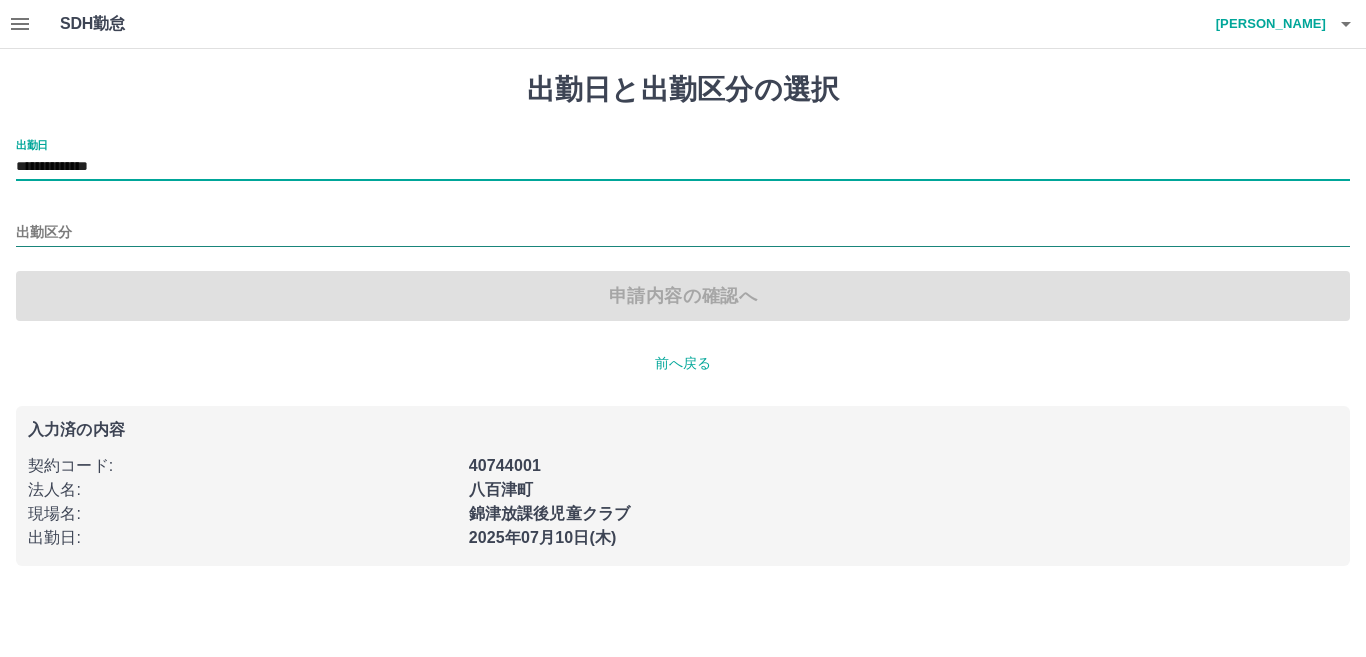 click on "出勤区分" at bounding box center (683, 233) 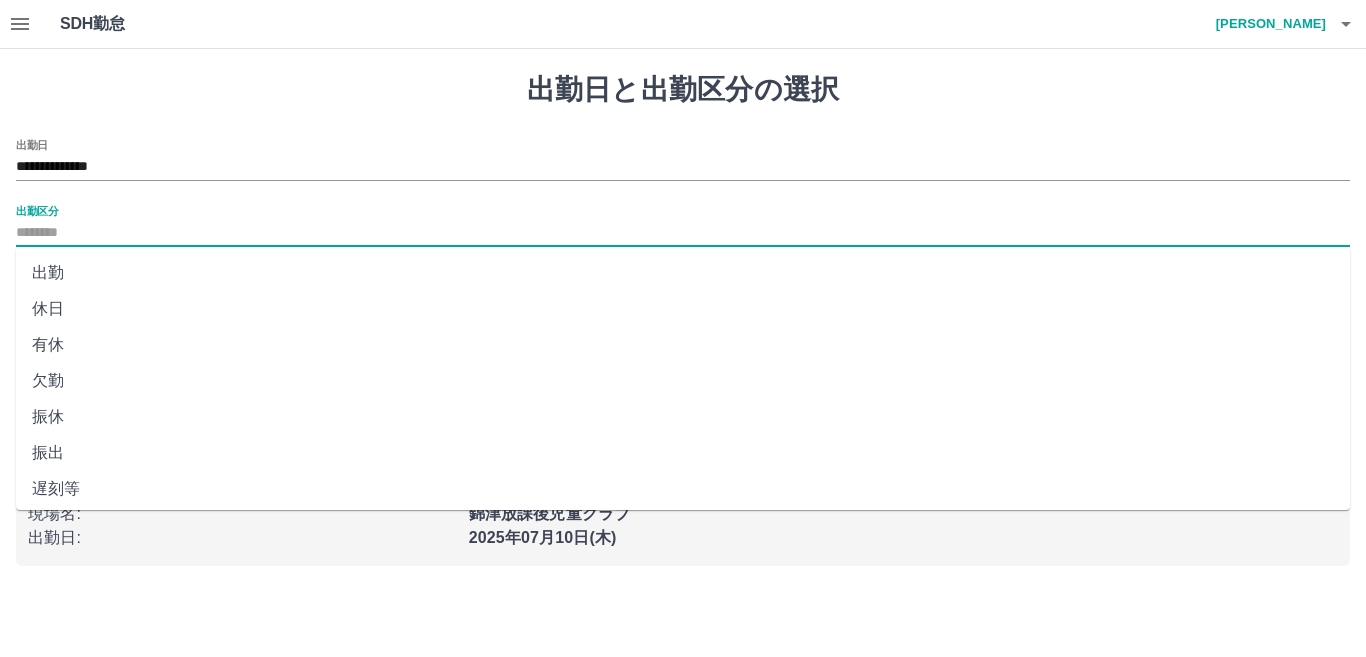 click on "出勤" at bounding box center (683, 273) 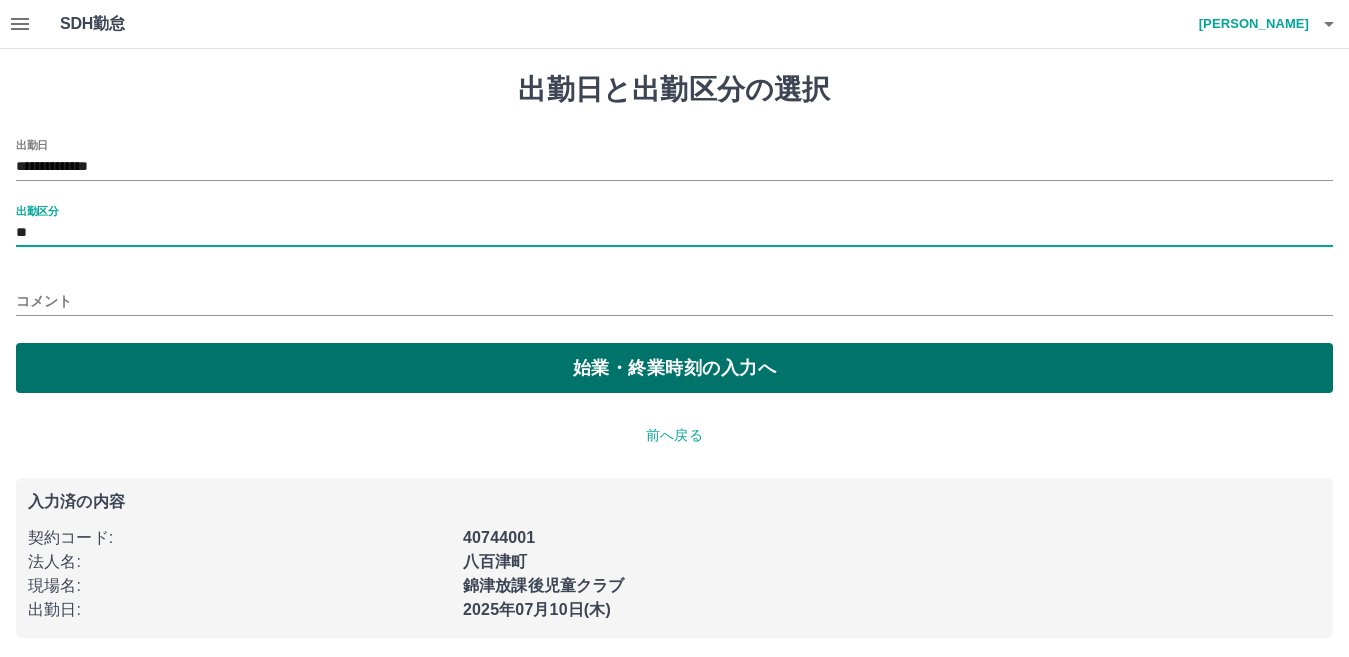 click on "始業・終業時刻の入力へ" at bounding box center (674, 368) 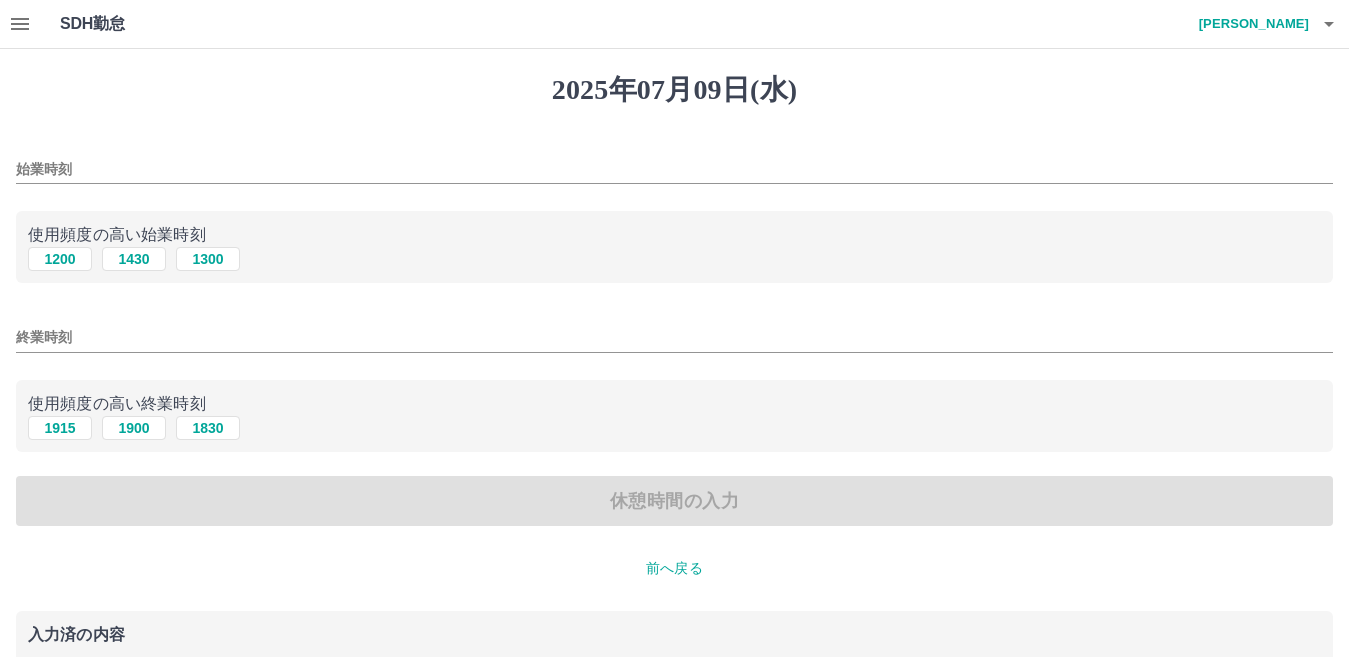 click on "始業時刻" at bounding box center [674, 169] 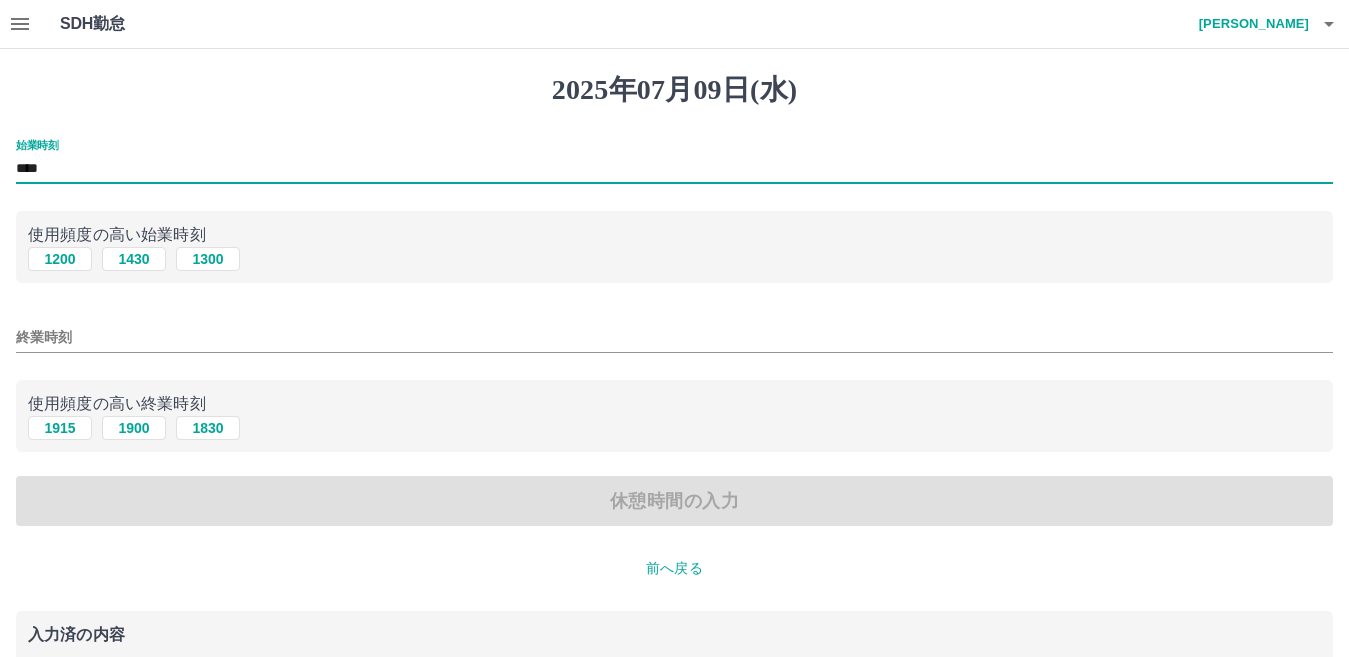 type on "****" 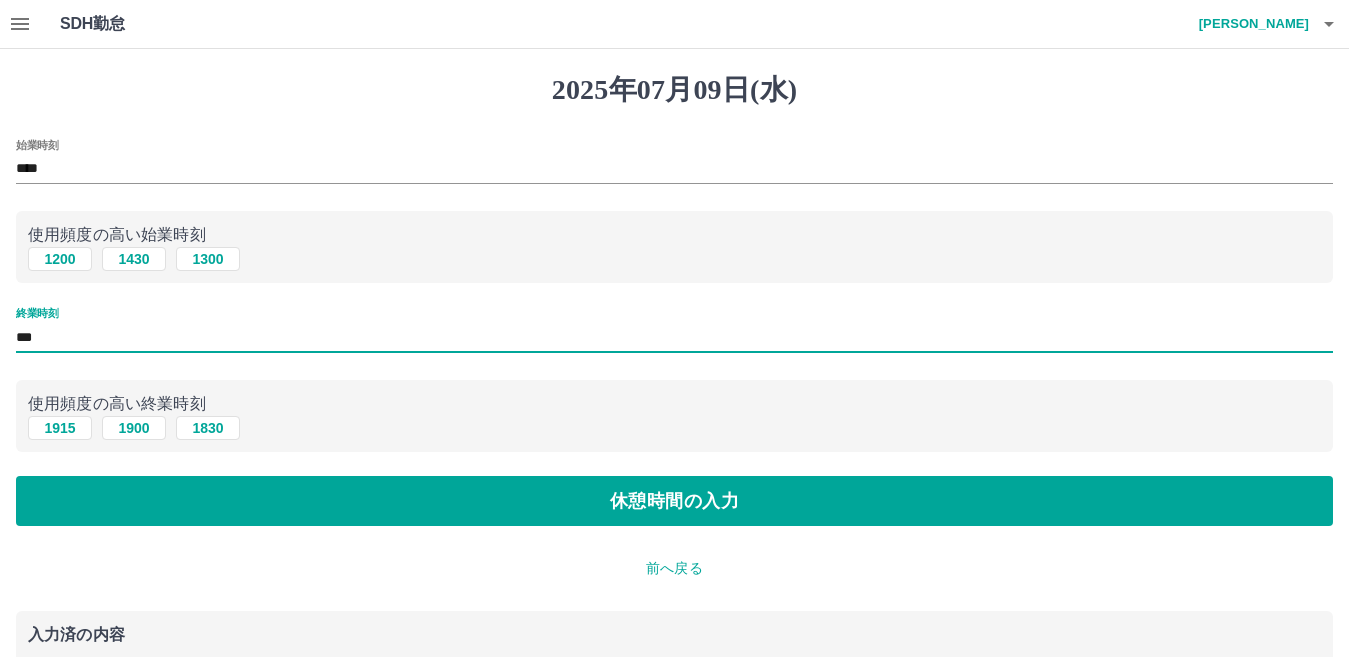 type on "****" 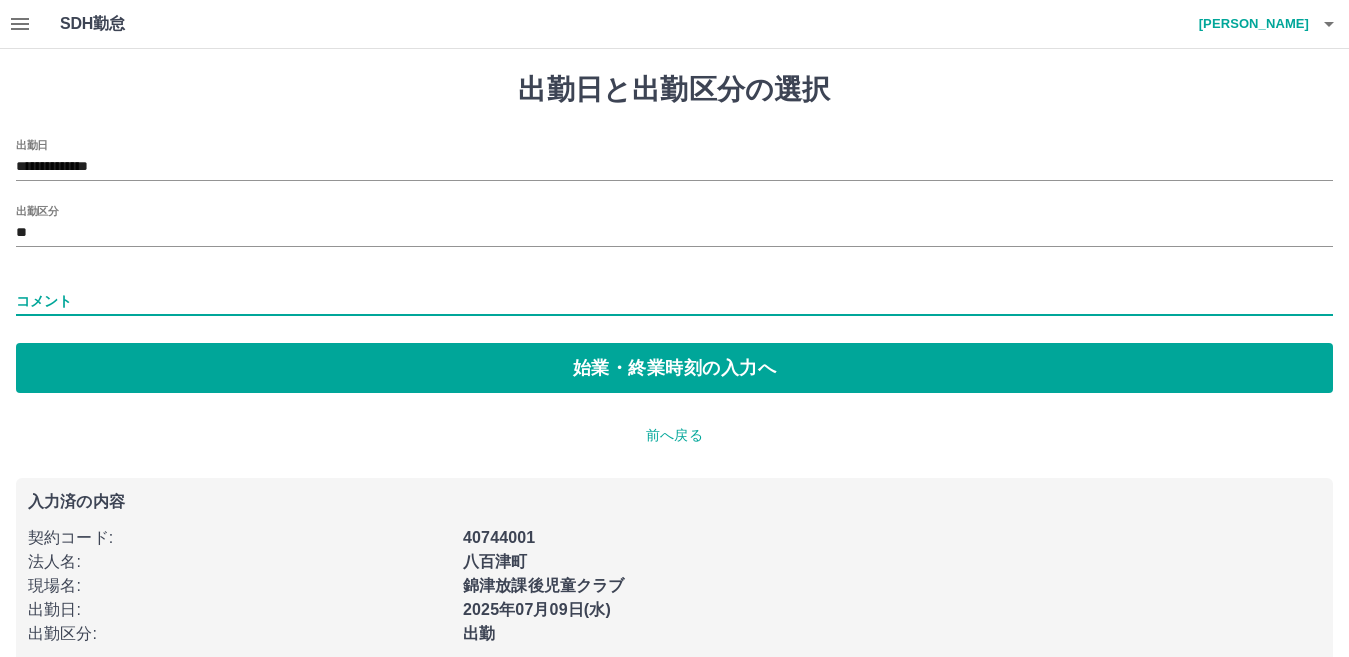 click on "コメント" at bounding box center [674, 301] 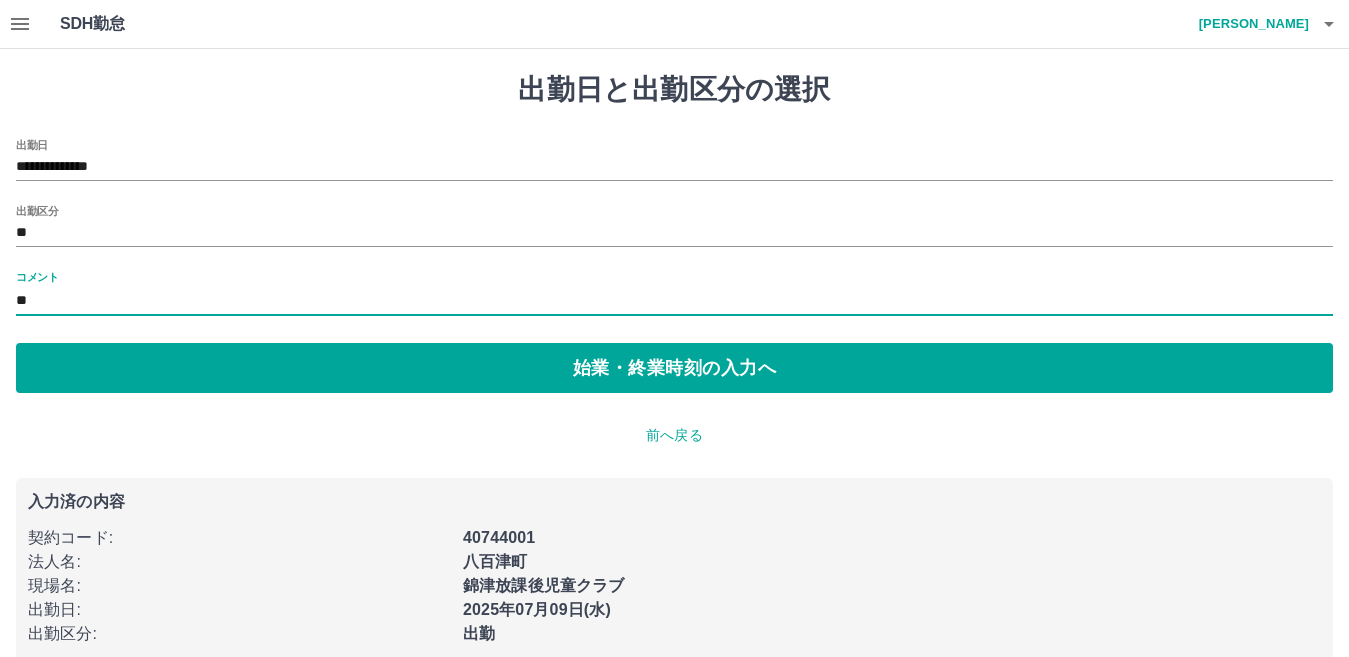 type on "*" 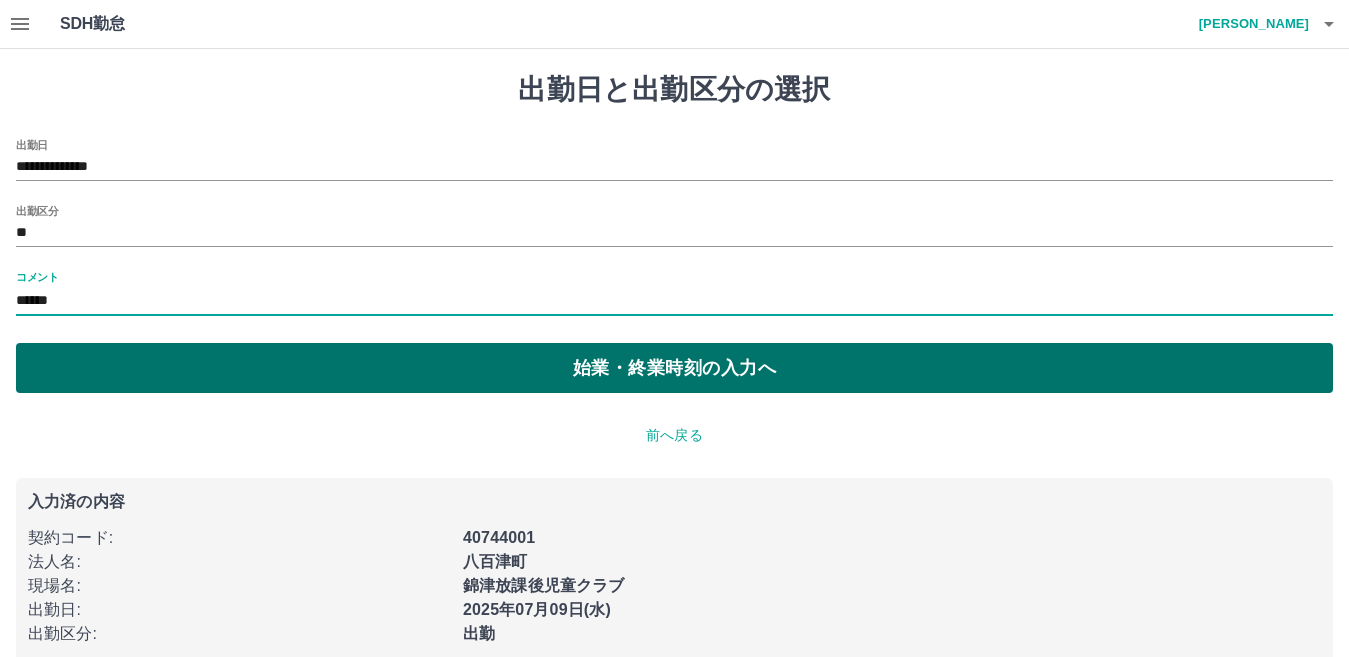 type on "******" 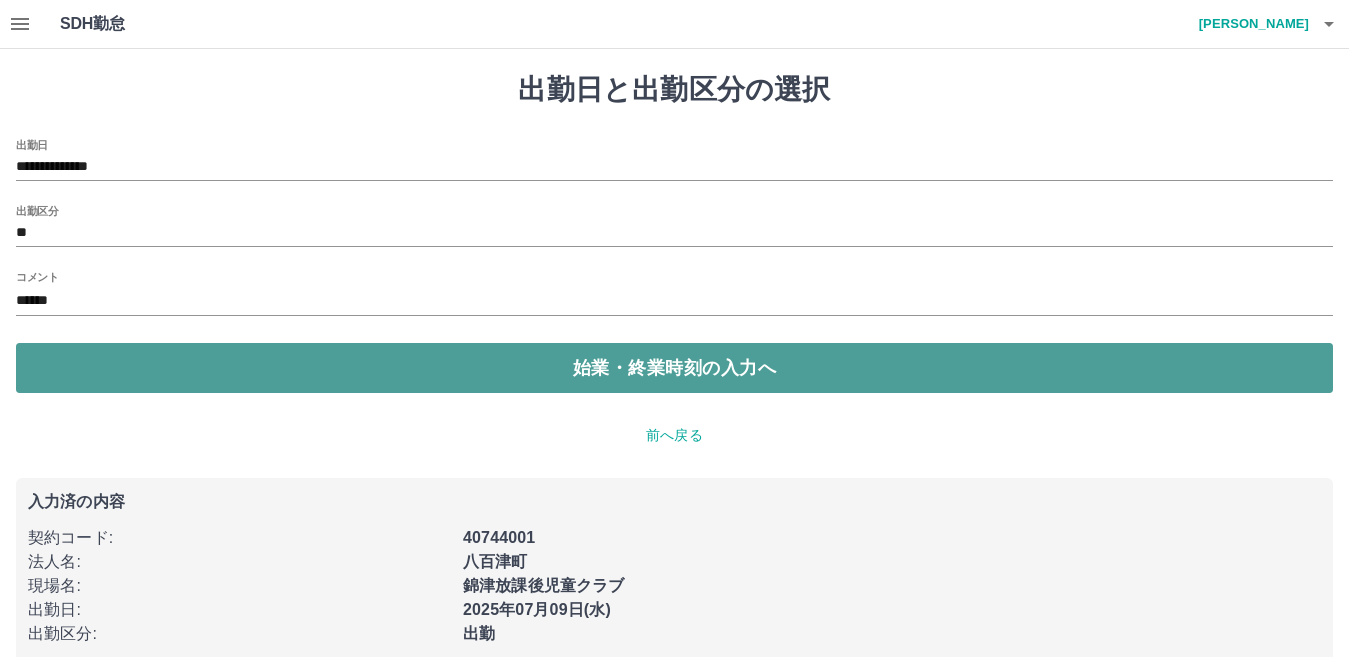 click on "始業・終業時刻の入力へ" at bounding box center (674, 368) 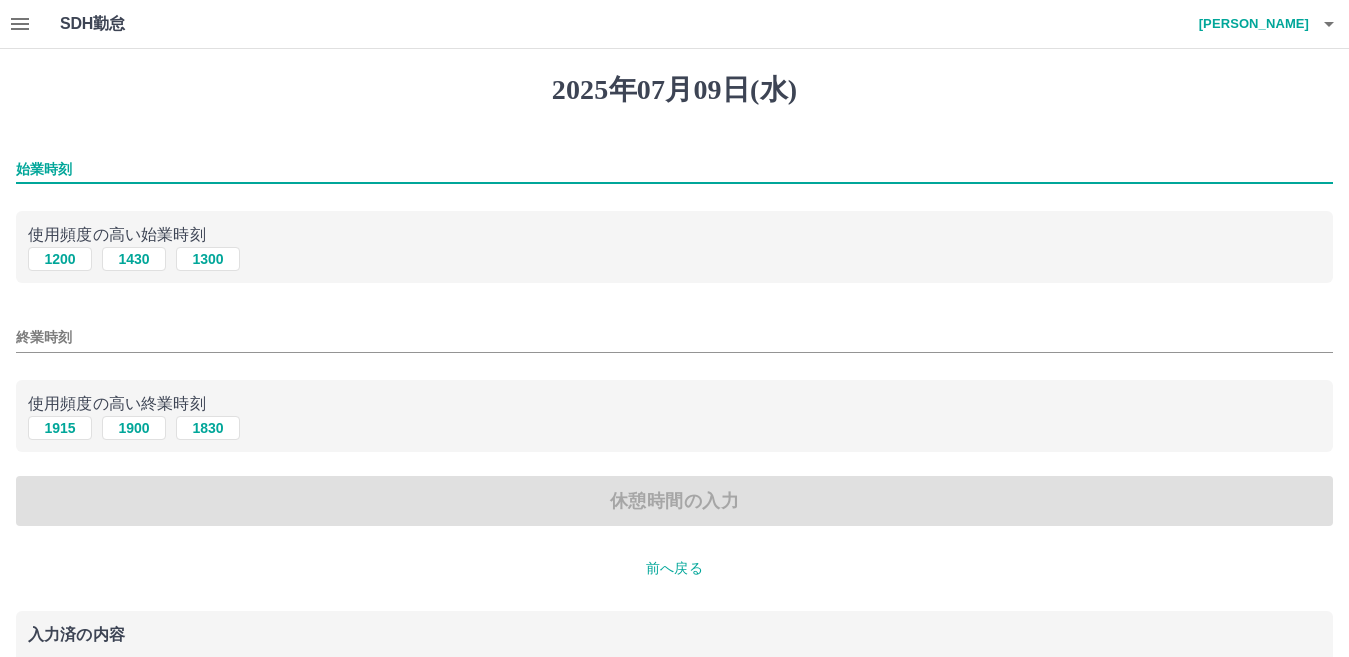 click on "始業時刻" at bounding box center (674, 169) 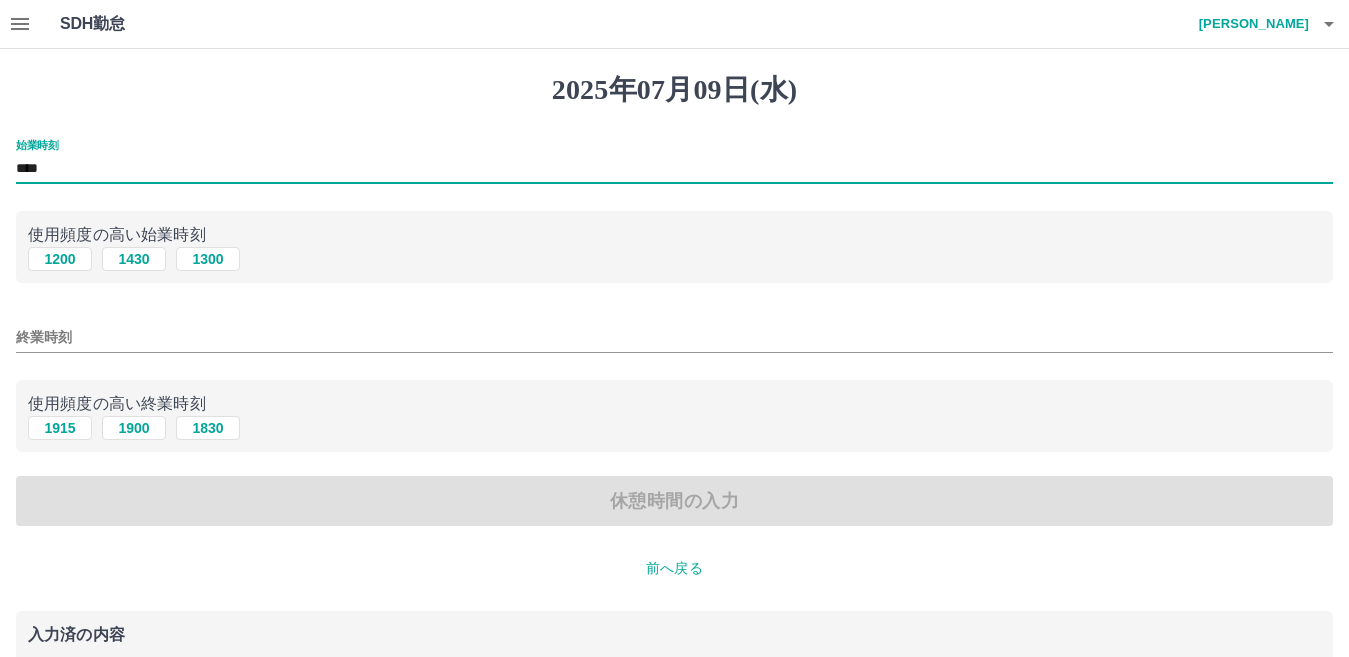 click on "終業時刻" at bounding box center [674, 337] 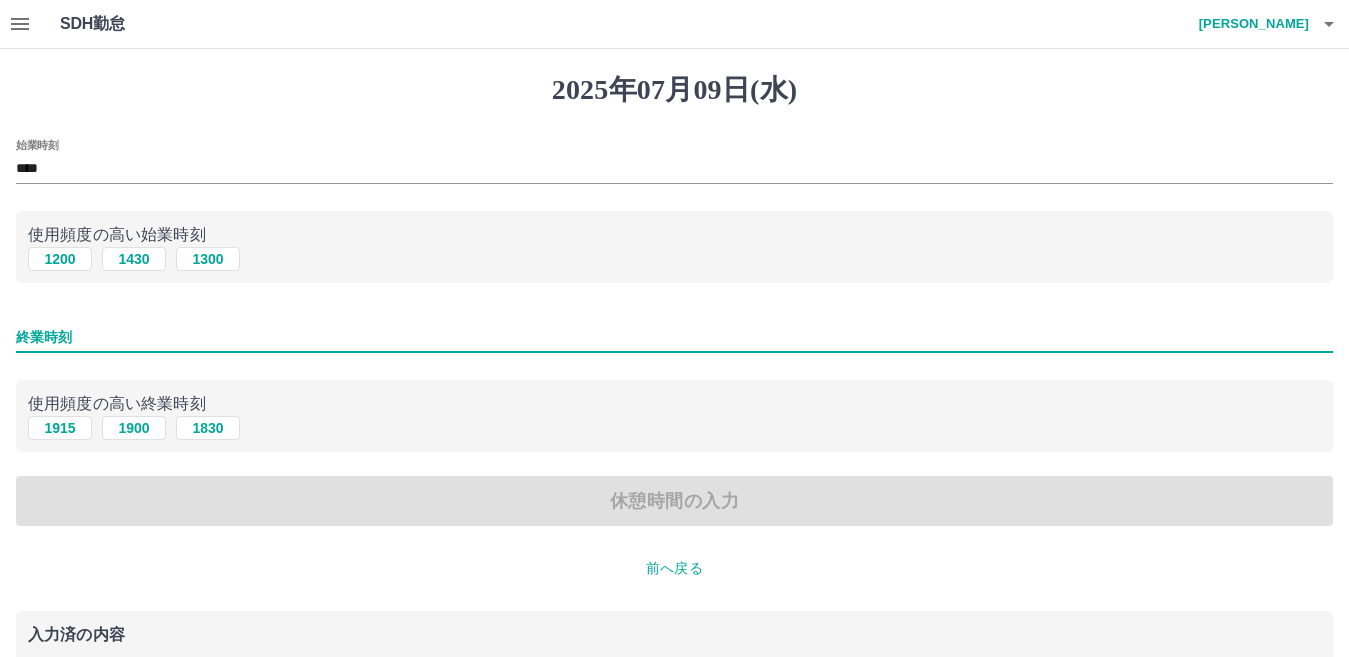 type on "****" 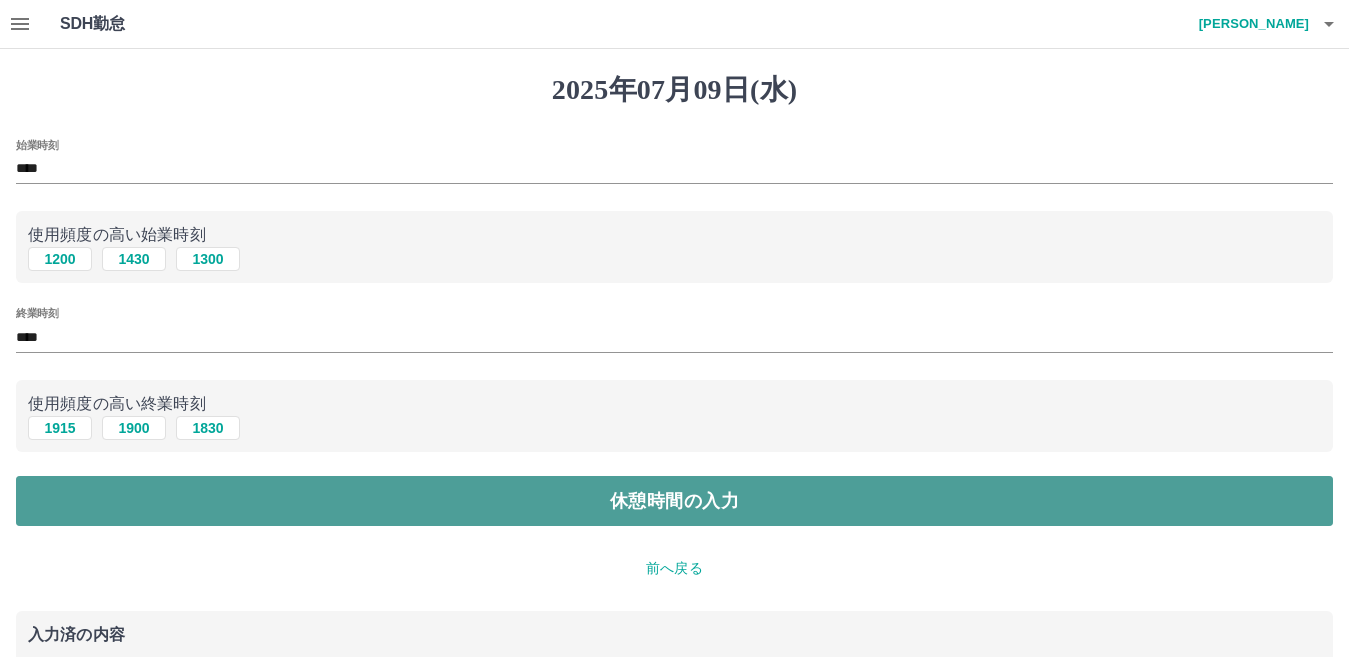 click on "休憩時間の入力" at bounding box center [674, 501] 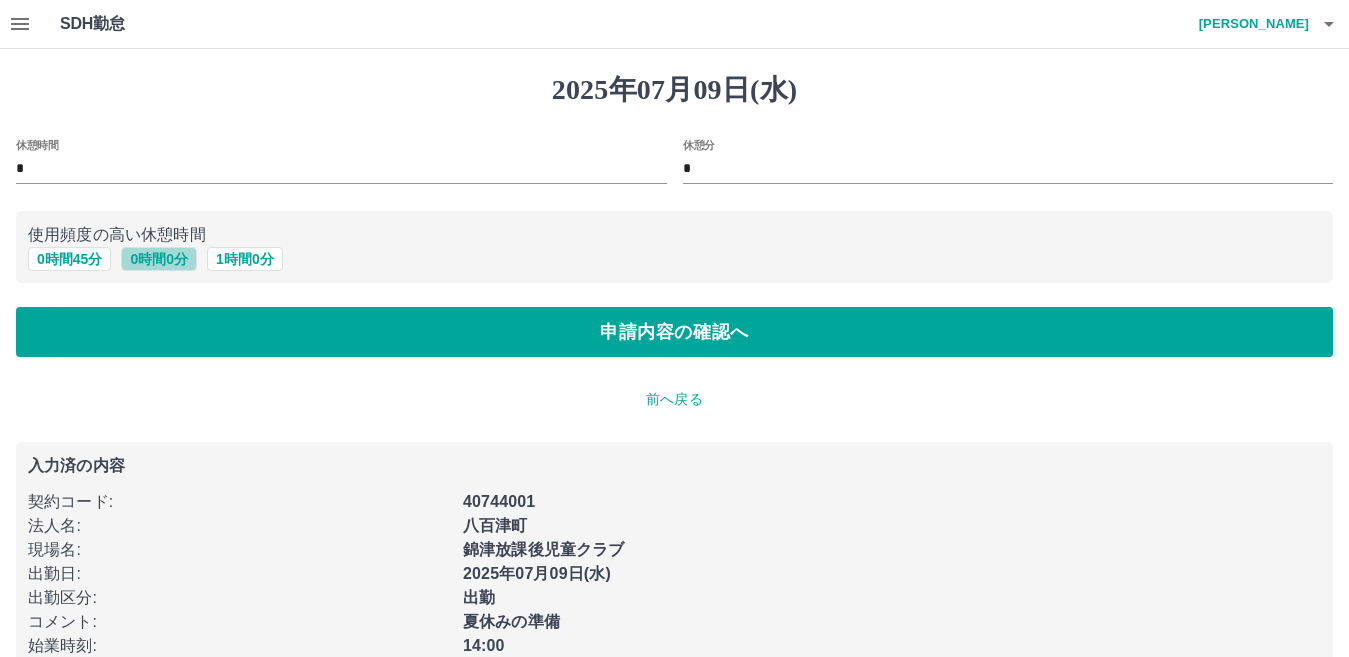 click on "0 時間 0 分" at bounding box center [159, 259] 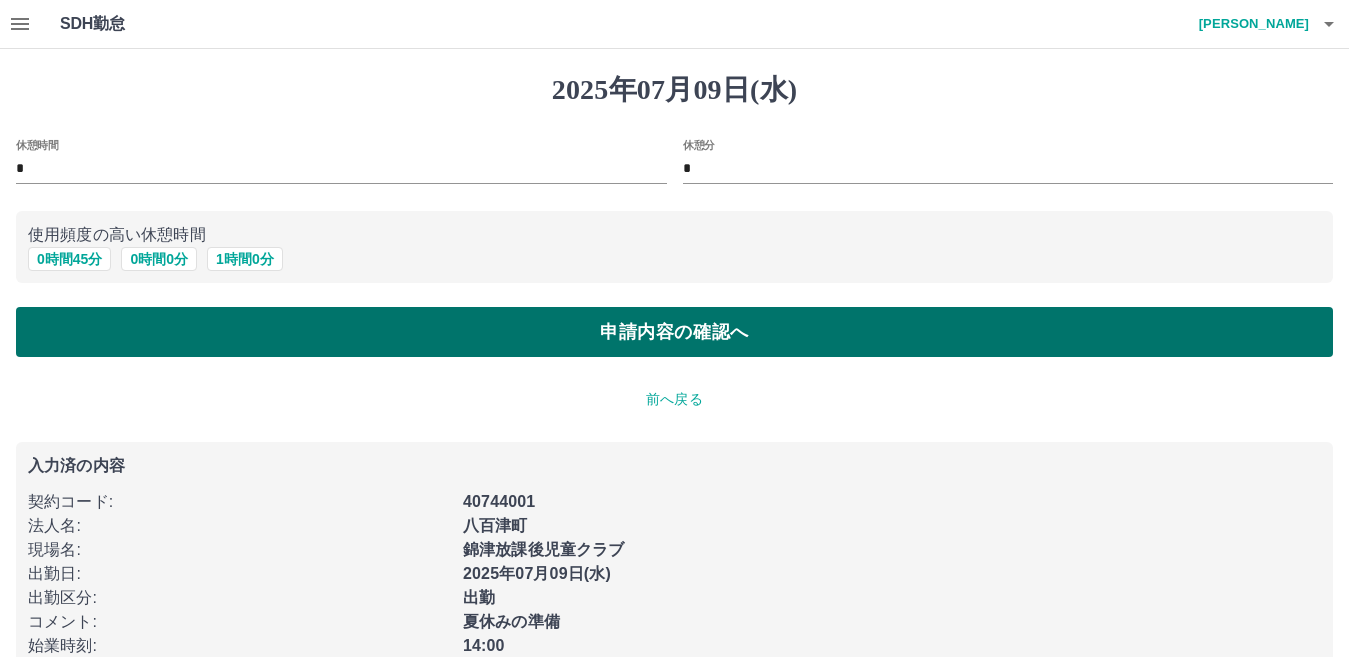 click on "申請内容の確認へ" at bounding box center [674, 332] 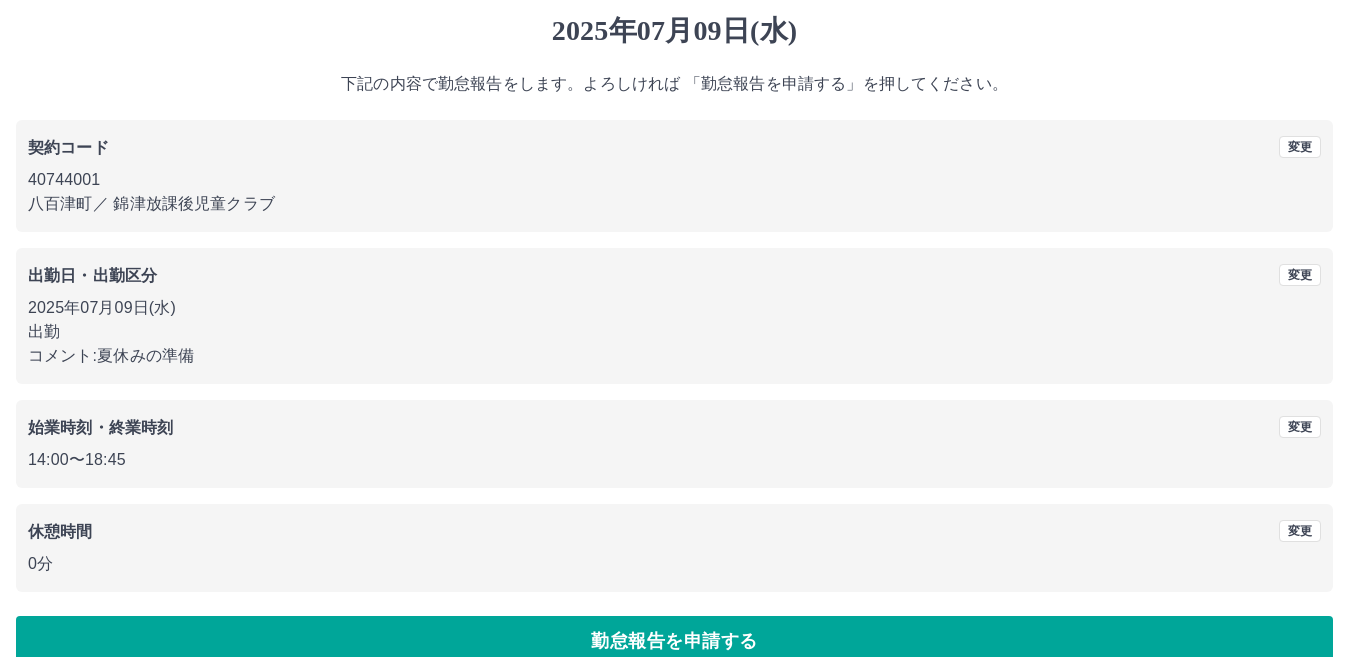 scroll, scrollTop: 92, scrollLeft: 0, axis: vertical 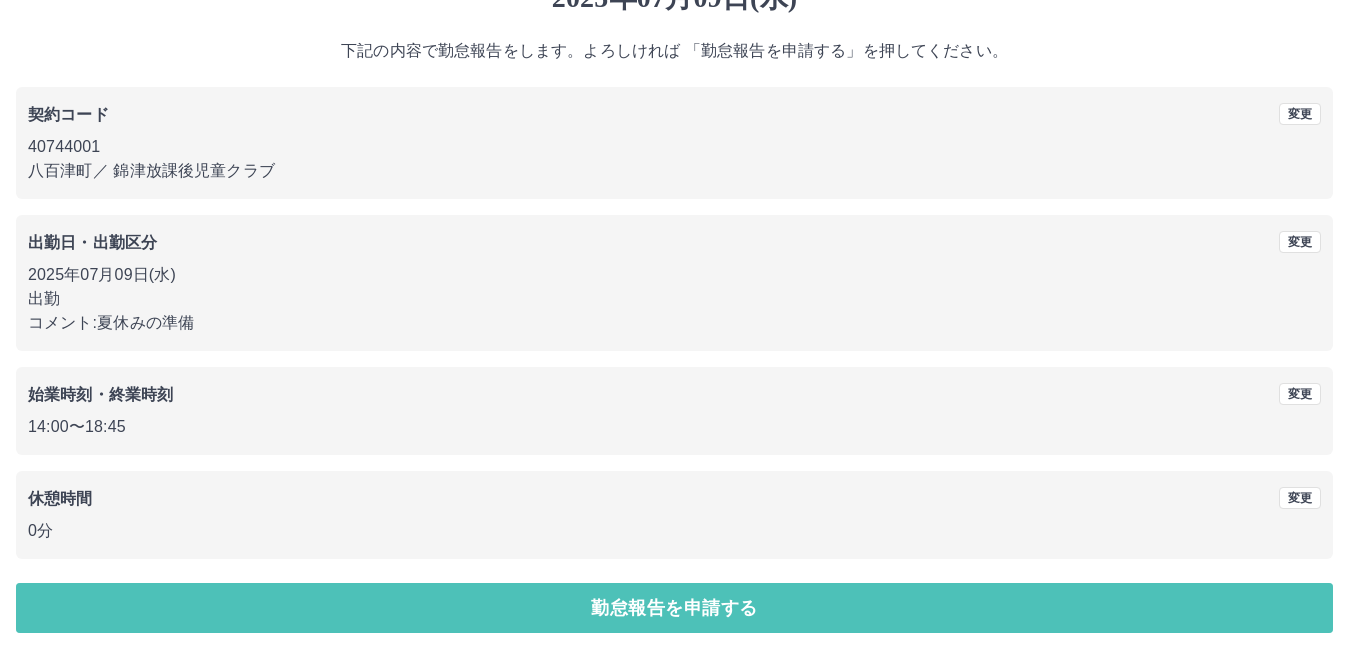 click on "勤怠報告を申請する" at bounding box center (674, 608) 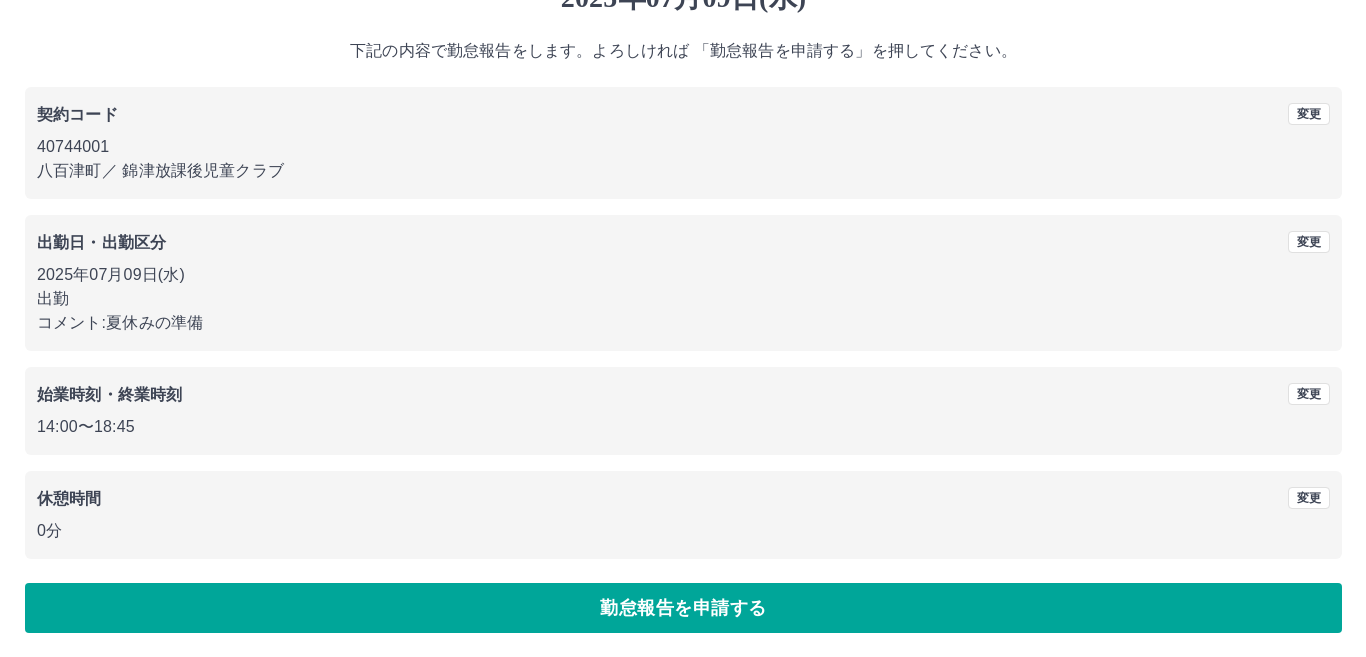 scroll, scrollTop: 0, scrollLeft: 0, axis: both 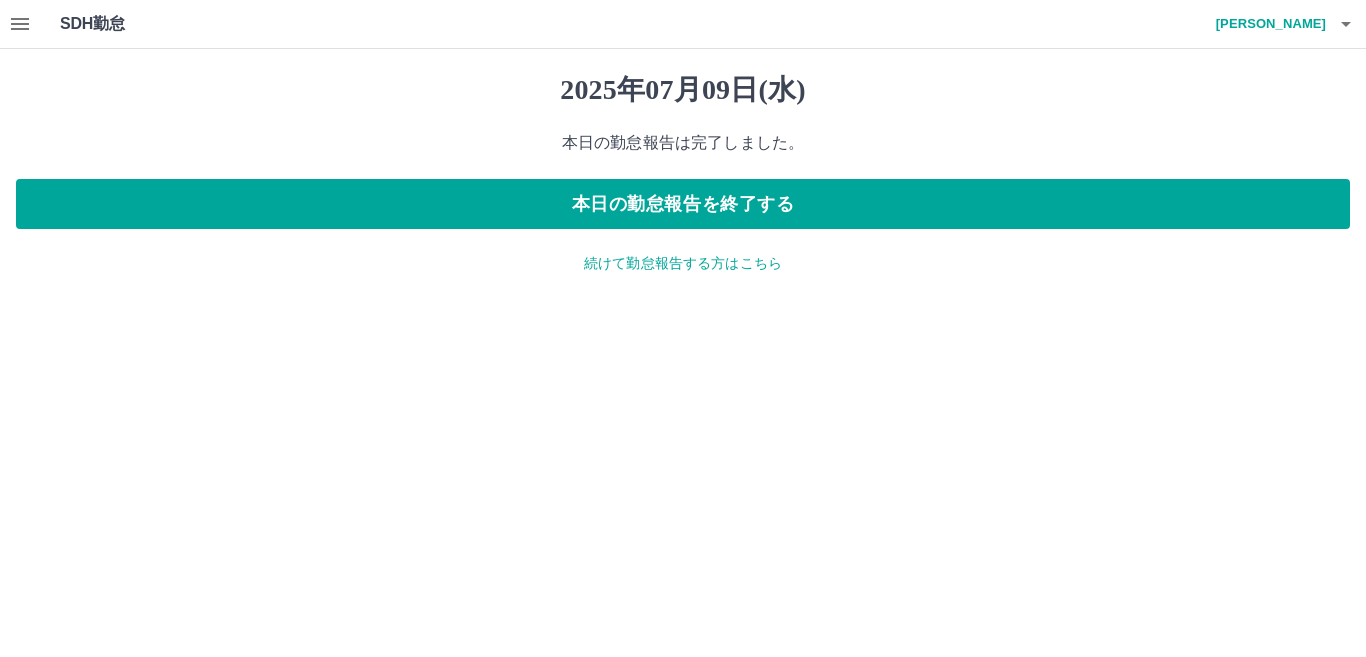 click on "続けて勤怠報告する方はこちら" at bounding box center (683, 263) 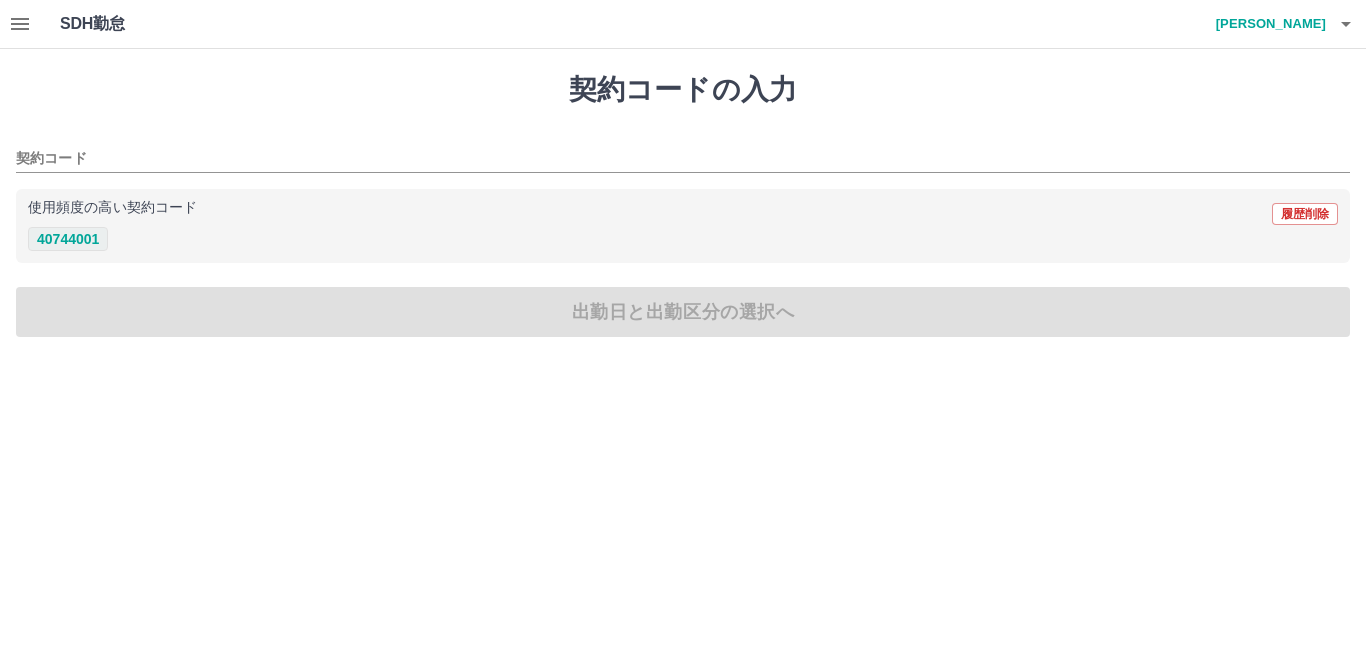 click on "40744001" at bounding box center [68, 239] 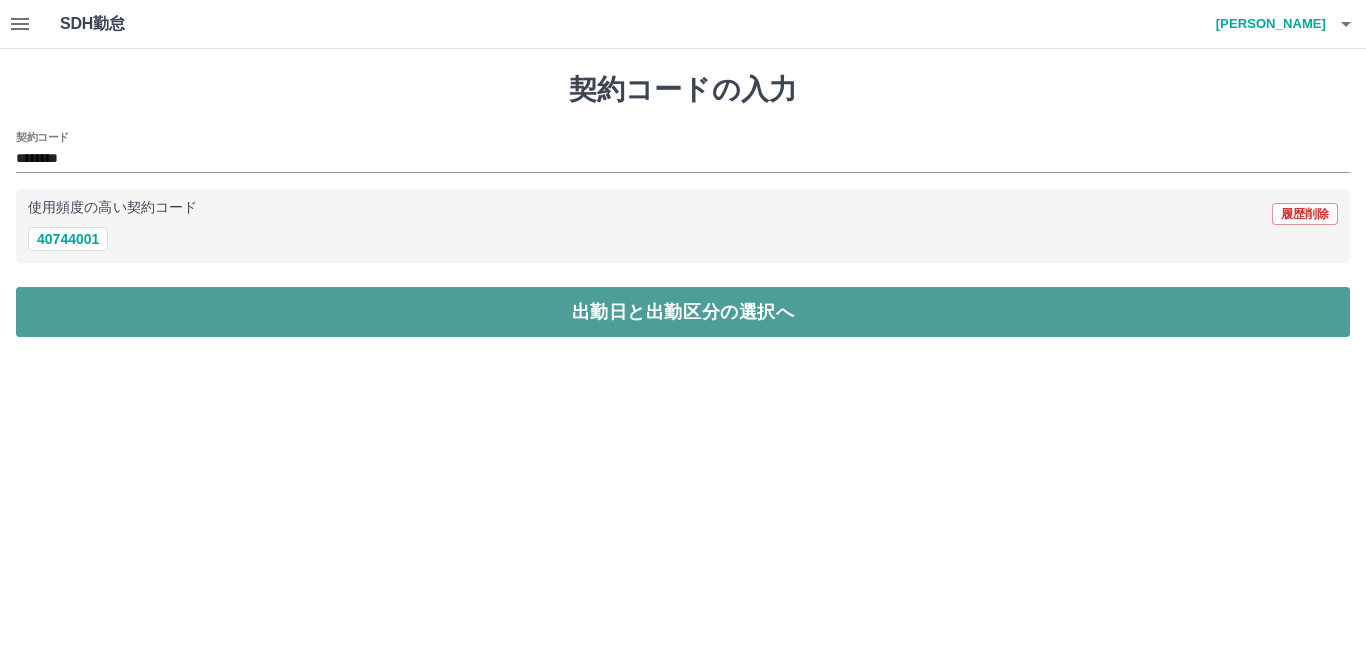 click on "出勤日と出勤区分の選択へ" at bounding box center [683, 312] 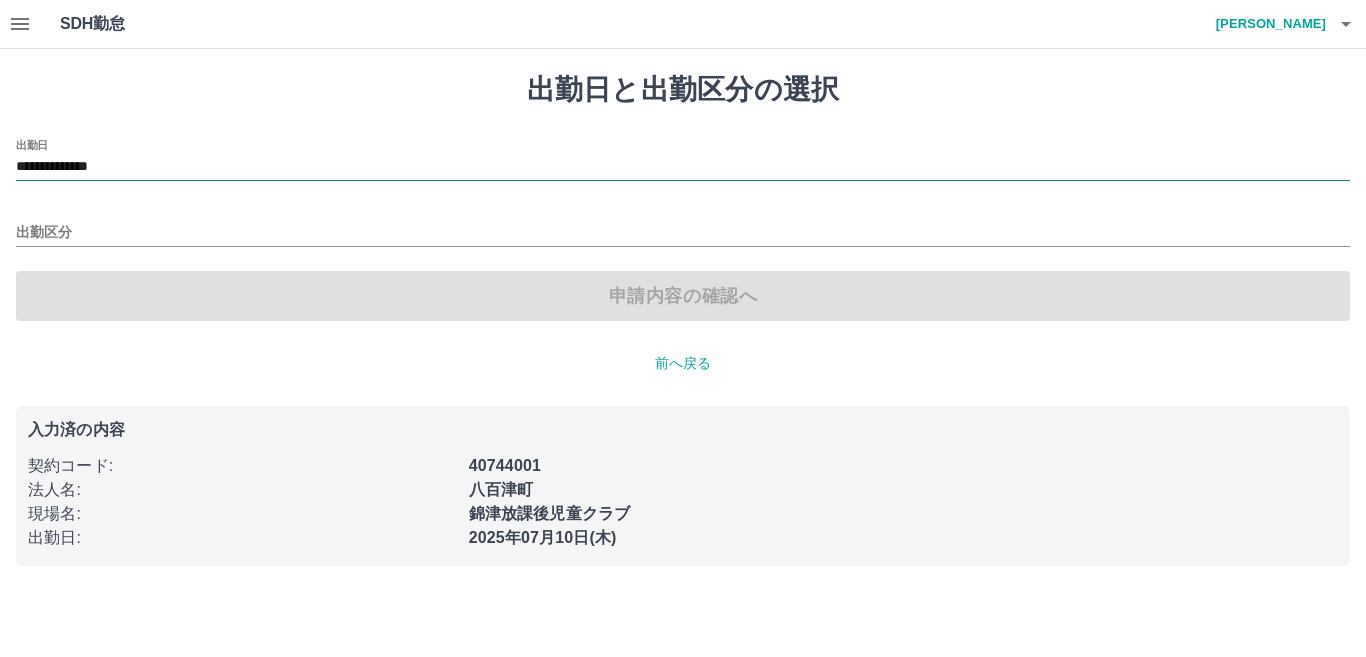 click on "**********" at bounding box center (683, 167) 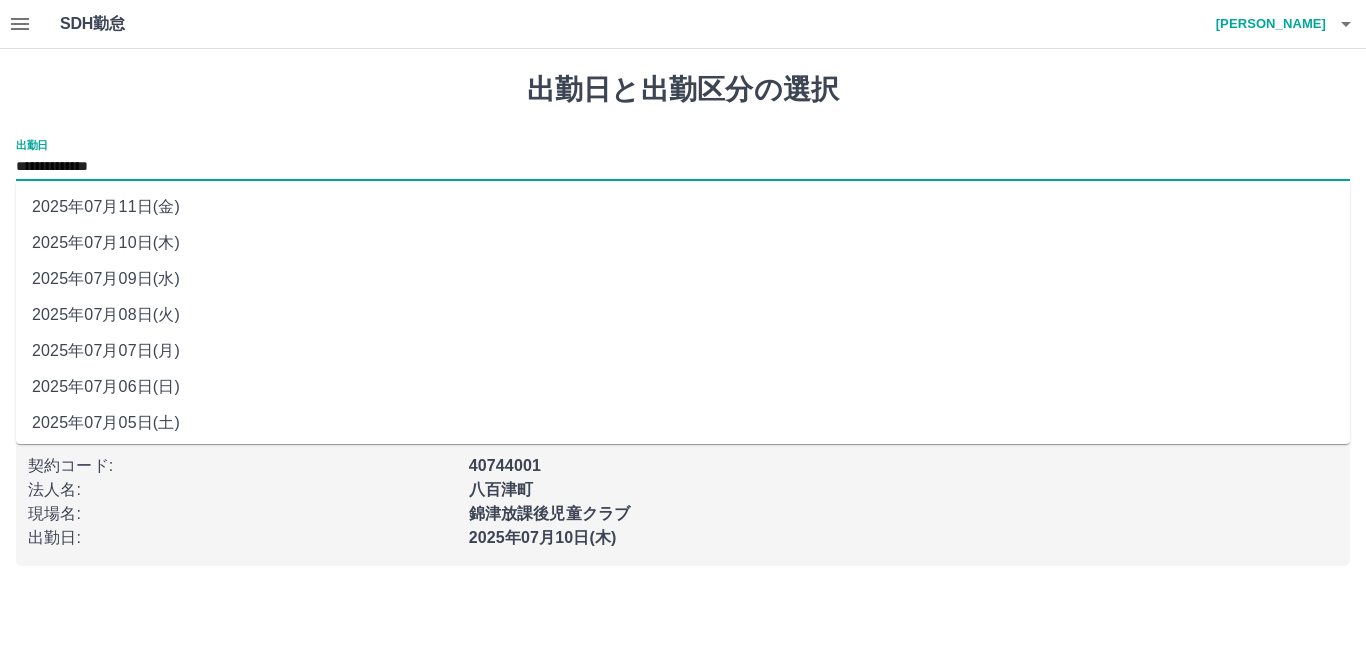 click on "2025年07月10日(木)" at bounding box center (683, 243) 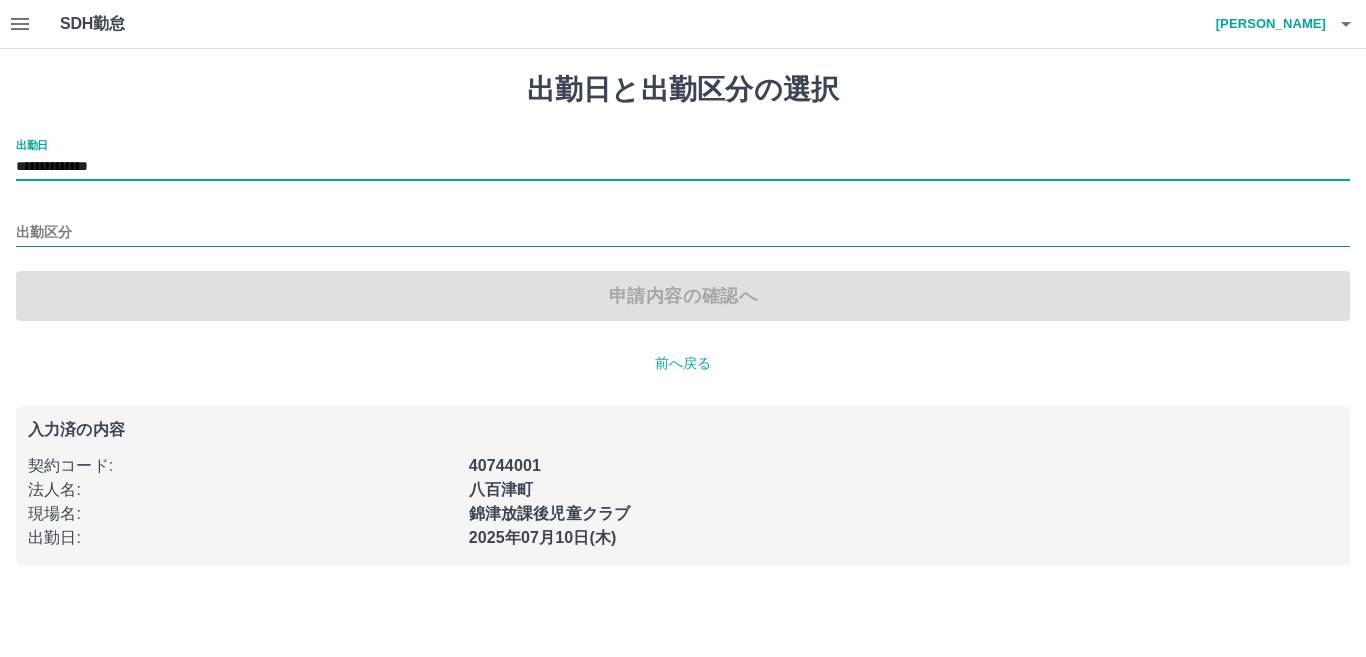 click on "出勤区分" at bounding box center [683, 233] 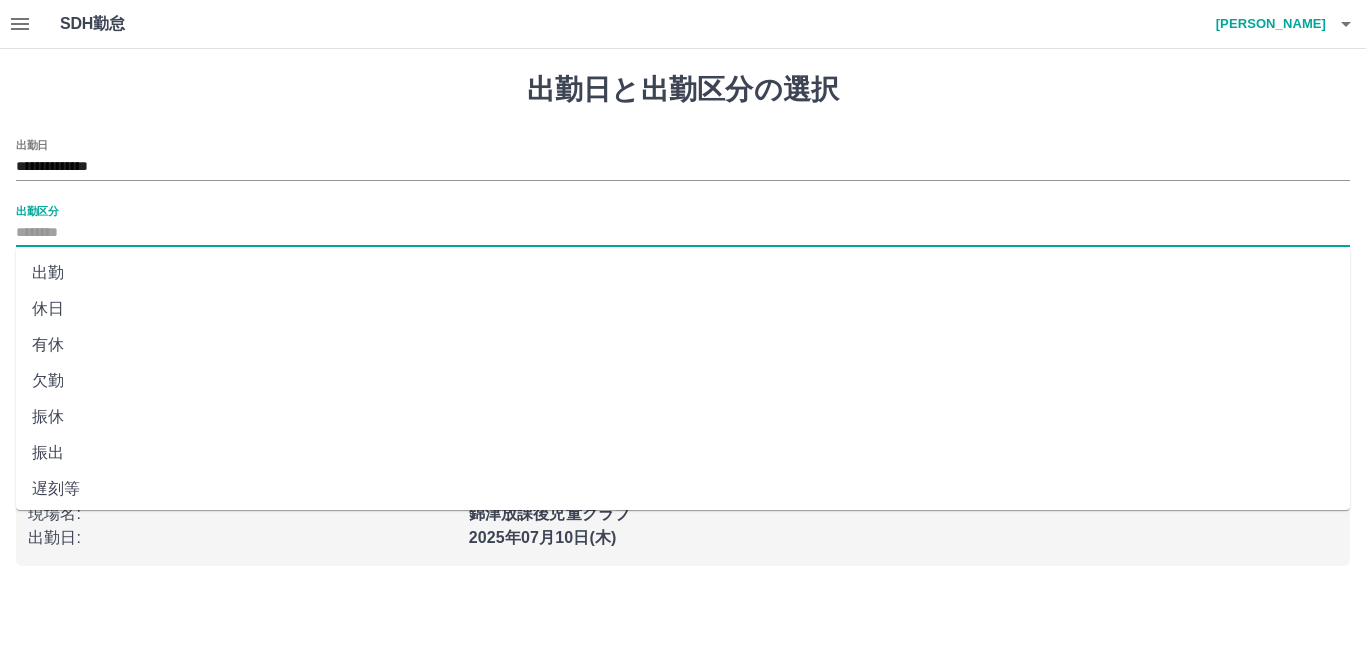 click on "休日" at bounding box center [683, 309] 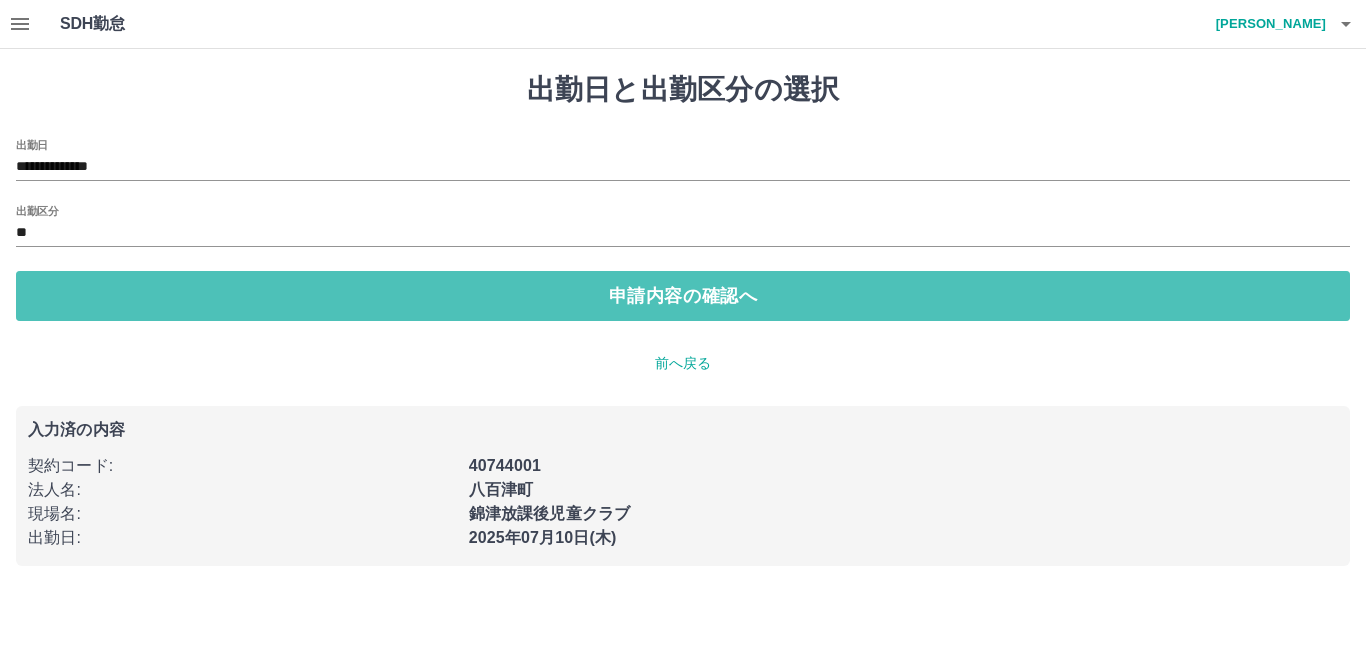 click on "申請内容の確認へ" at bounding box center (683, 296) 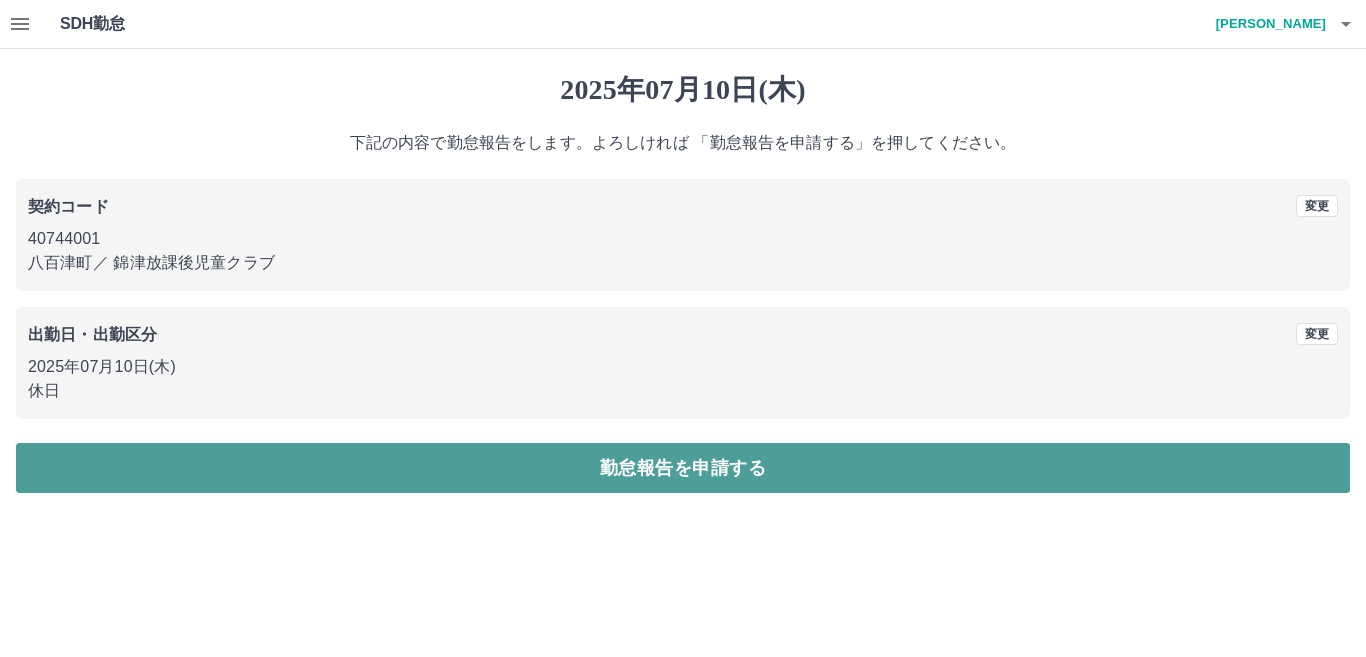 click on "勤怠報告を申請する" at bounding box center (683, 468) 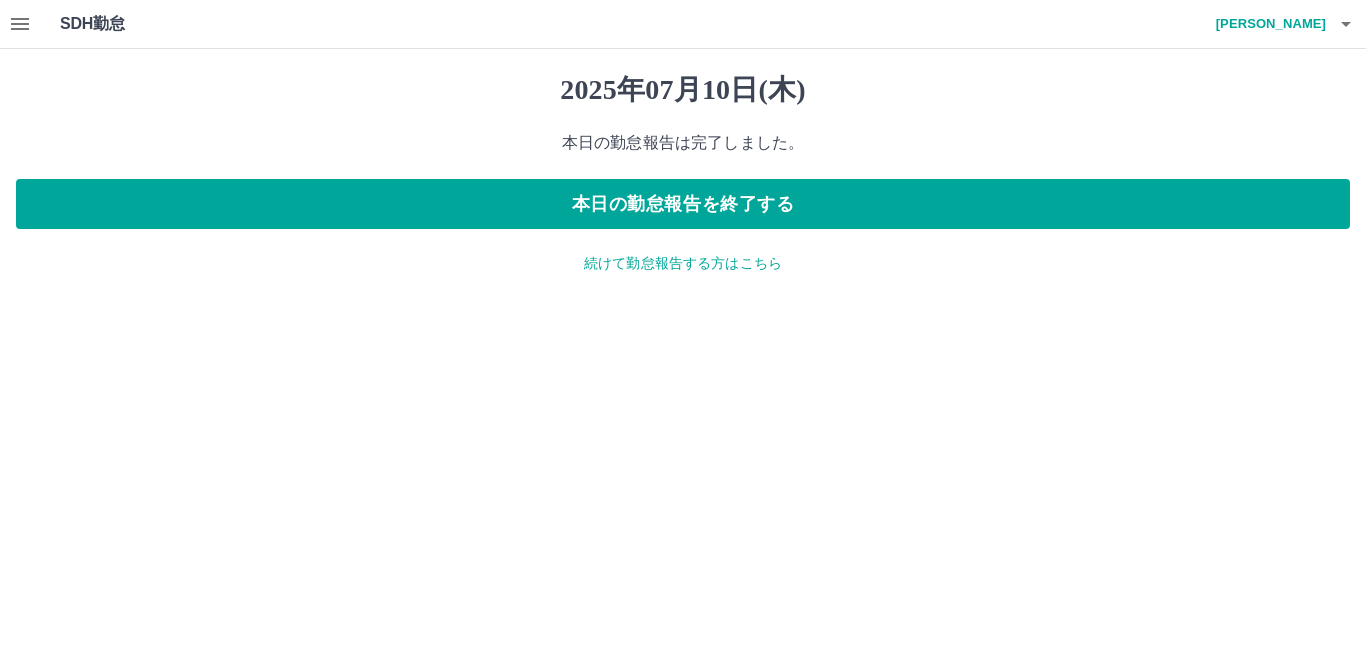 click on "続けて勤怠報告する方はこちら" at bounding box center [683, 263] 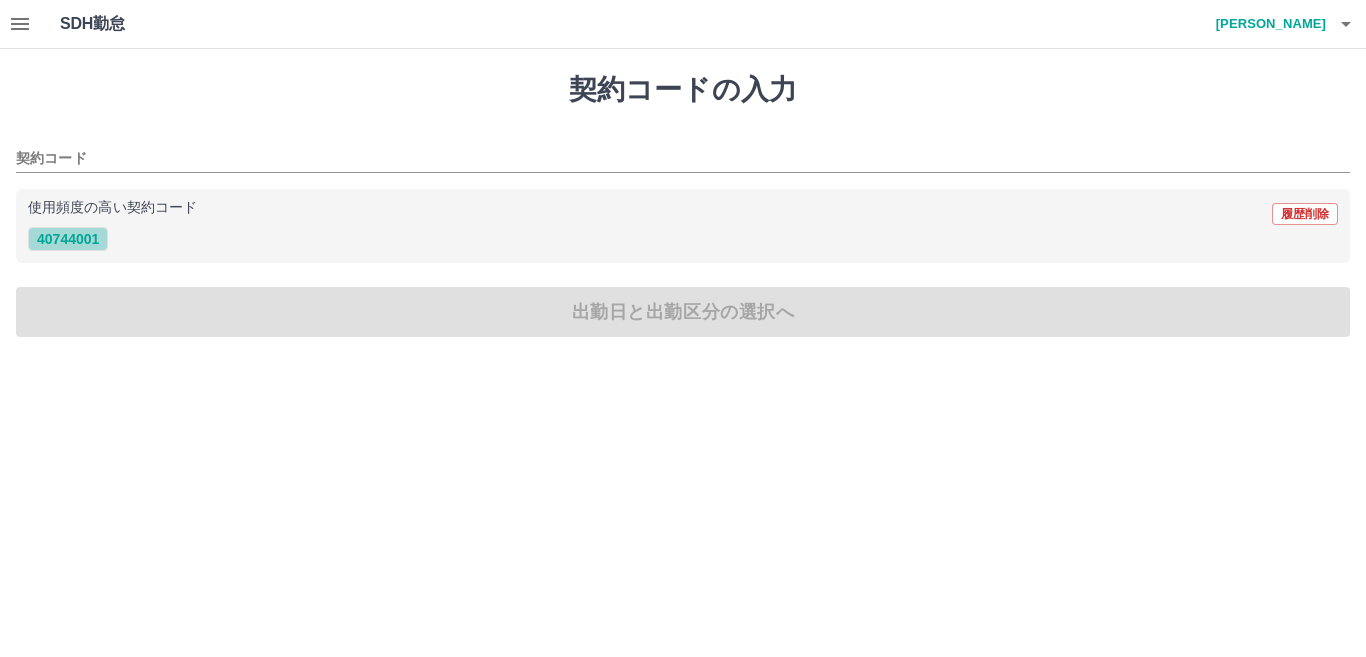 click on "40744001" at bounding box center (68, 239) 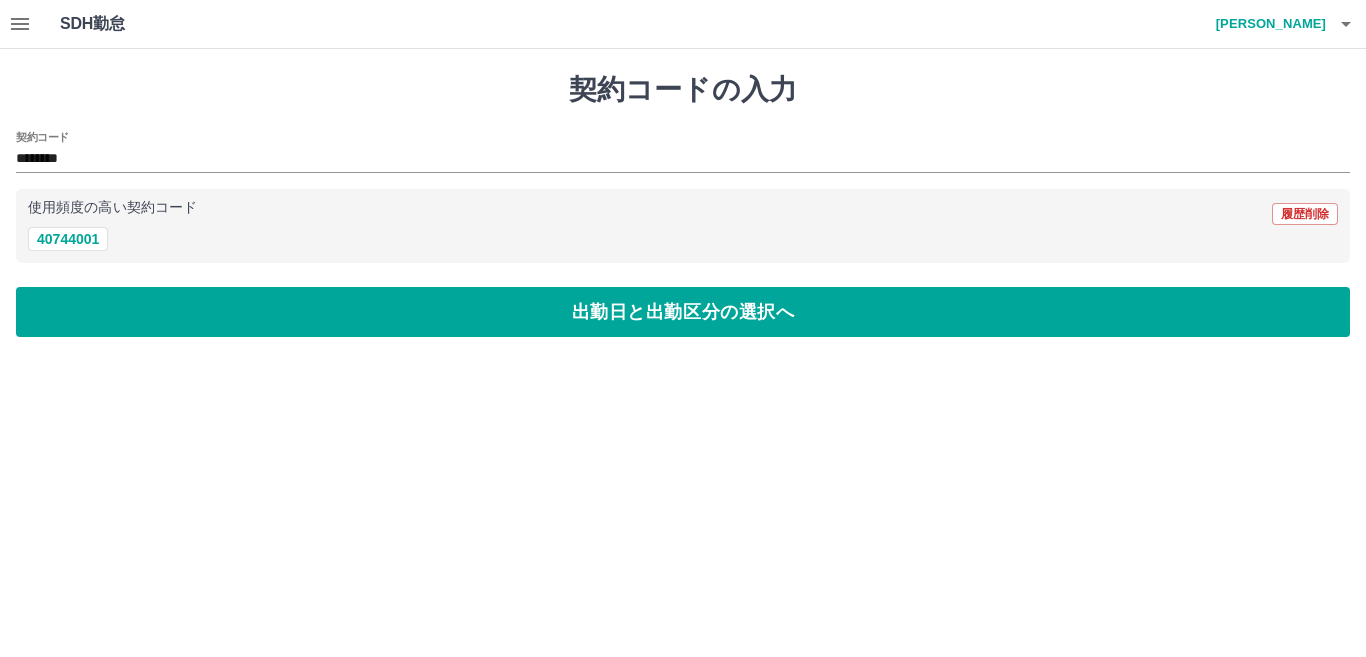 click on "出勤日と出勤区分の選択へ" at bounding box center [683, 312] 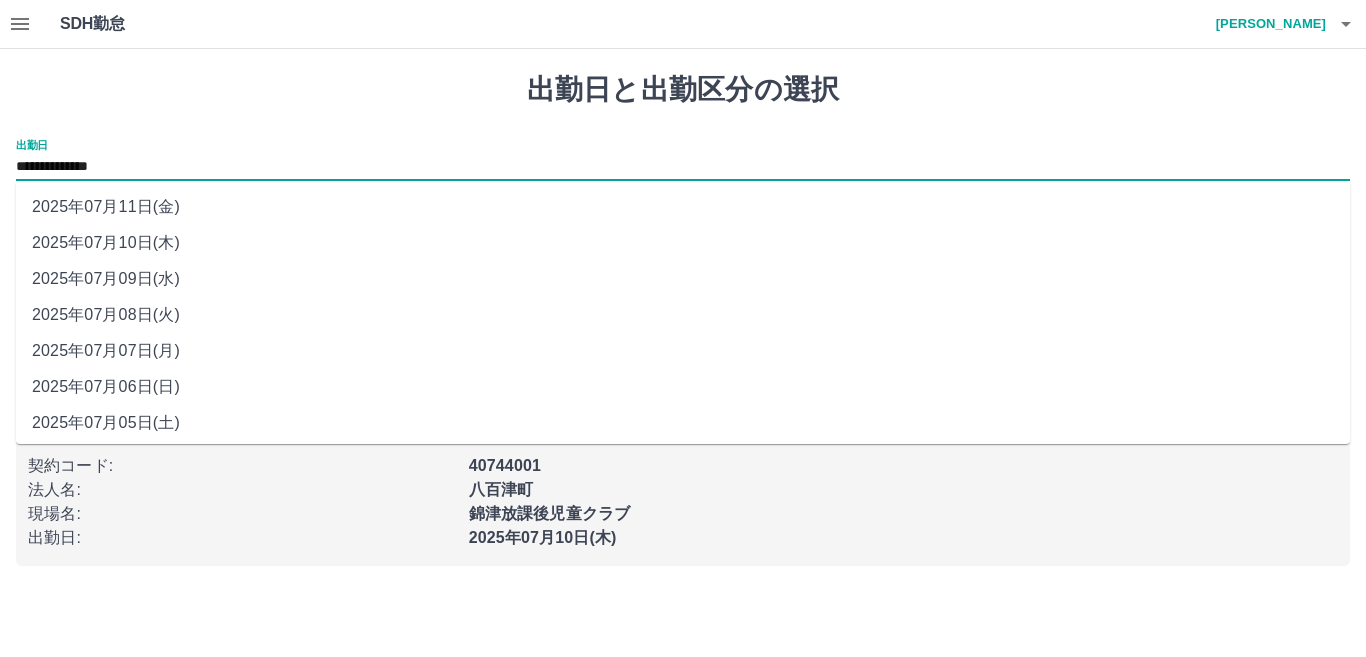 click on "**********" at bounding box center [683, 167] 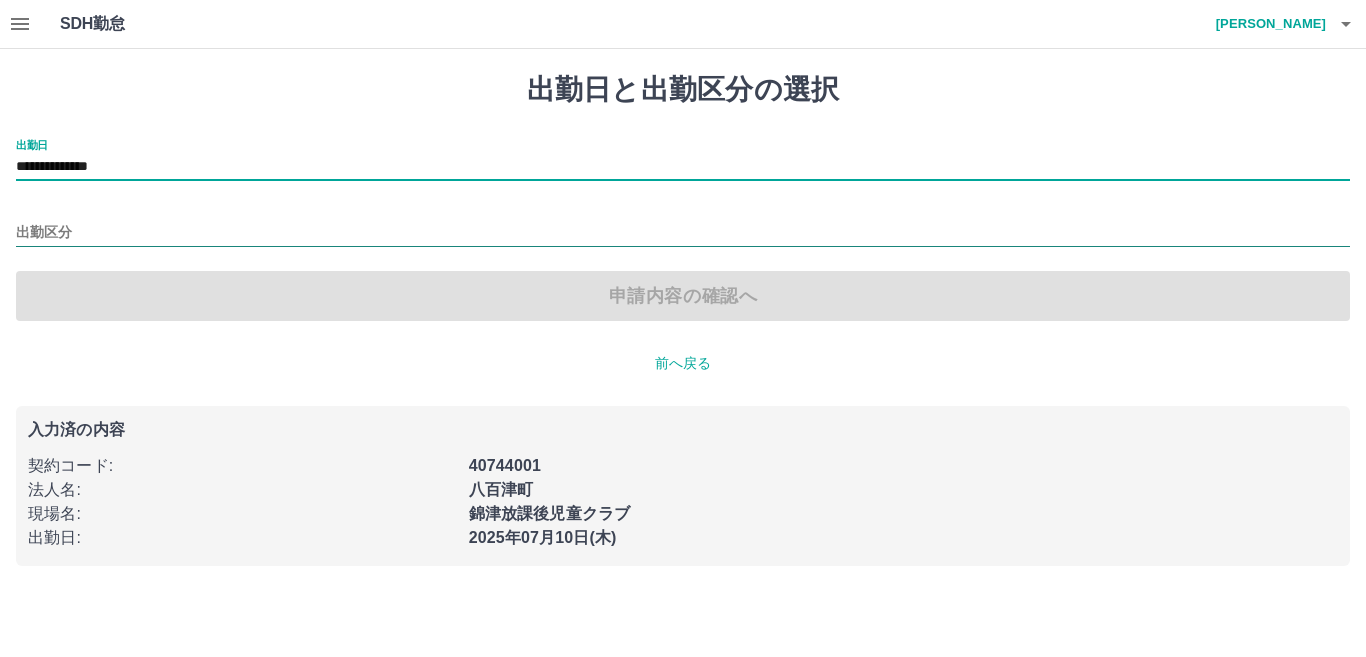 click on "出勤区分" at bounding box center [683, 233] 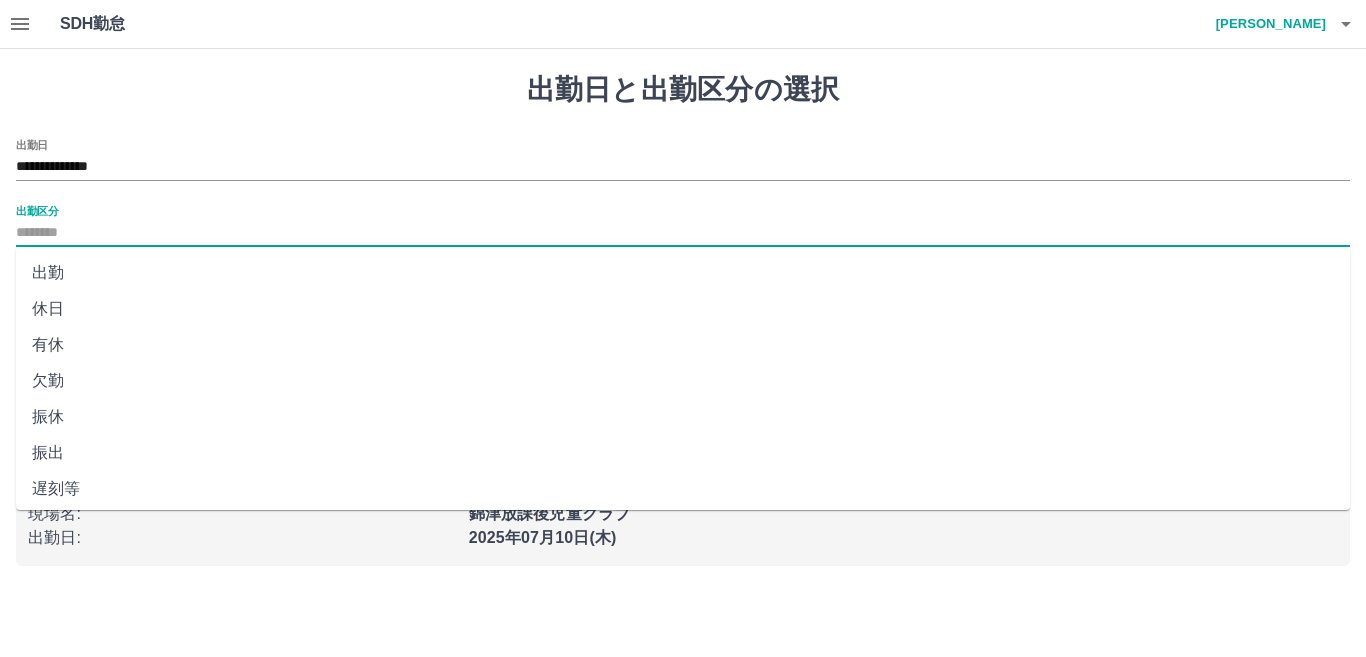 click on "休日" at bounding box center [683, 309] 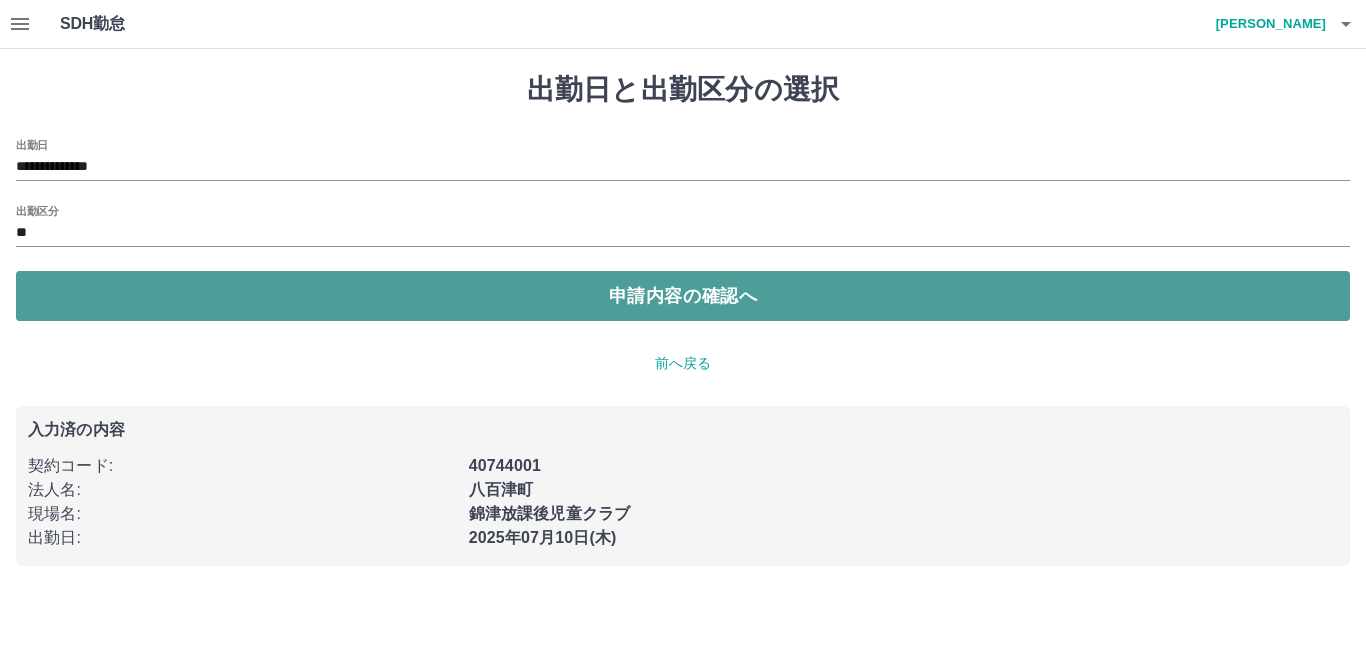 click on "申請内容の確認へ" at bounding box center [683, 296] 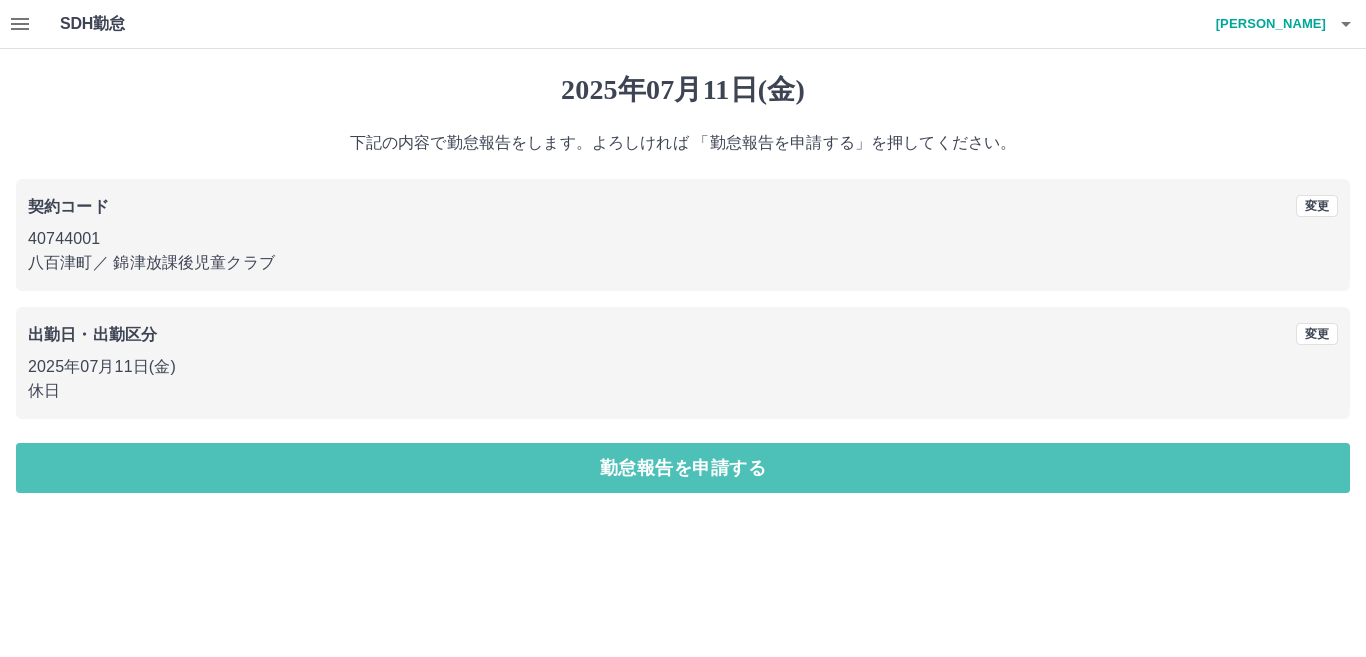 click on "勤怠報告を申請する" at bounding box center (683, 468) 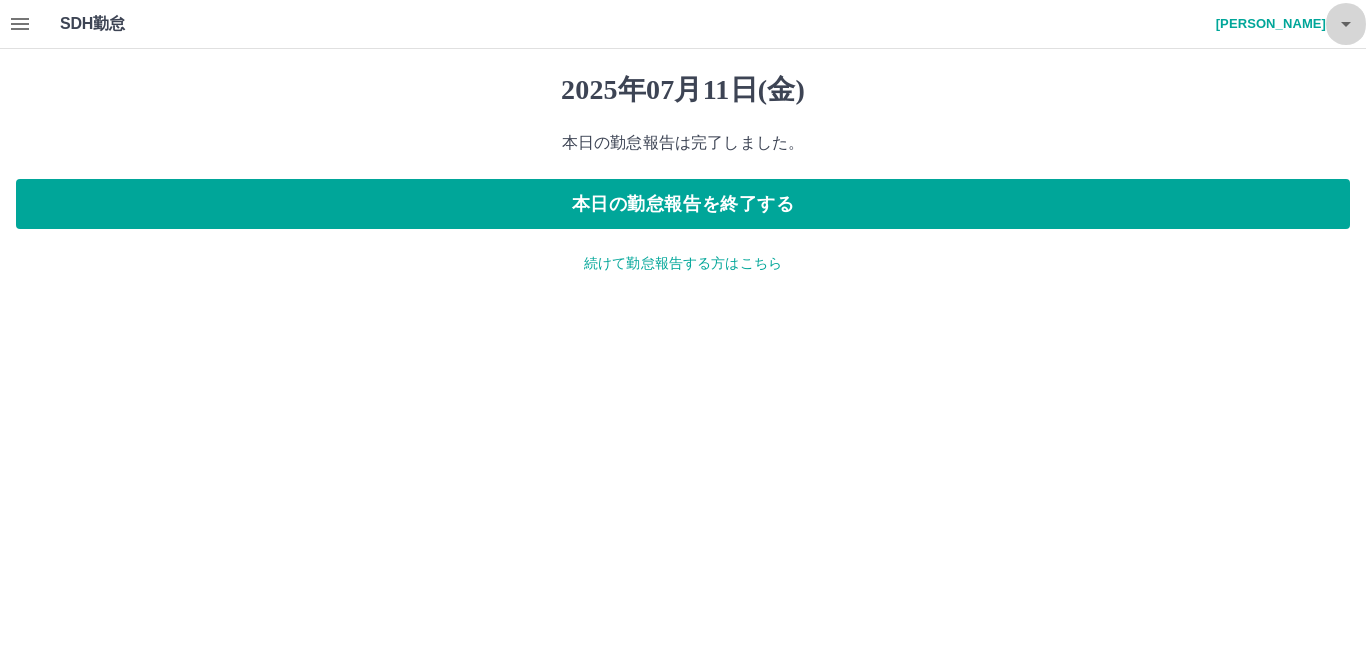 click 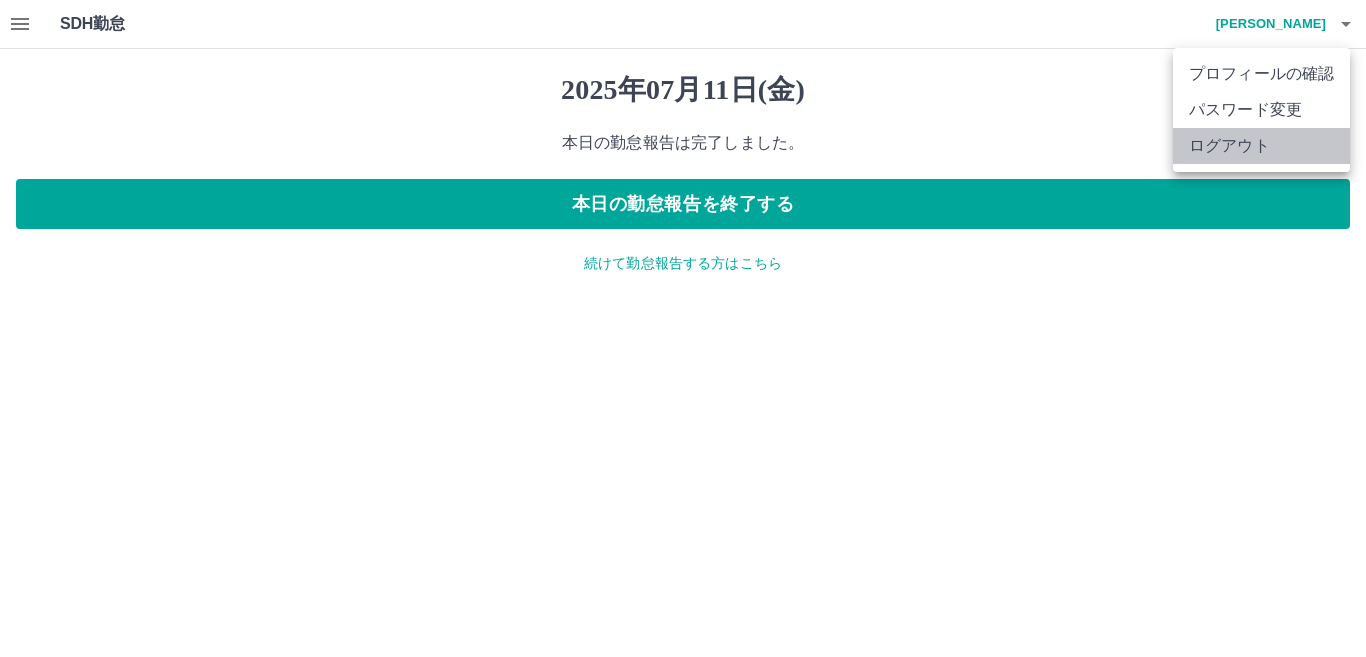 click on "ログアウト" 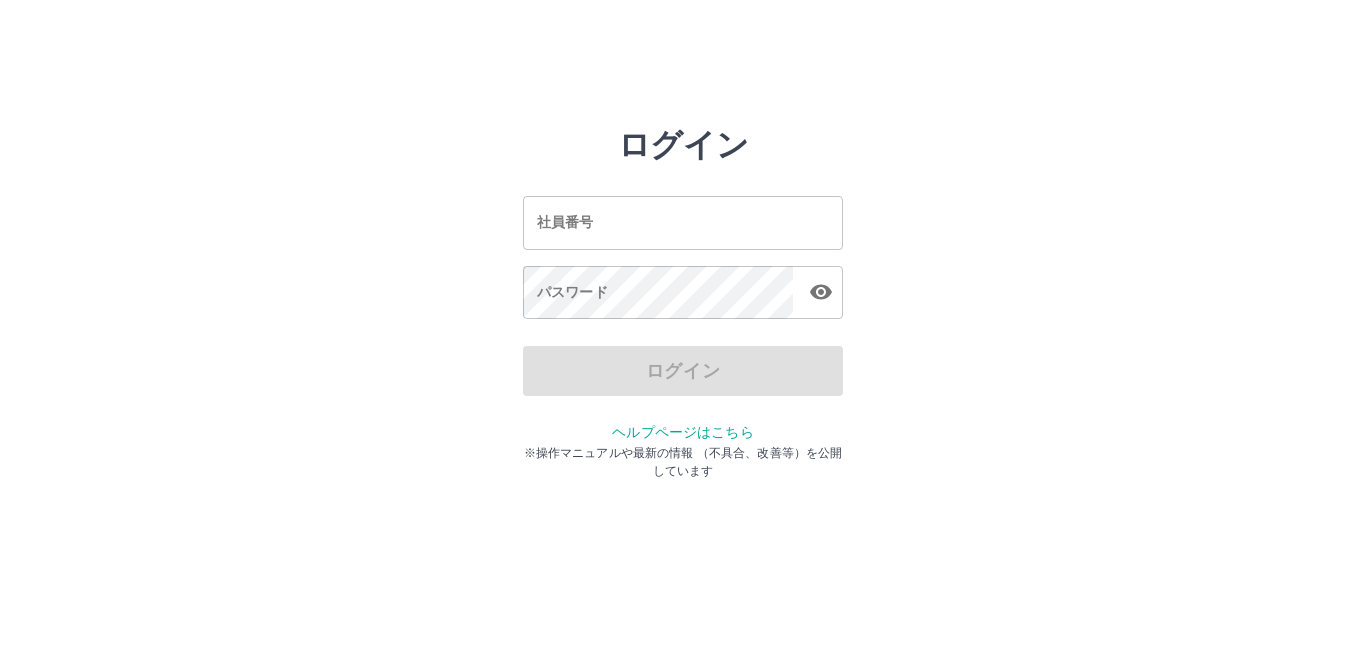 scroll, scrollTop: 0, scrollLeft: 0, axis: both 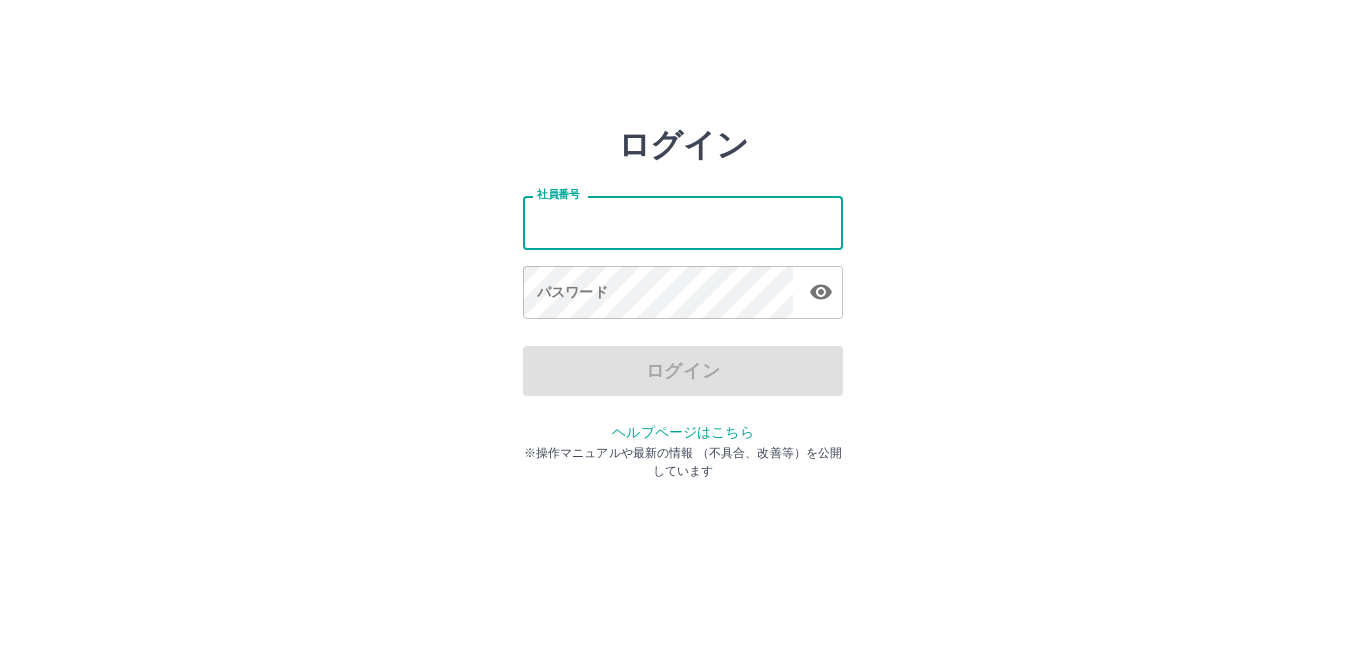 click on "社員番号" at bounding box center (683, 222) 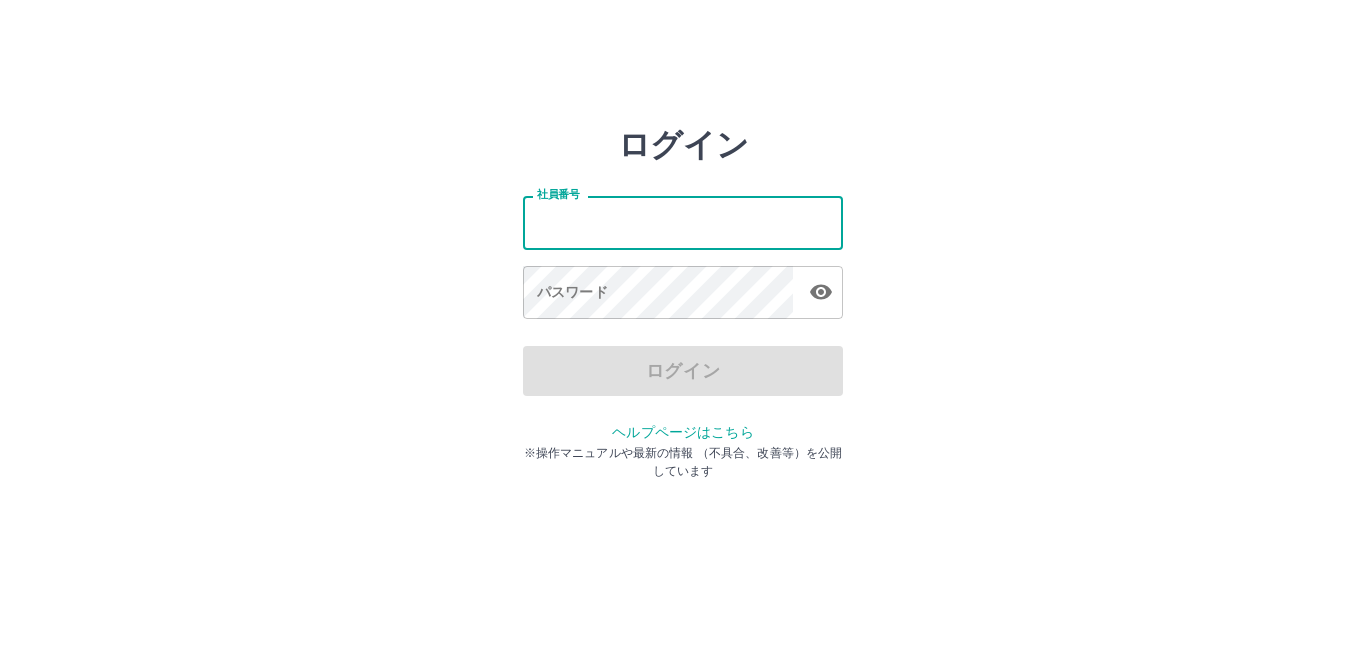 type on "*******" 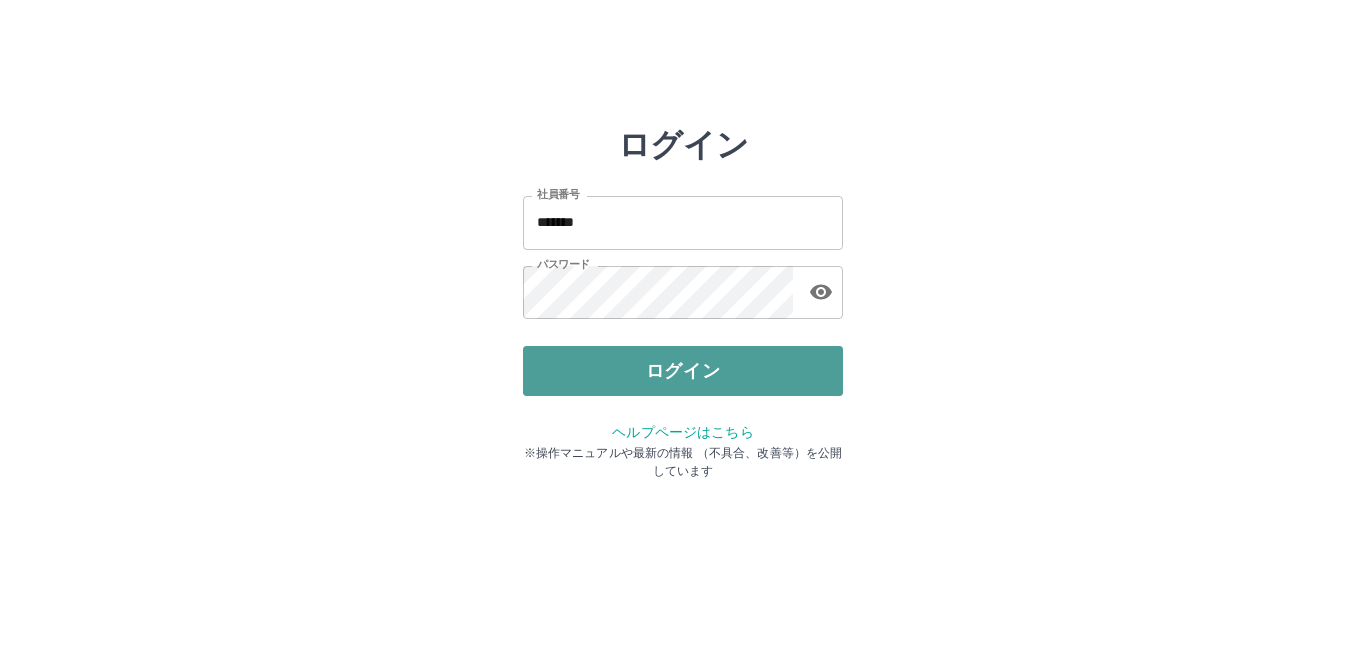 click on "ログイン" at bounding box center (683, 371) 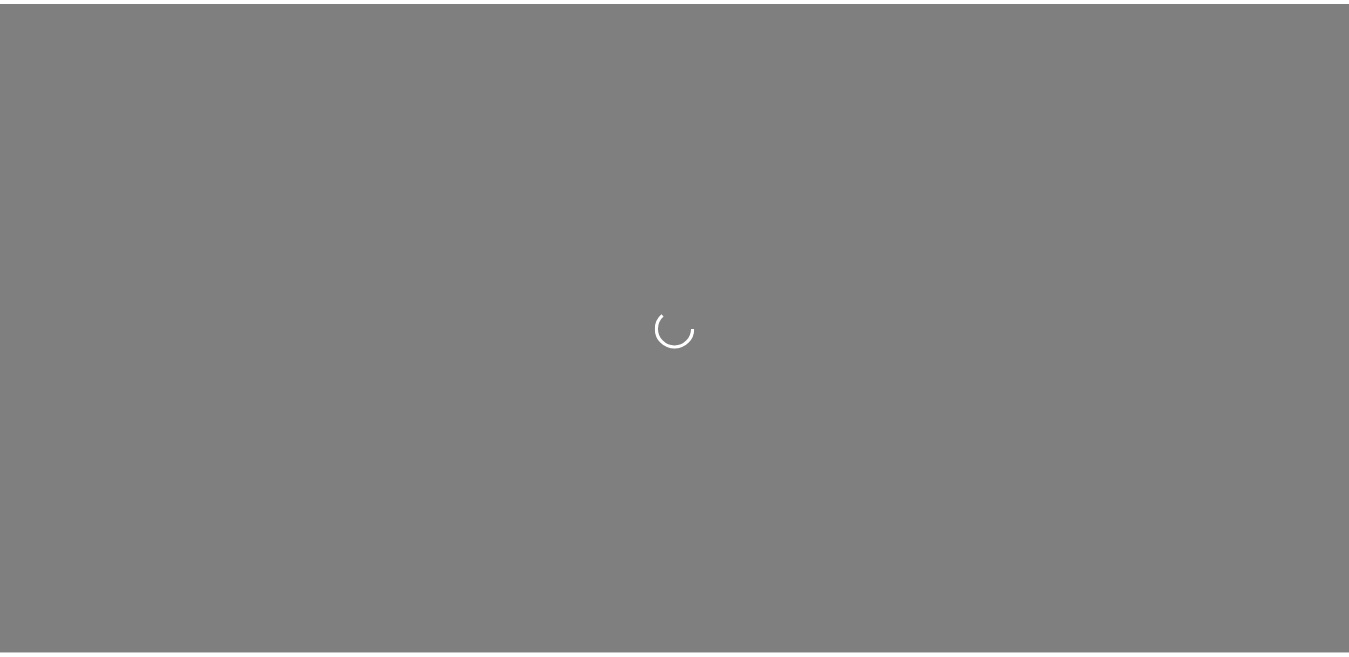 scroll, scrollTop: 0, scrollLeft: 0, axis: both 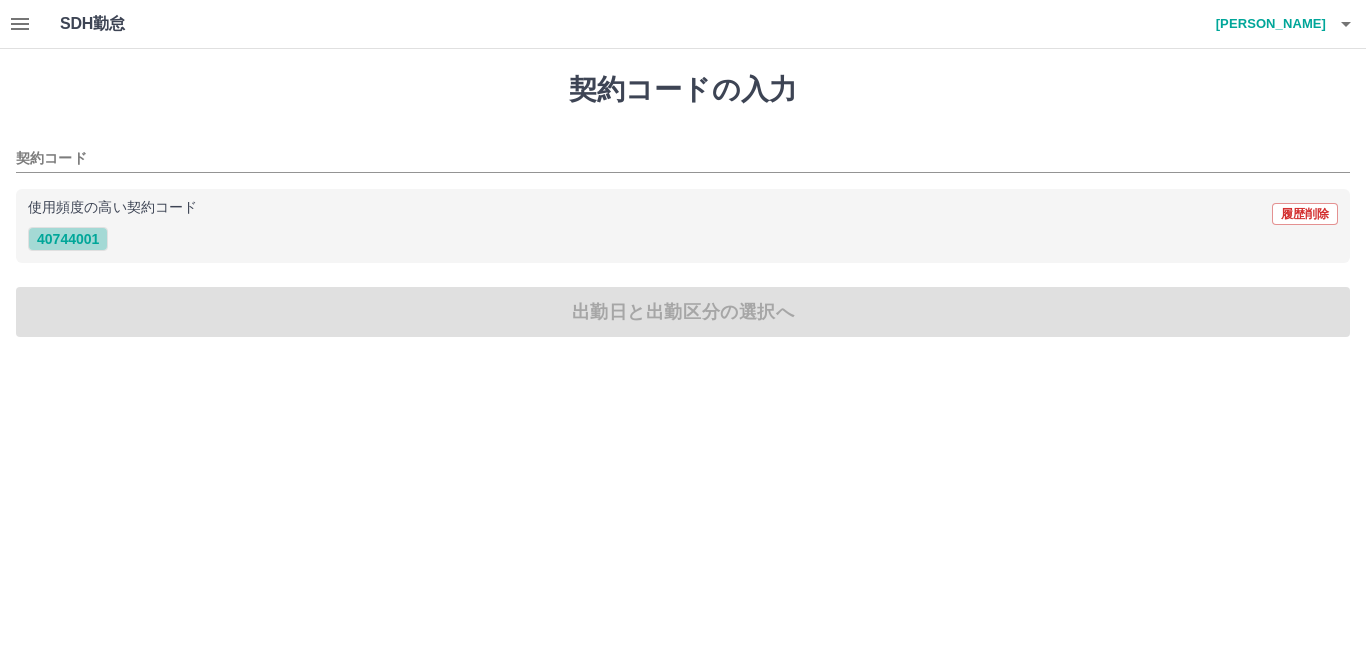 click on "40744001" at bounding box center (68, 239) 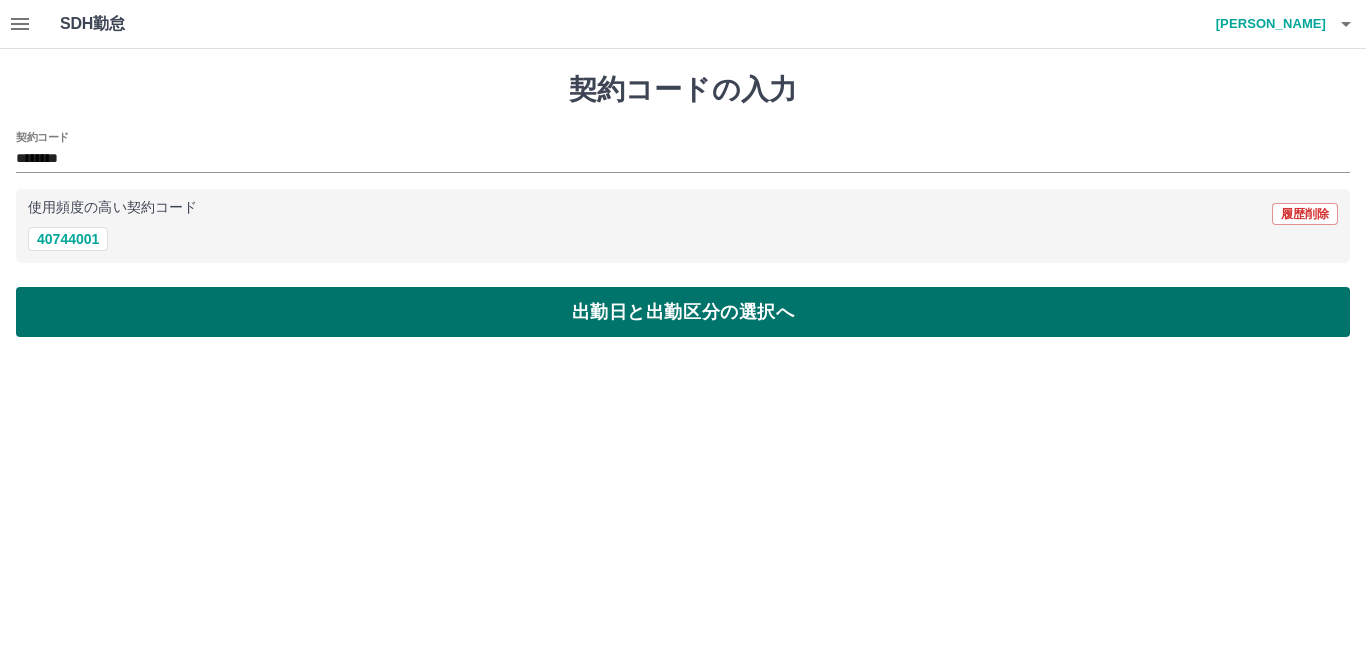 click on "出勤日と出勤区分の選択へ" at bounding box center (683, 312) 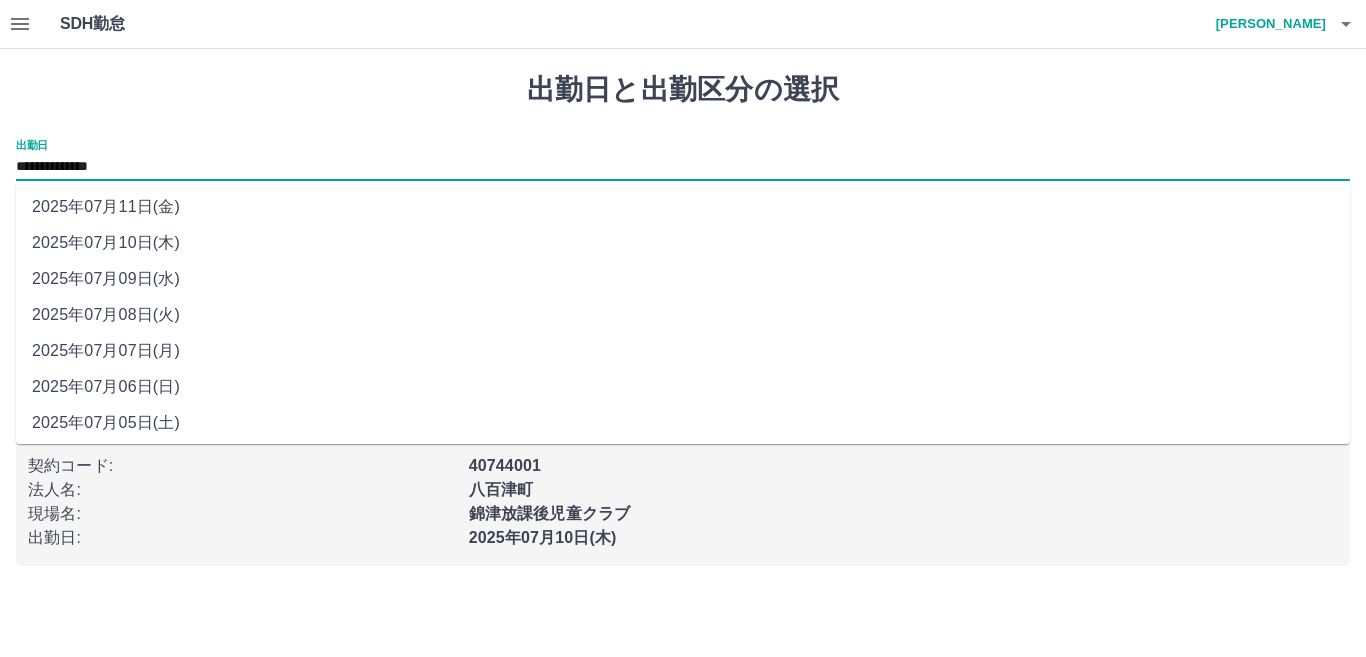 click on "**********" at bounding box center [683, 167] 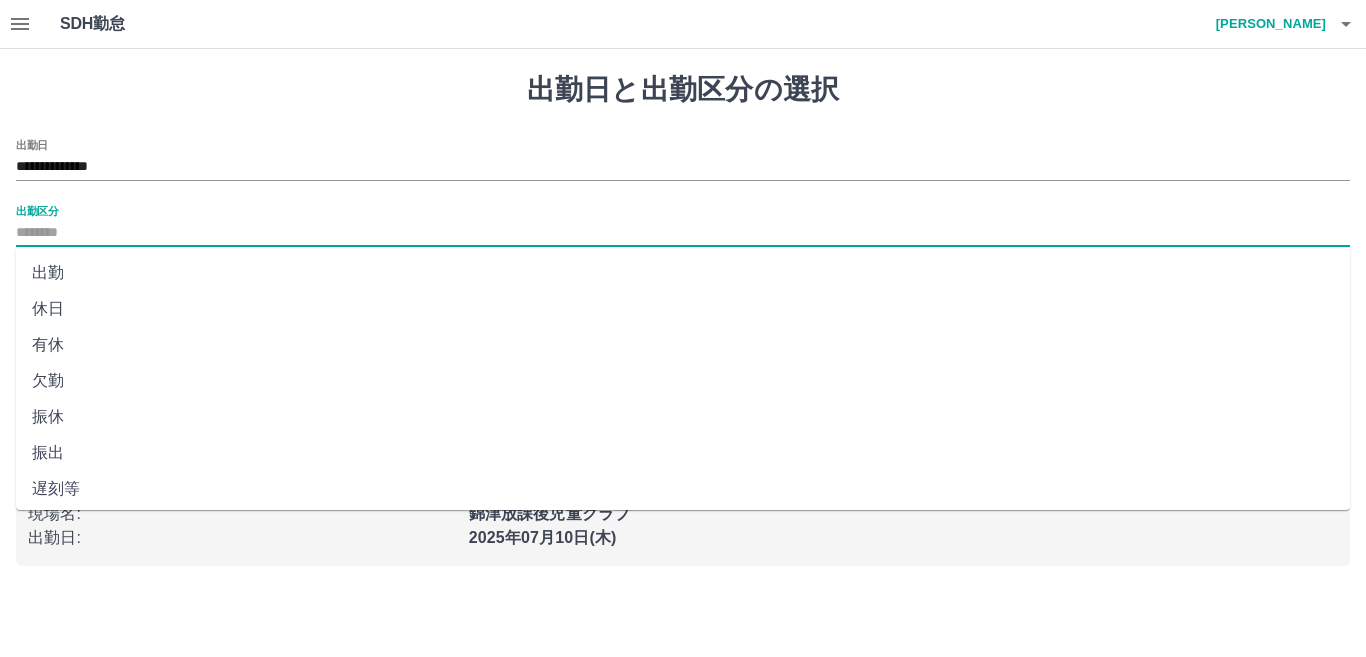 click on "出勤区分" at bounding box center (683, 233) 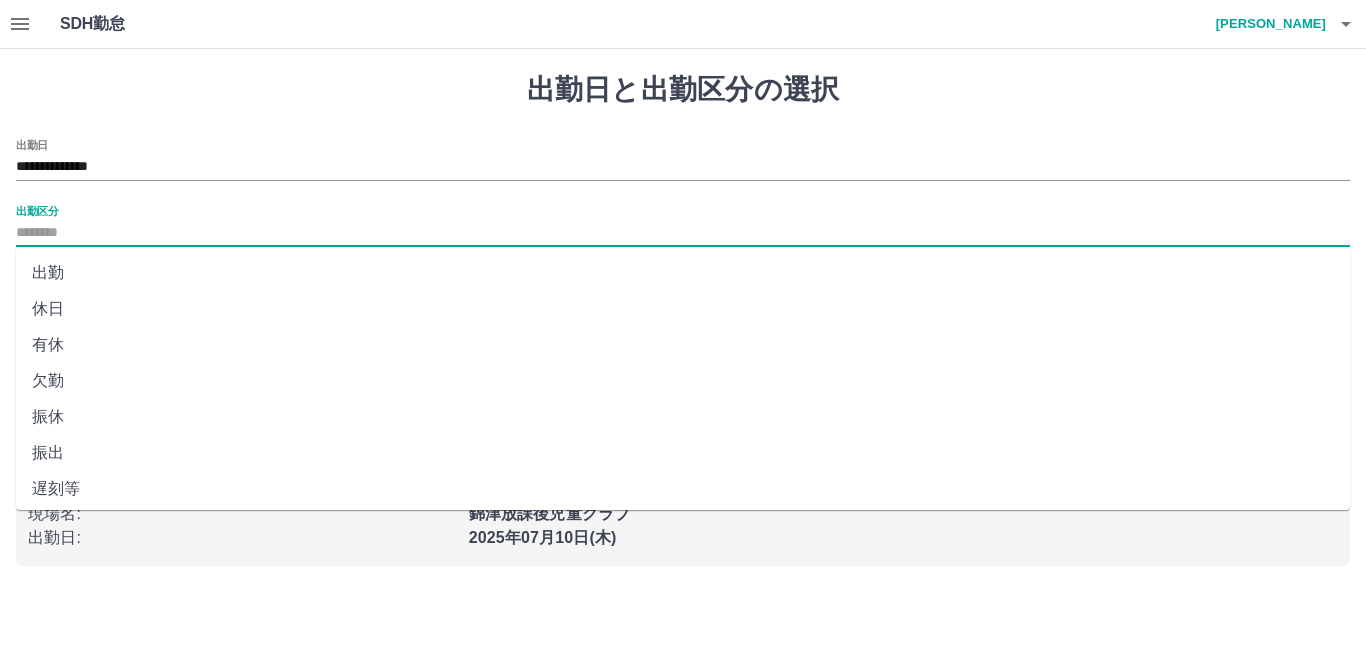 click on "出勤" at bounding box center (683, 273) 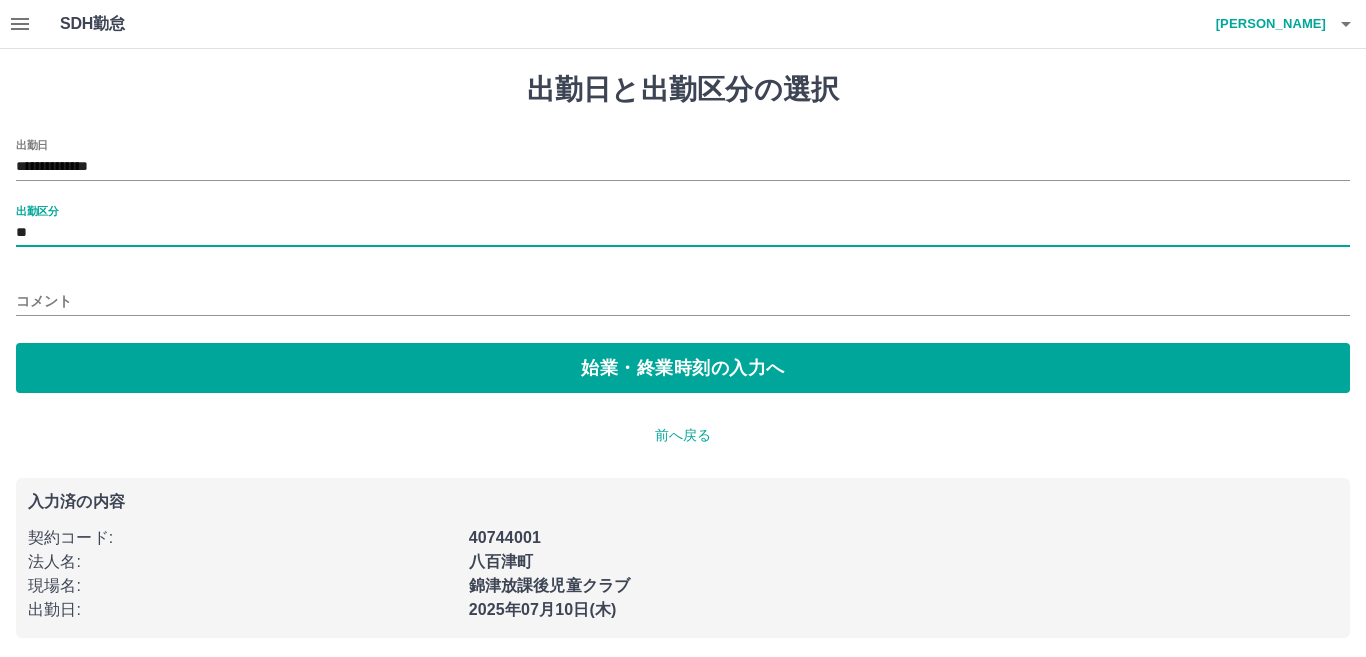 type on "**" 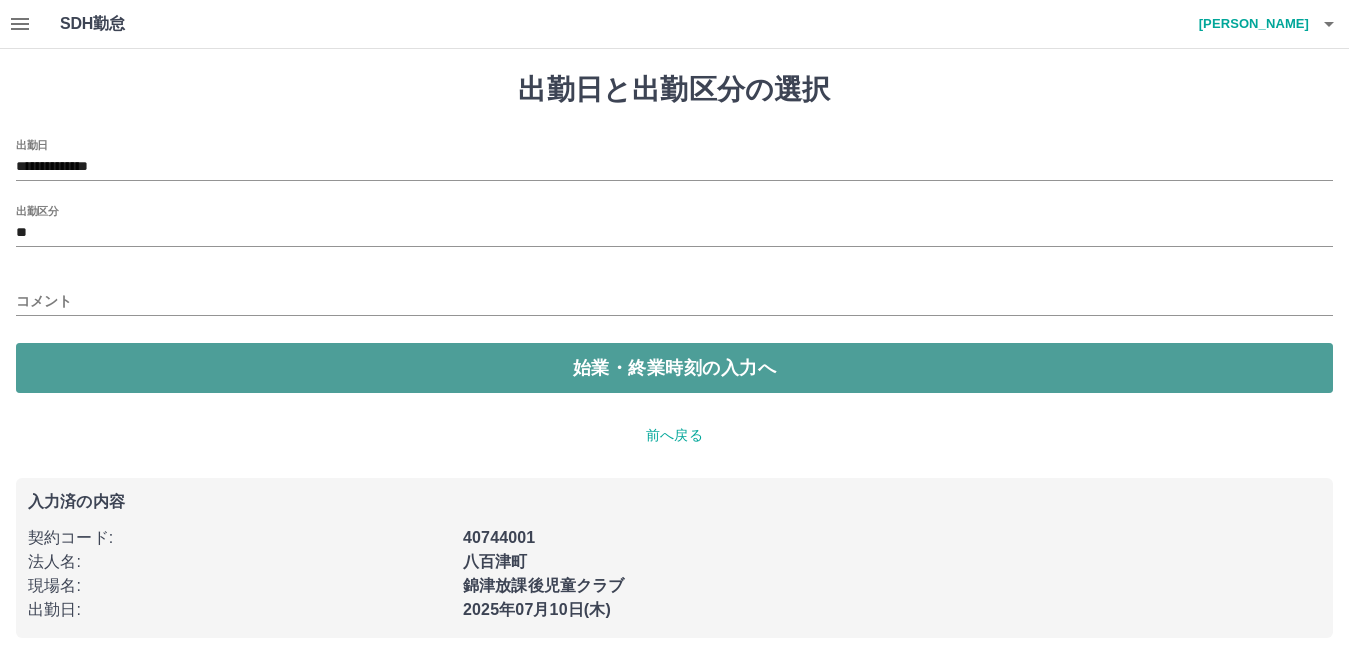 click on "始業・終業時刻の入力へ" at bounding box center [674, 368] 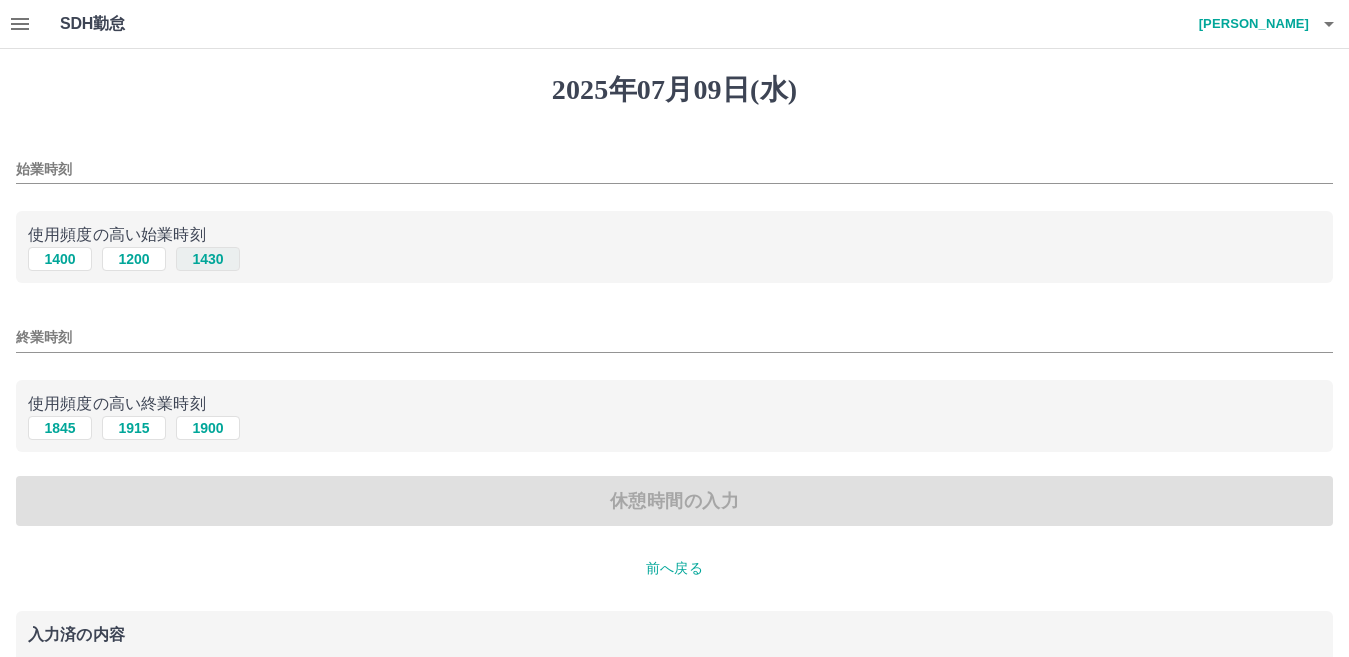 click on "1430" at bounding box center [208, 259] 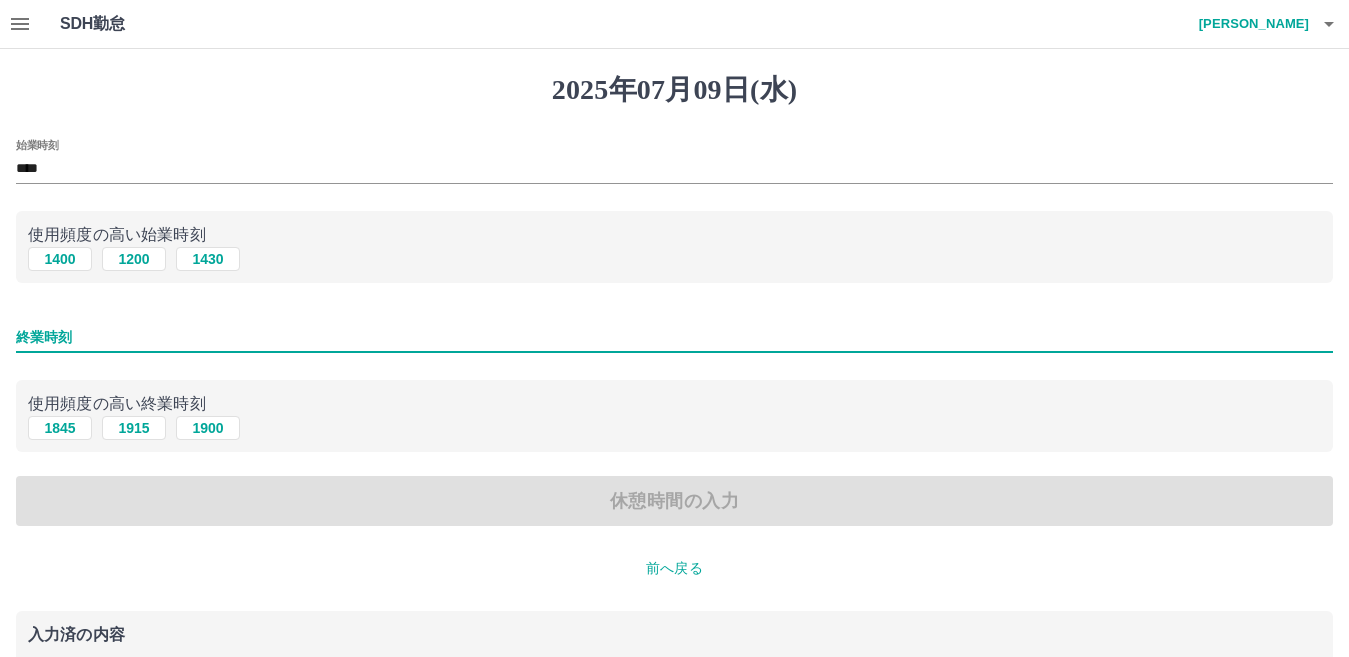 click on "終業時刻" at bounding box center [674, 337] 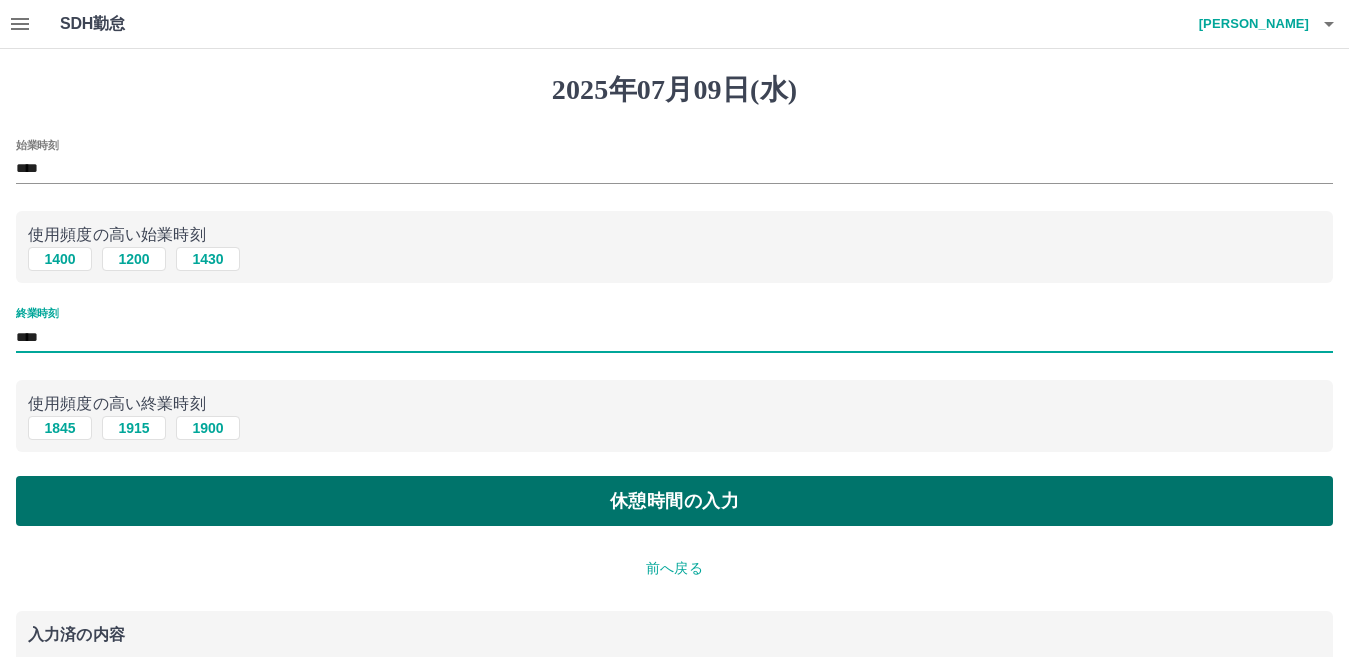 type on "****" 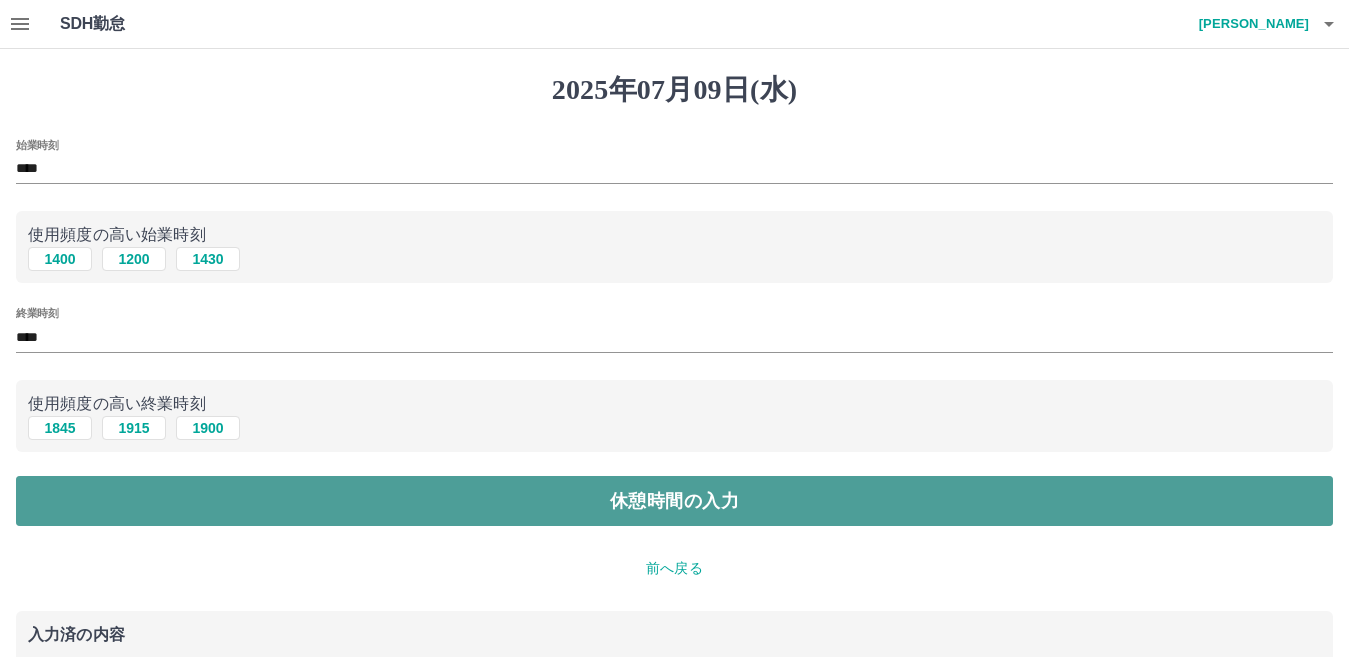 click on "休憩時間の入力" at bounding box center (674, 501) 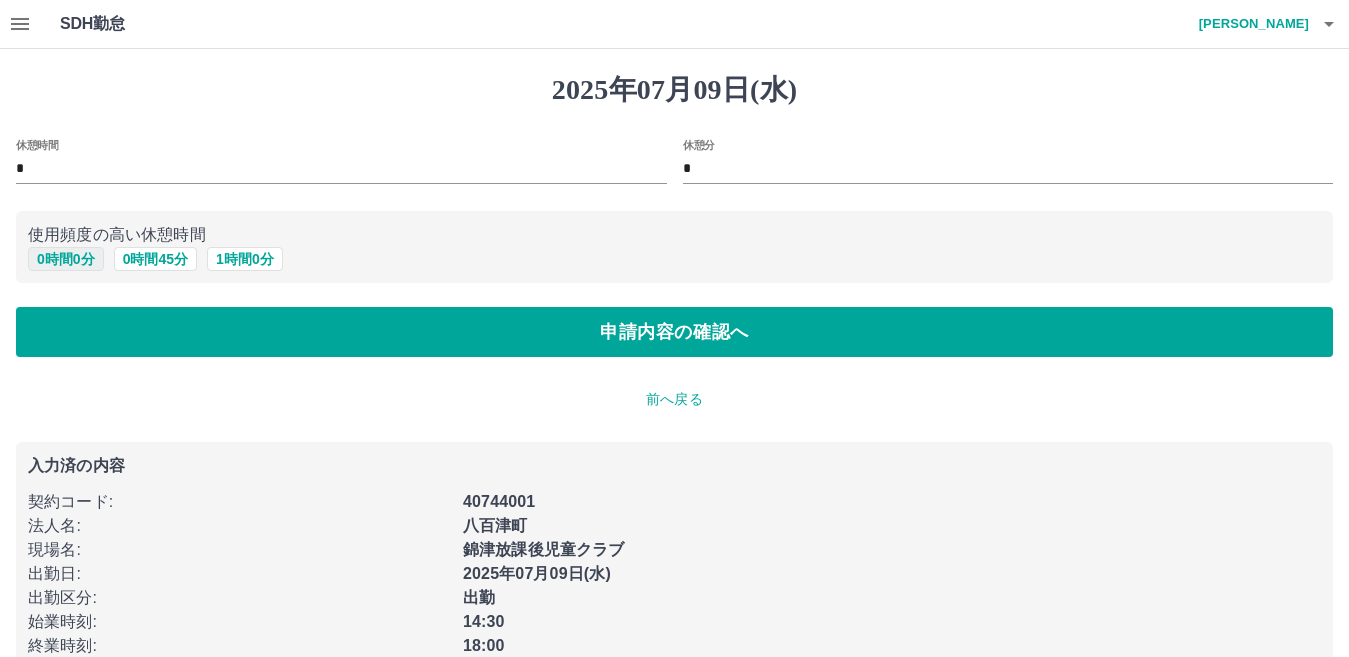 click on "0 時間 0 分" at bounding box center (66, 259) 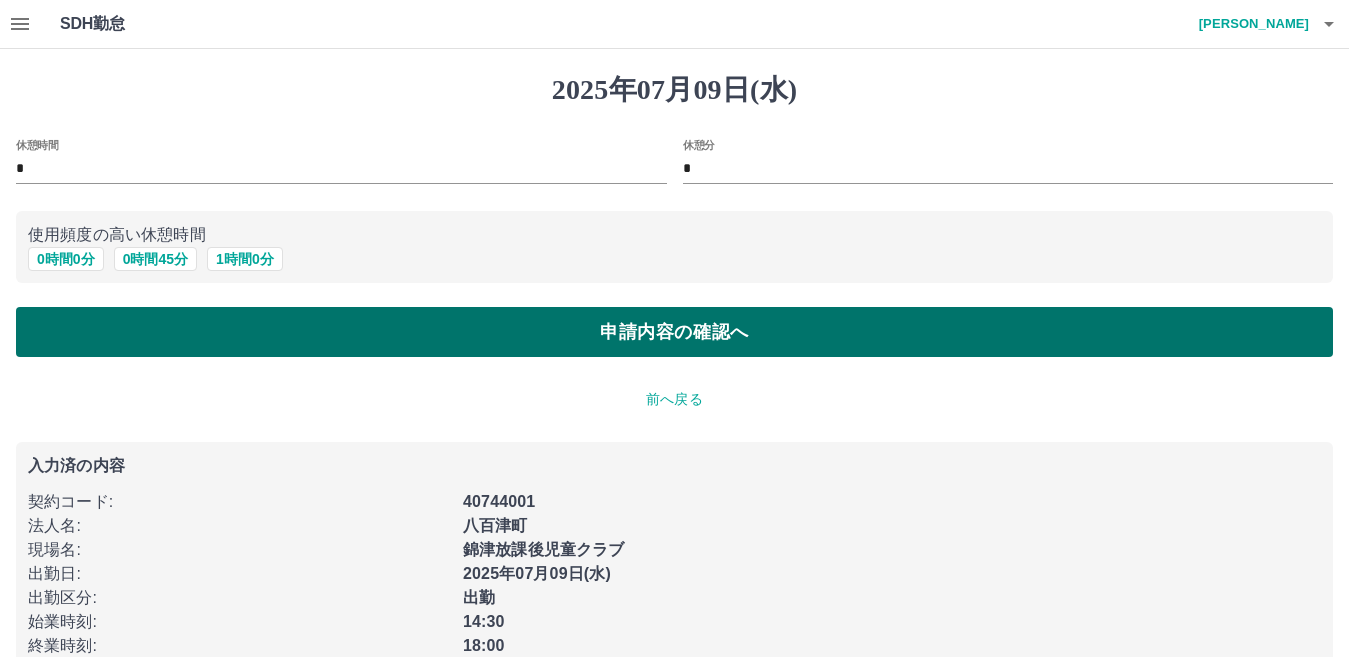 click on "申請内容の確認へ" at bounding box center [674, 332] 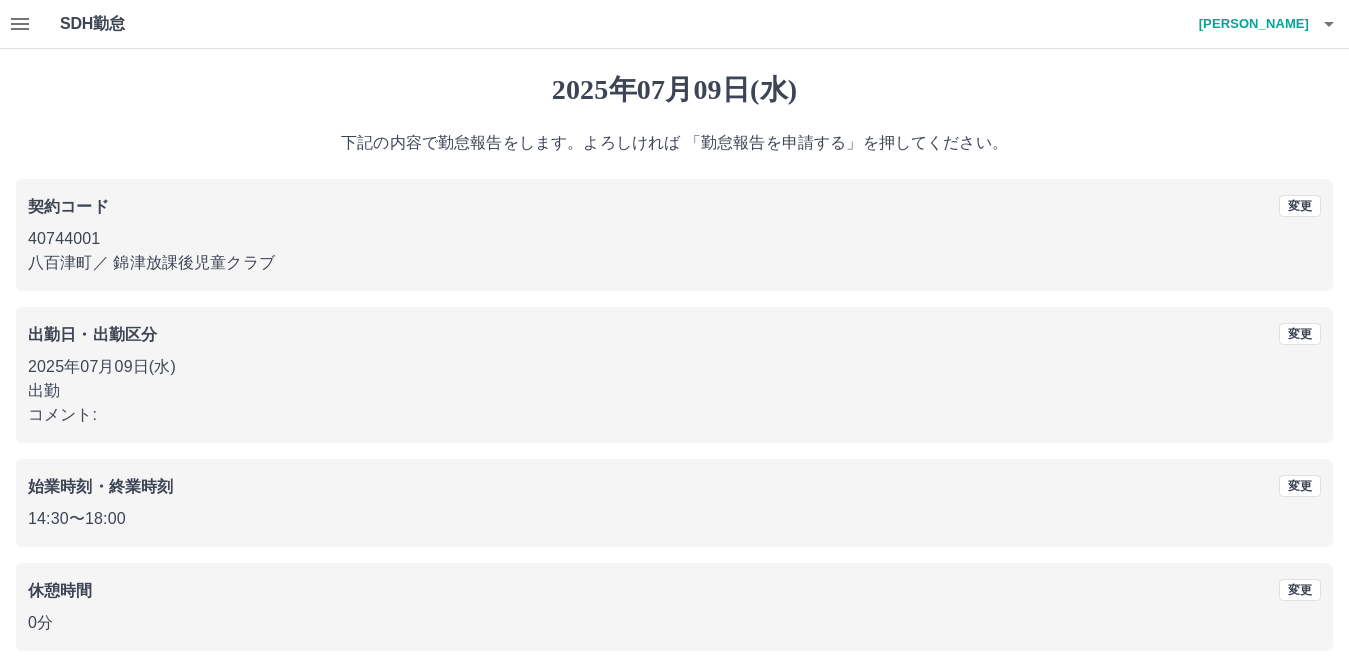 scroll, scrollTop: 92, scrollLeft: 0, axis: vertical 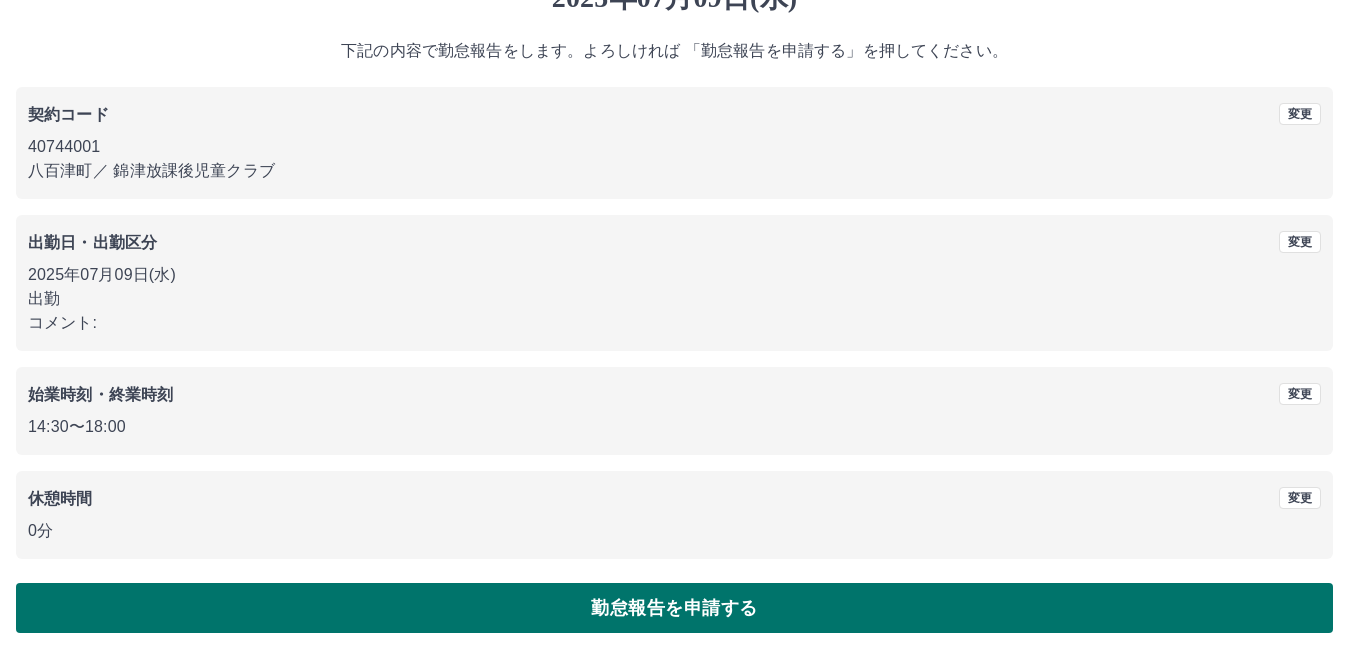 click on "勤怠報告を申請する" at bounding box center [674, 608] 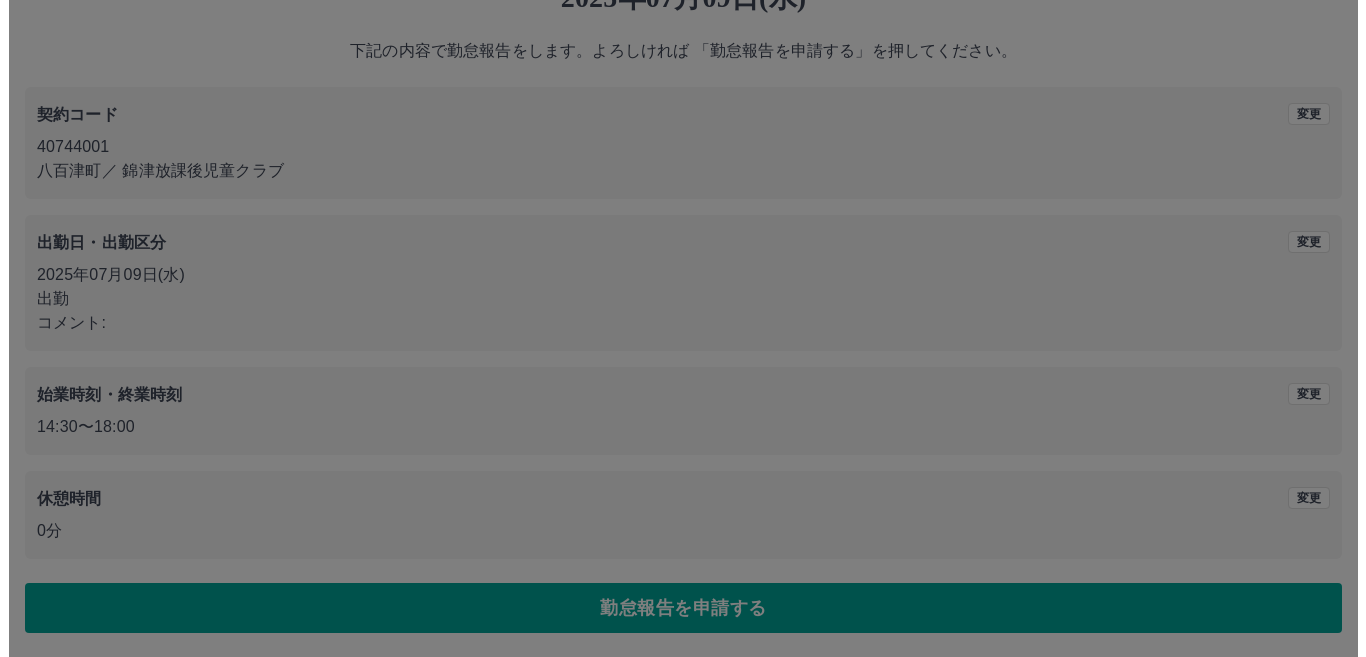 scroll, scrollTop: 0, scrollLeft: 0, axis: both 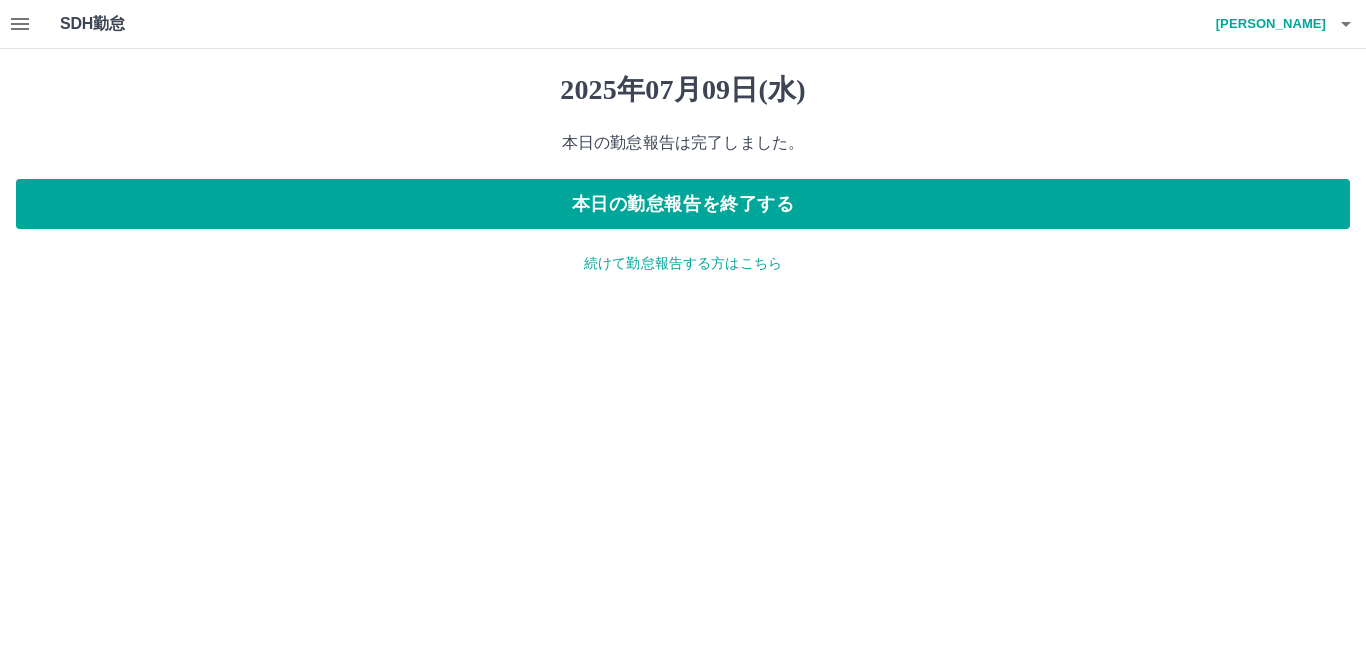 click on "続けて勤怠報告する方はこちら" at bounding box center [683, 263] 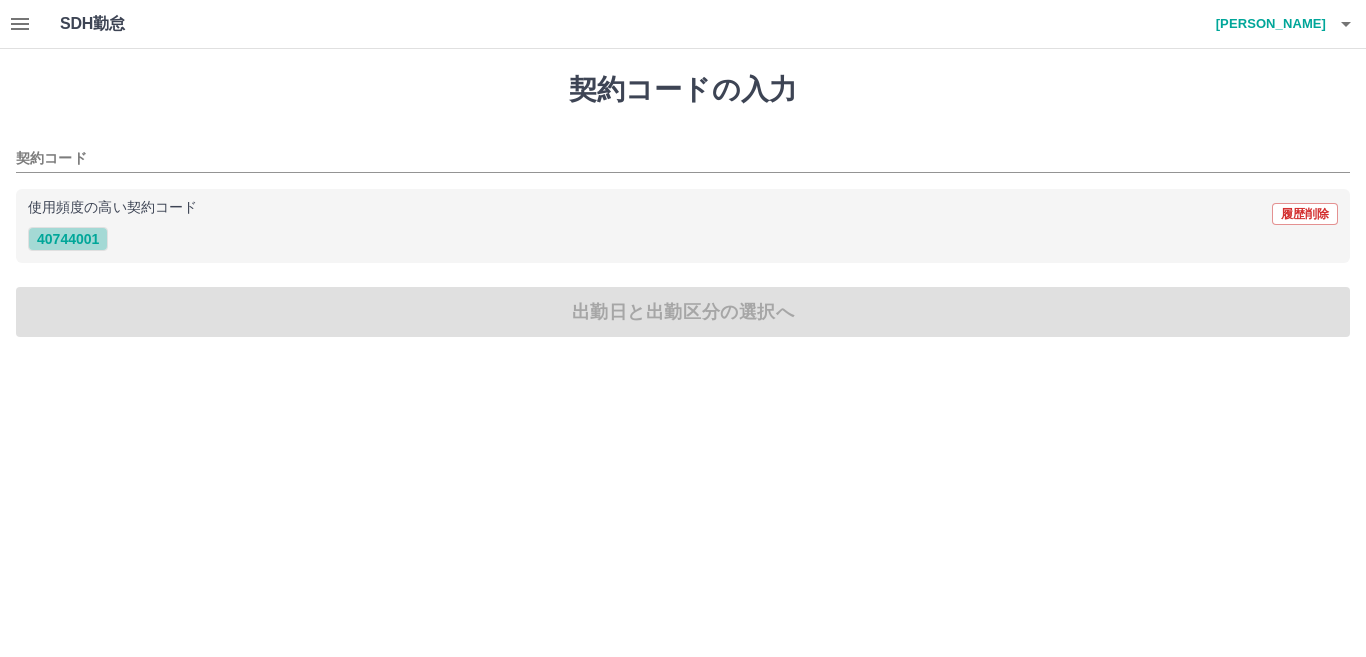 click on "40744001" at bounding box center [68, 239] 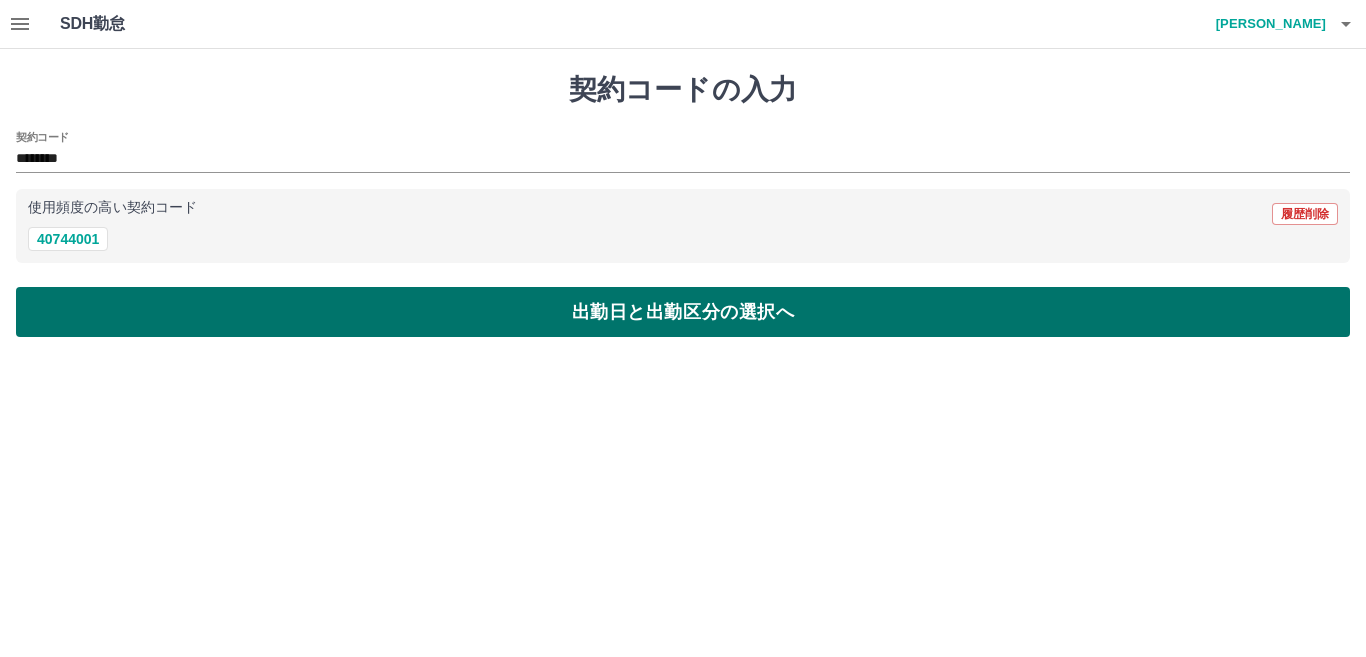 drag, startPoint x: 95, startPoint y: 314, endPoint x: 96, endPoint y: 301, distance: 13.038404 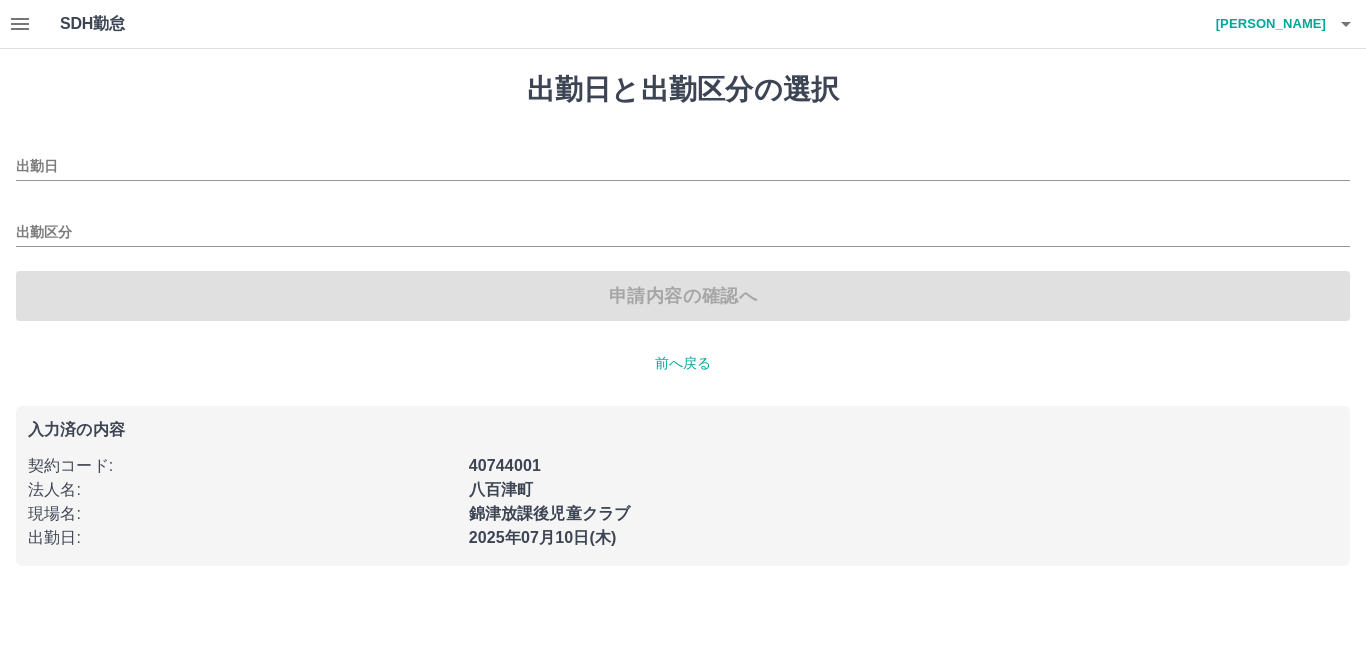type on "**********" 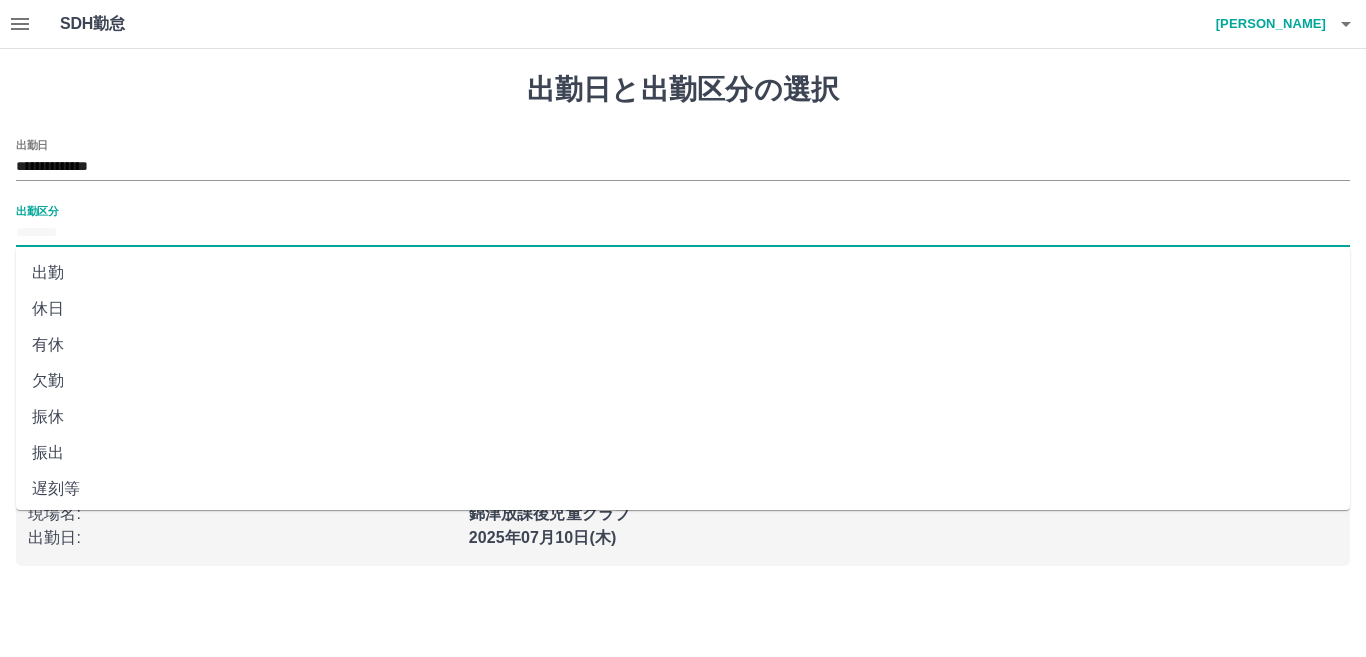 click on "出勤区分" at bounding box center (683, 233) 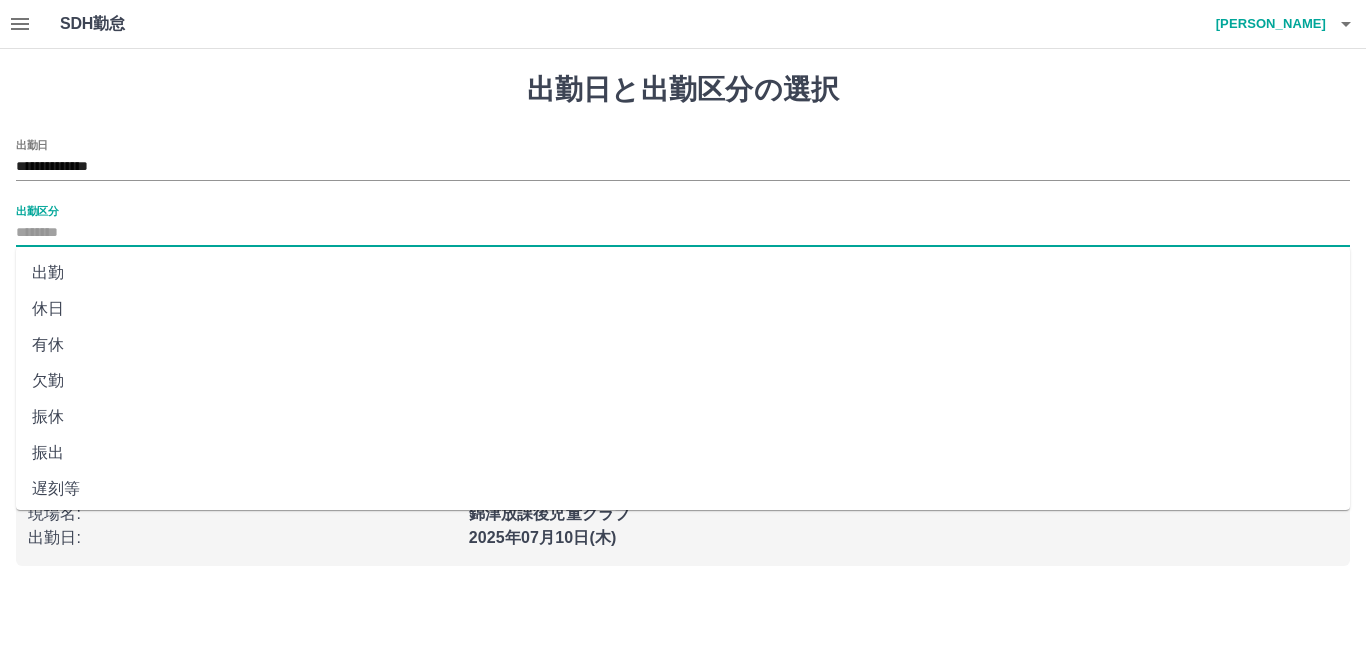 click on "休日" at bounding box center (683, 309) 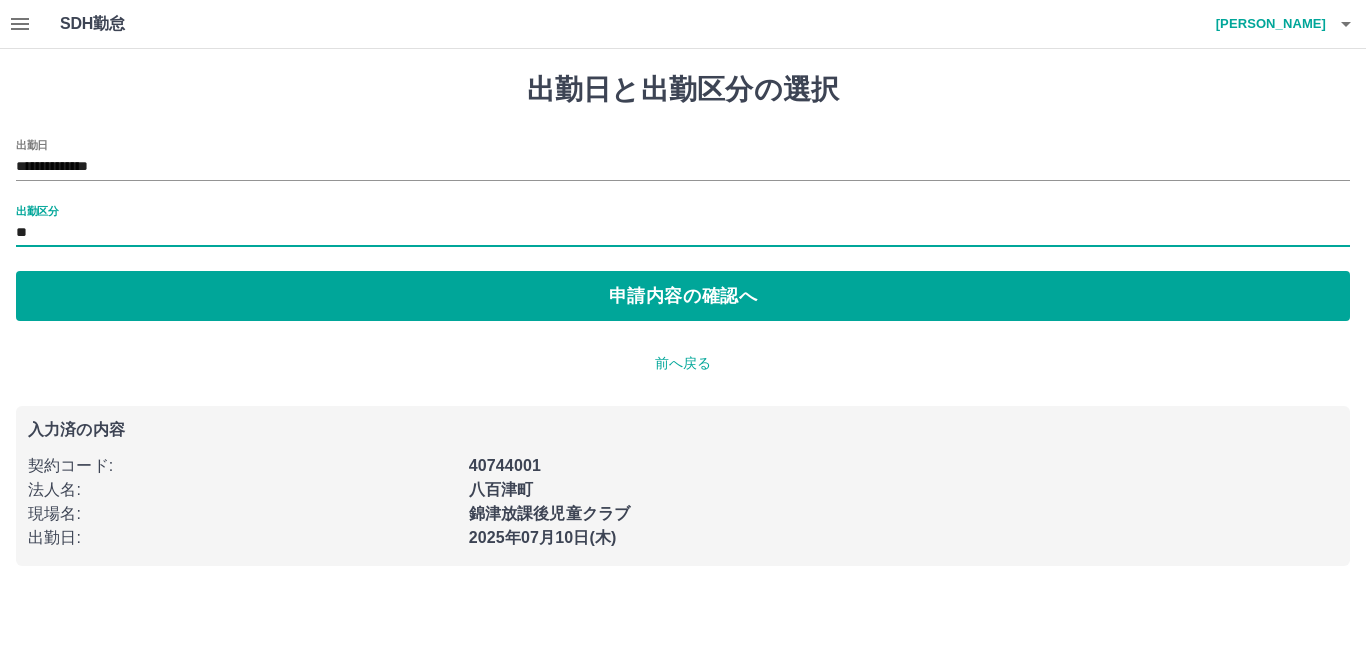 type on "**" 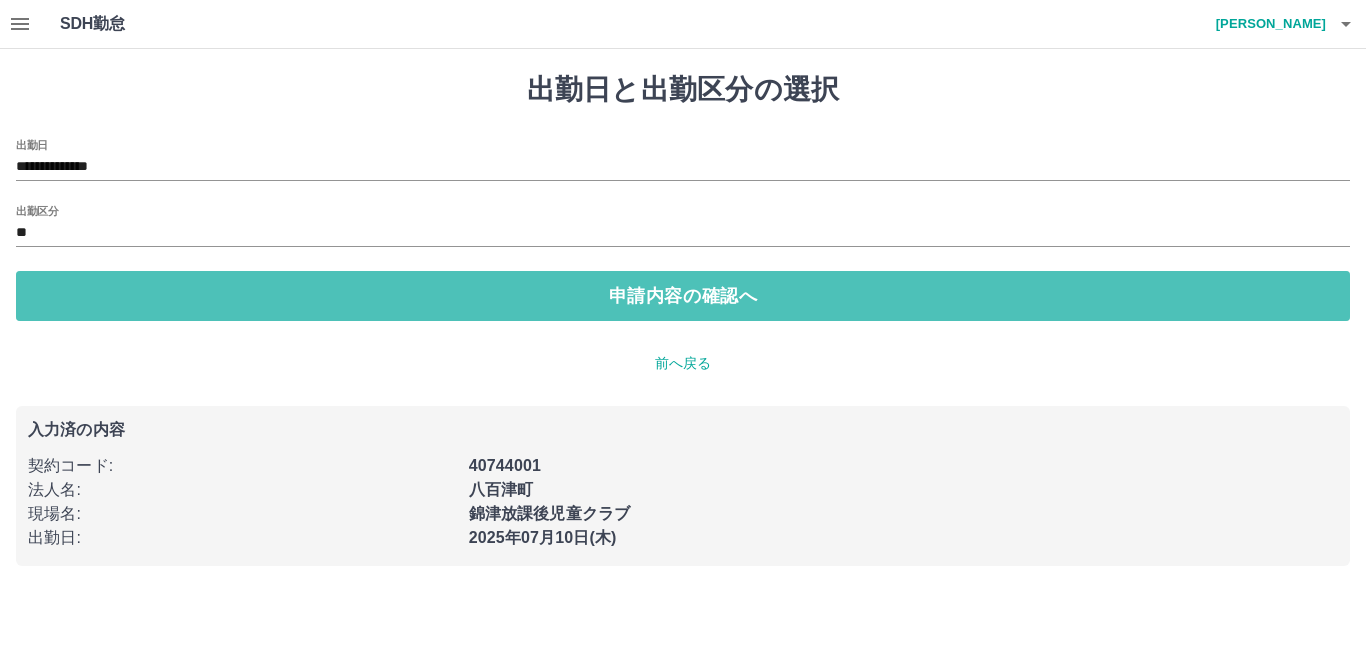 click on "申請内容の確認へ" at bounding box center [683, 296] 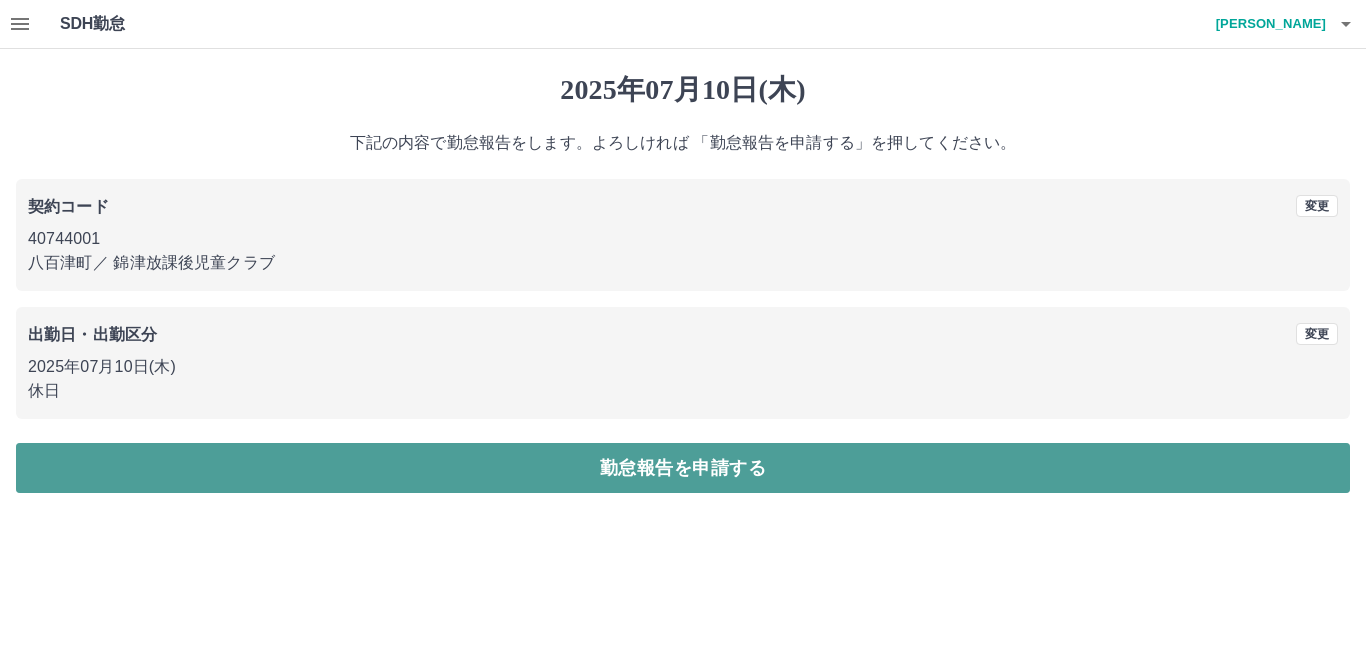 click on "勤怠報告を申請する" at bounding box center [683, 468] 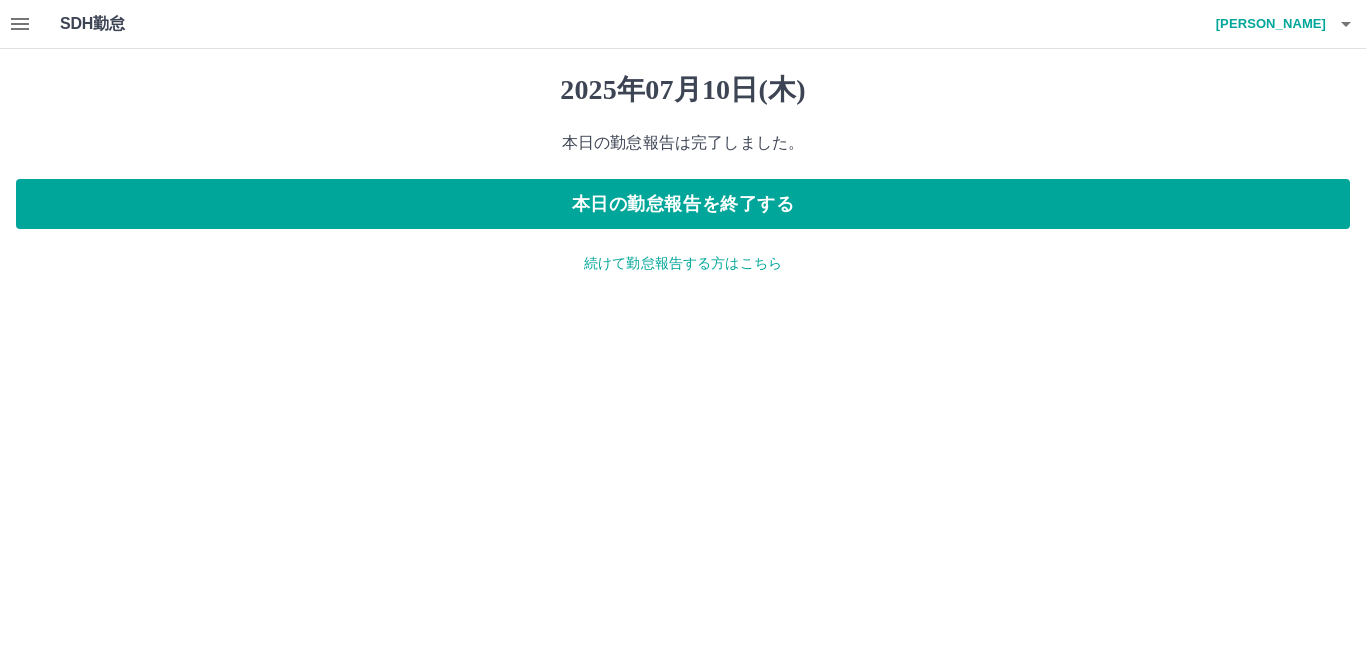 click on "続けて勤怠報告する方はこちら" at bounding box center [683, 263] 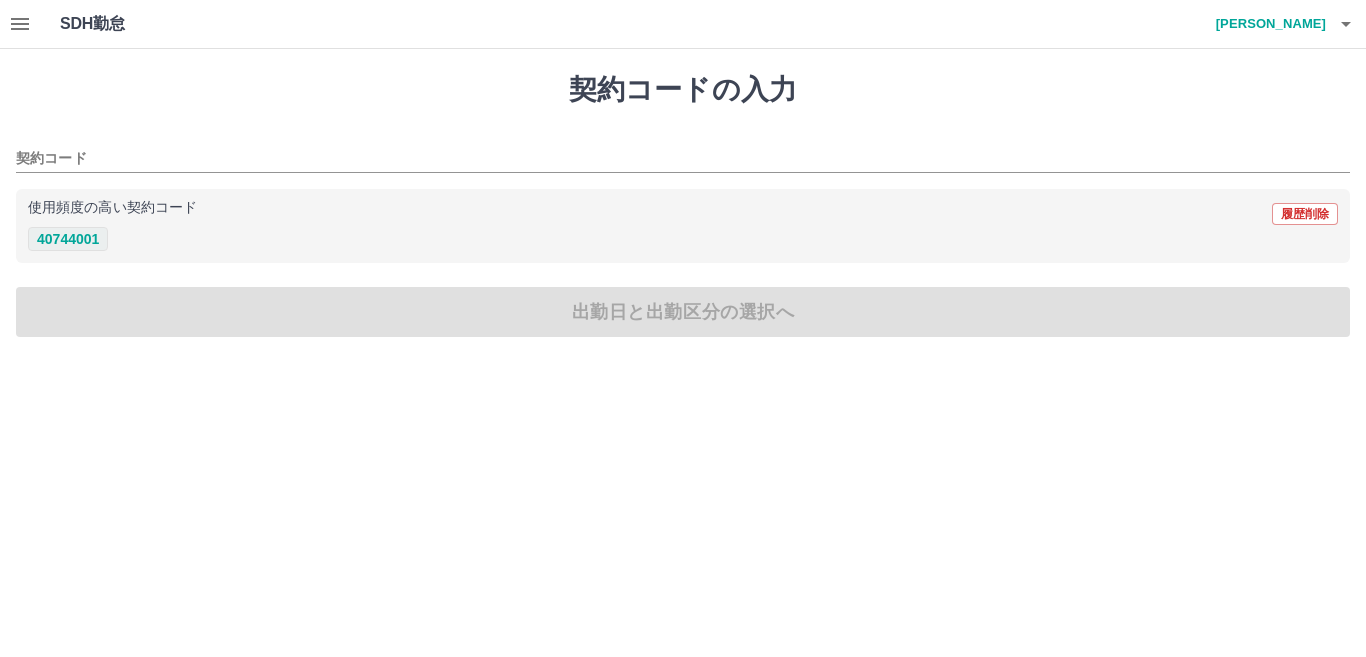 click on "40744001" at bounding box center [68, 239] 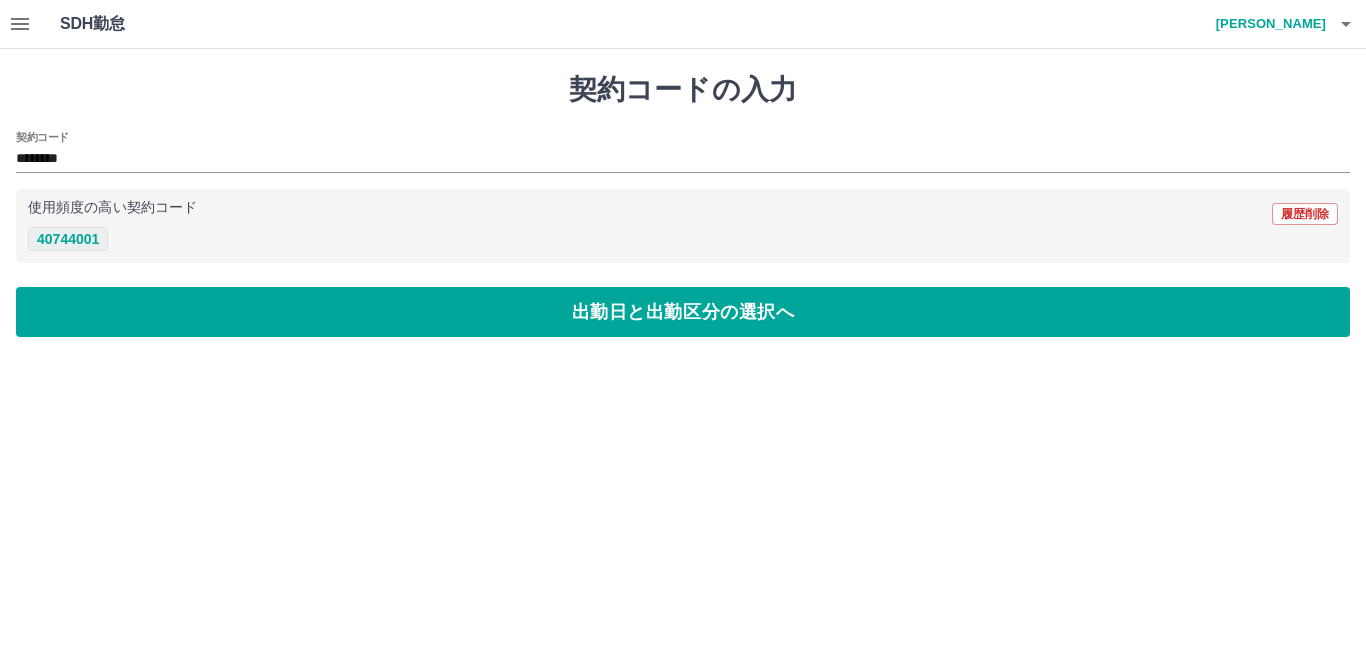 type on "********" 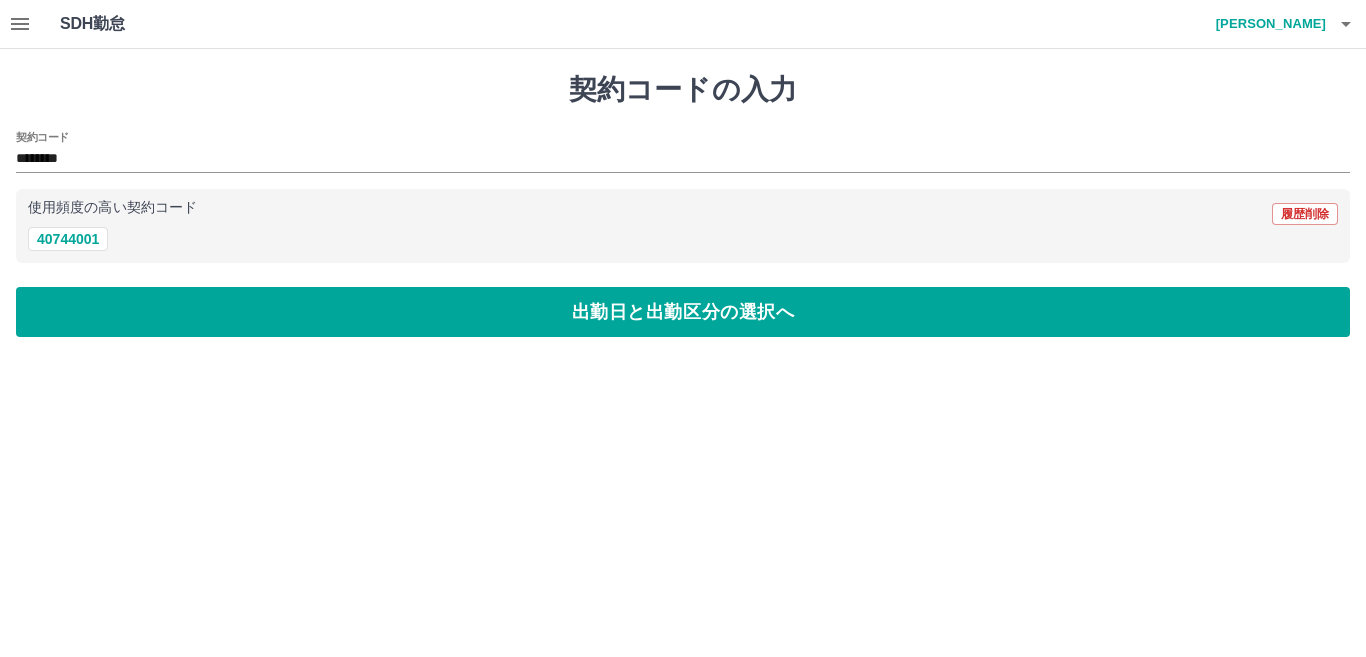 click on "出勤日と出勤区分の選択へ" at bounding box center (683, 312) 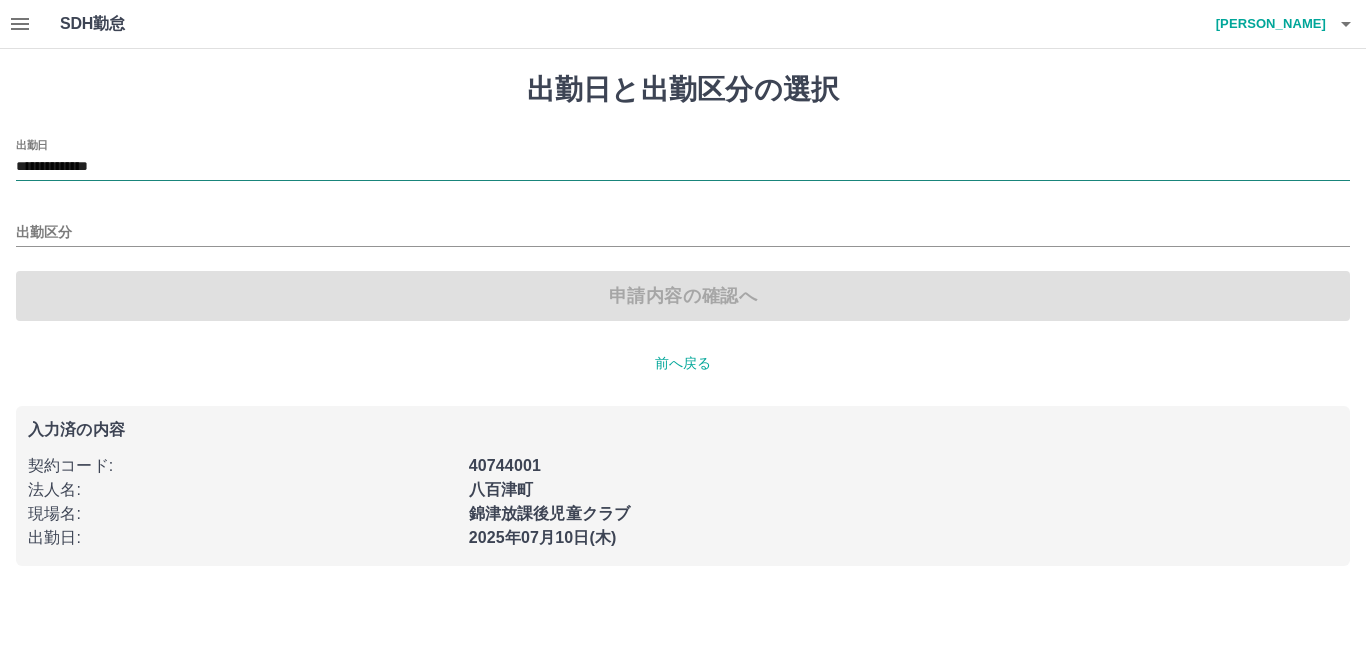 click on "**********" at bounding box center (683, 167) 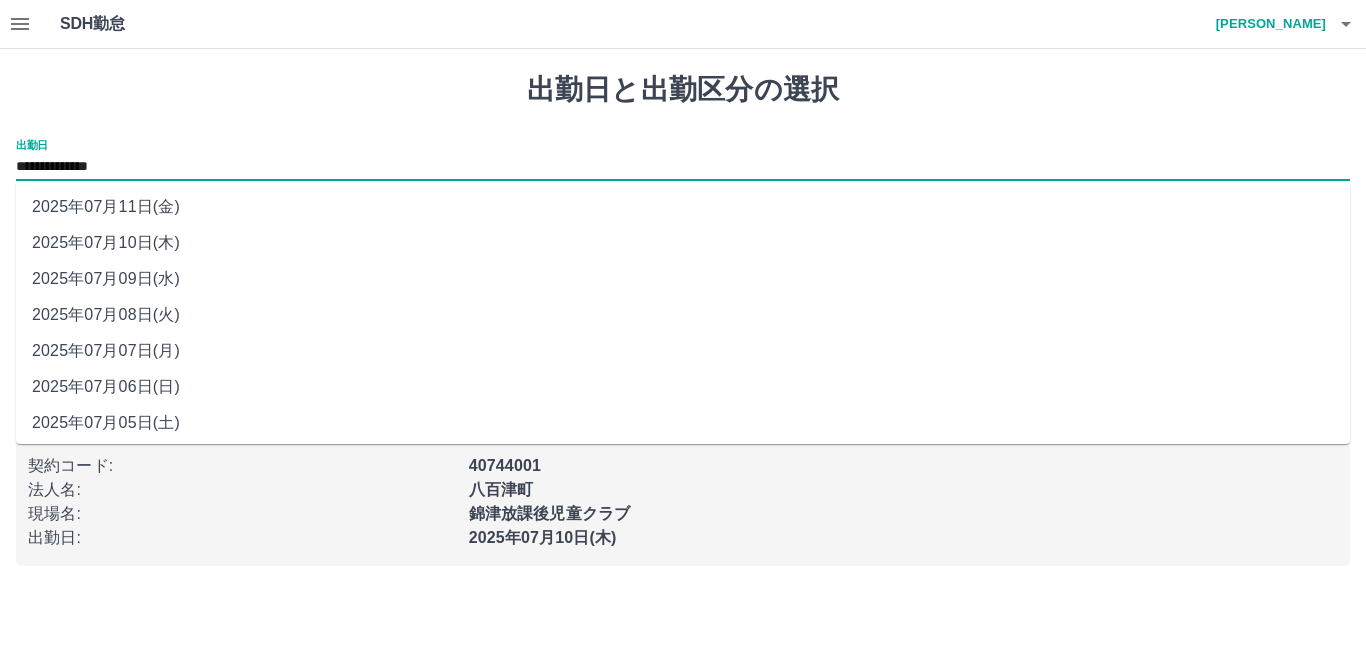 click on "2025年07月11日(金)" at bounding box center (683, 207) 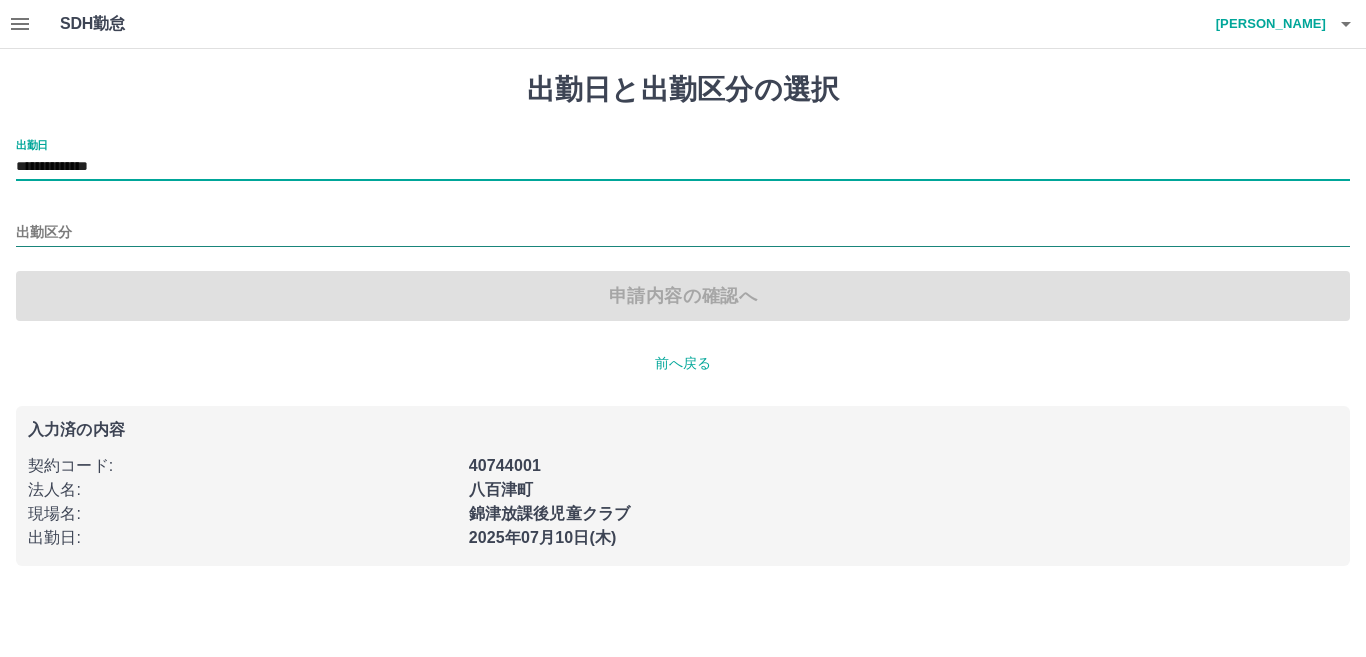 click on "出勤区分" at bounding box center (683, 233) 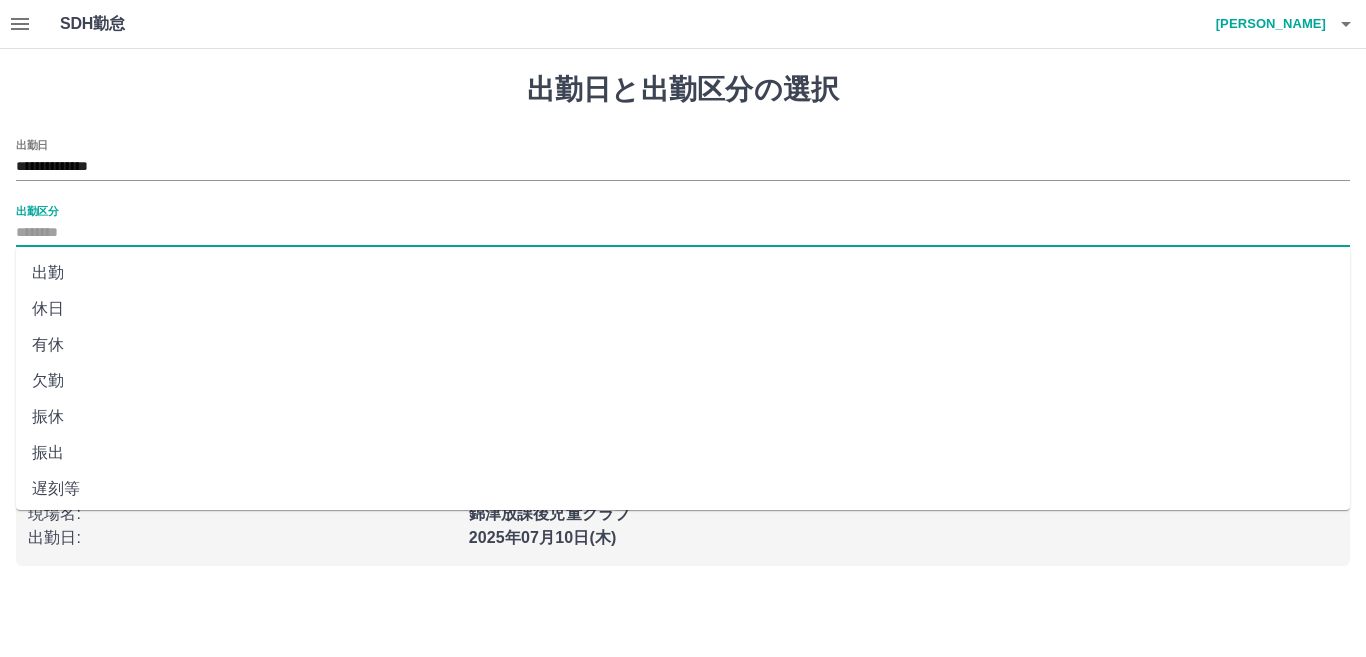 click on "休日" at bounding box center (683, 309) 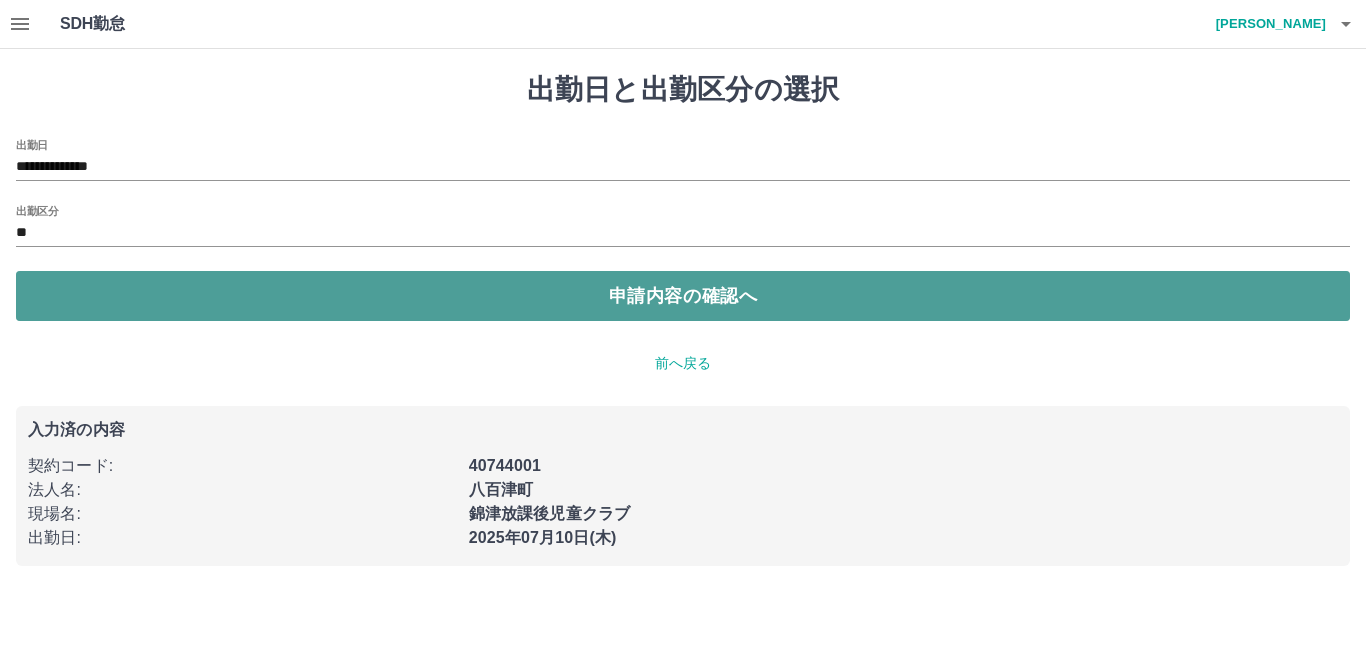 click on "申請内容の確認へ" at bounding box center (683, 296) 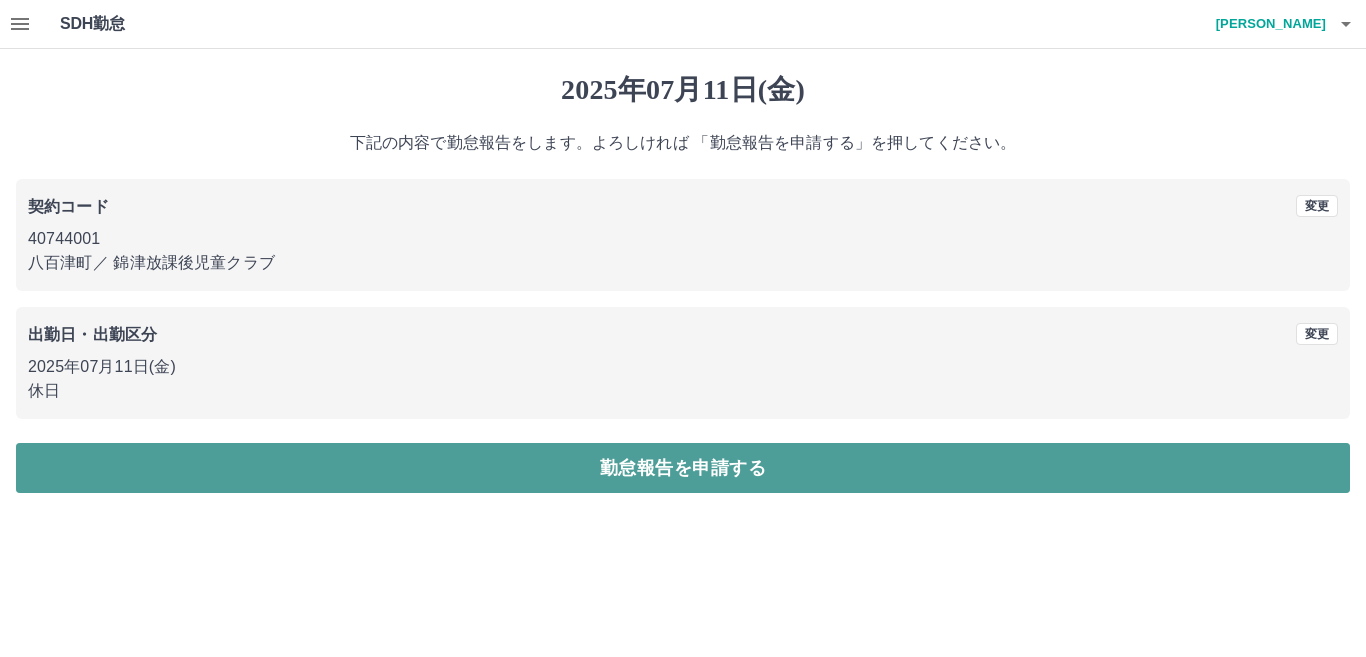 click on "勤怠報告を申請する" at bounding box center (683, 468) 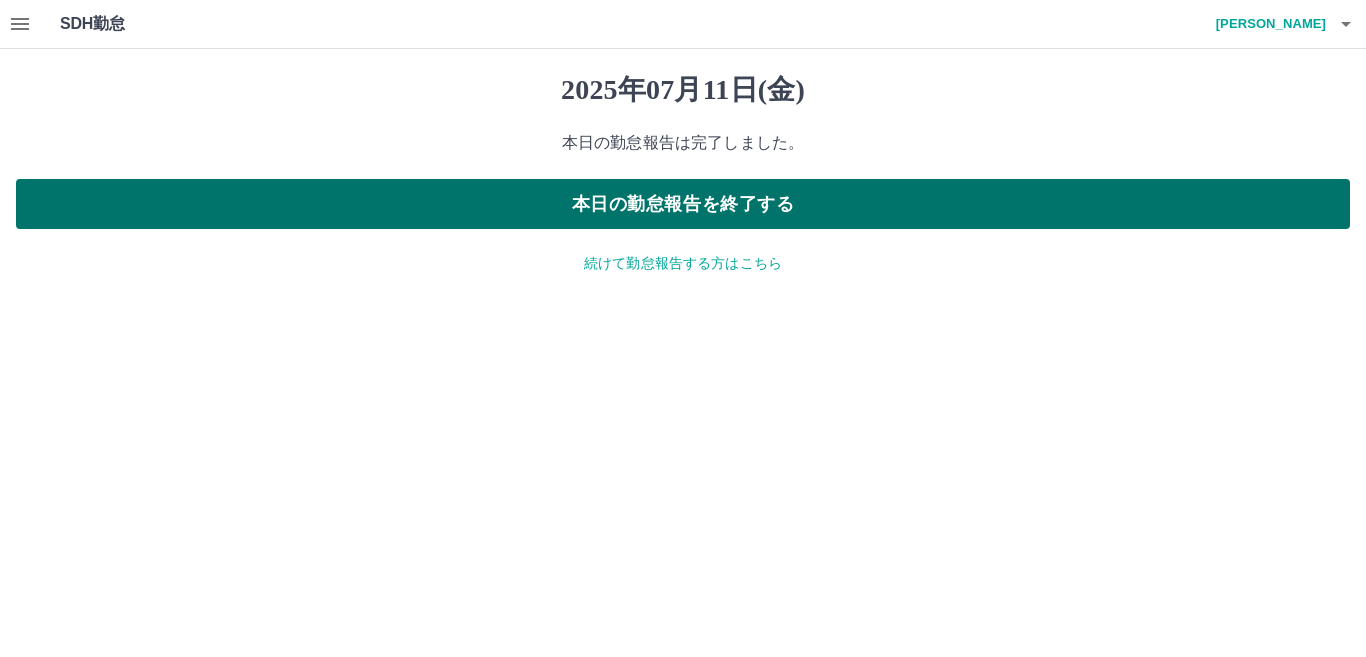 click on "本日の勤怠報告を終了する" at bounding box center [683, 204] 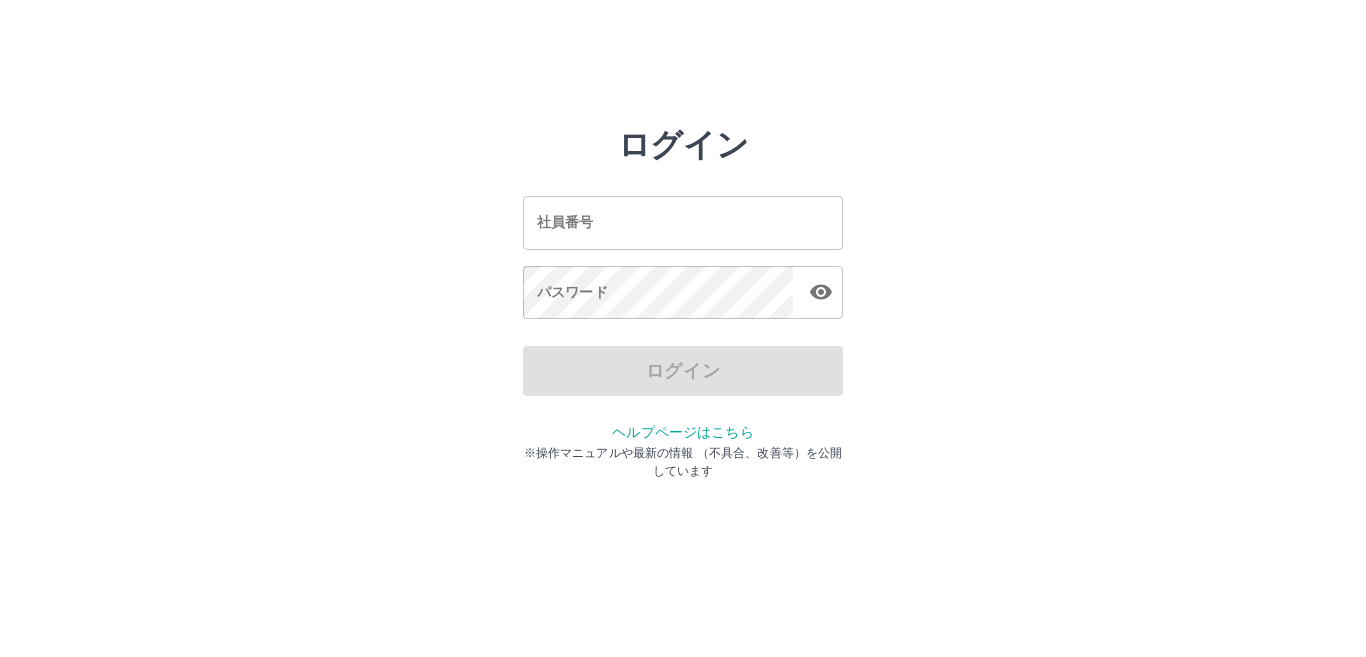 scroll, scrollTop: 0, scrollLeft: 0, axis: both 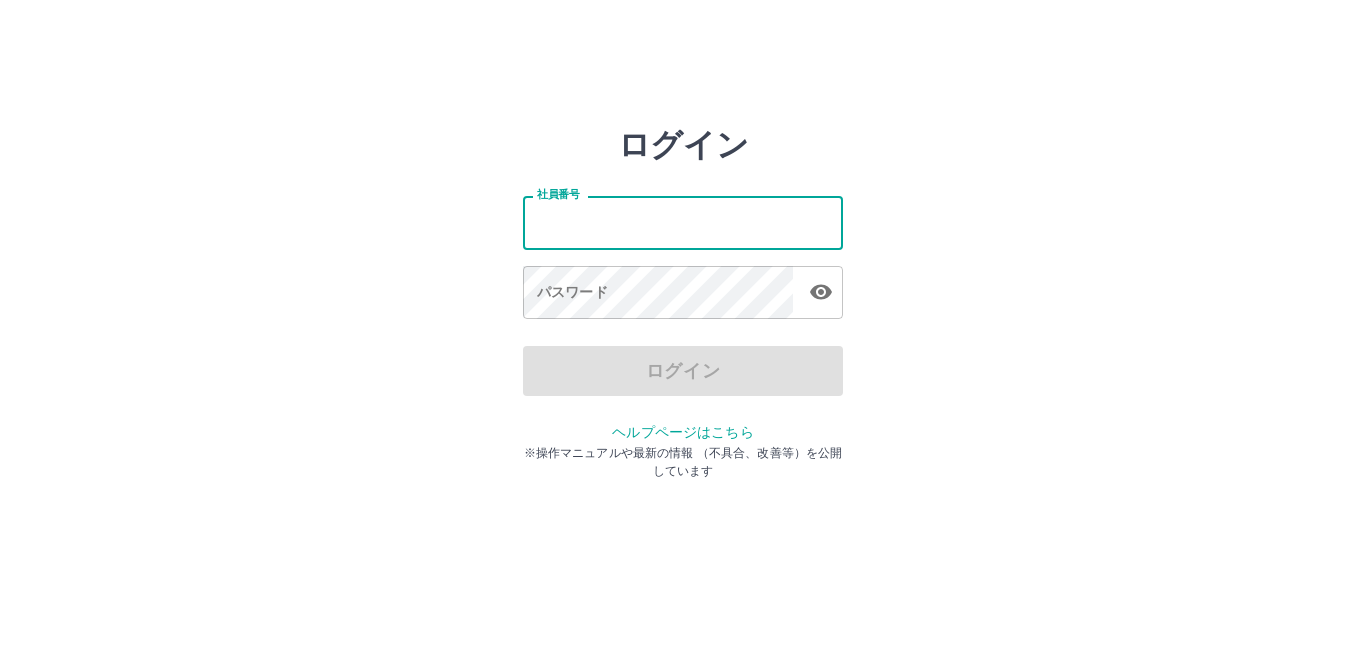 type on "*******" 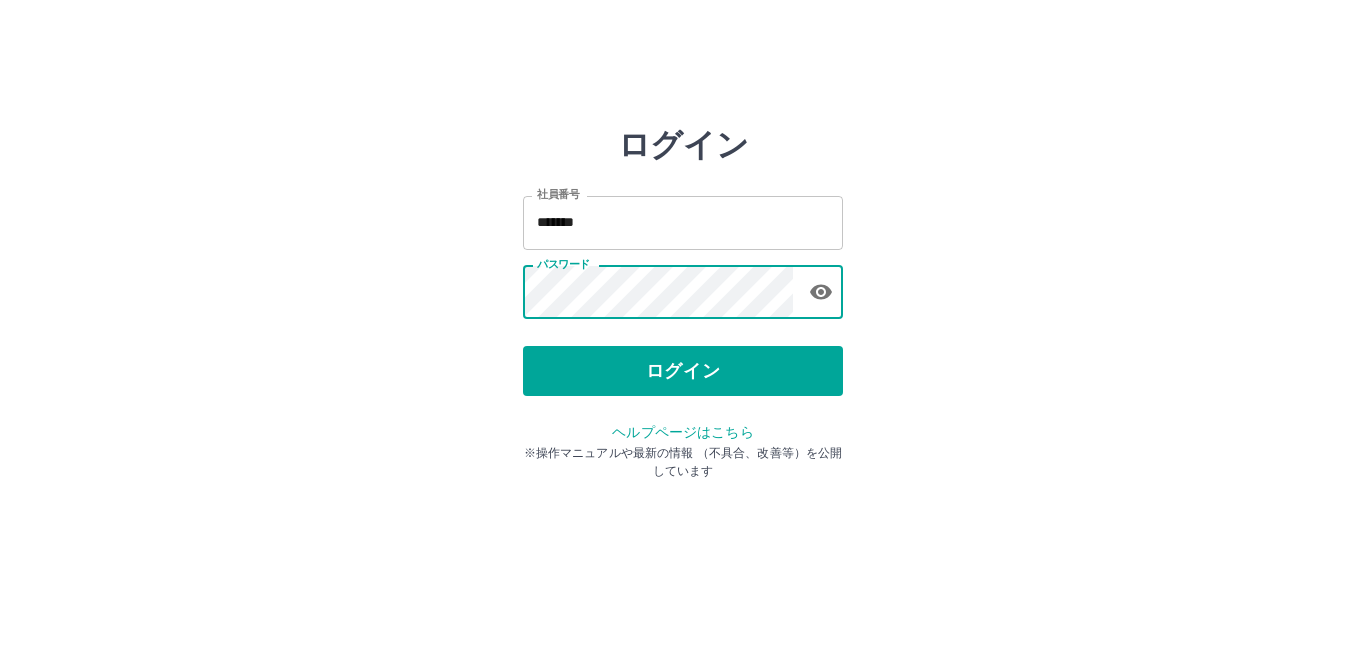 click on "ログイン" at bounding box center [683, 371] 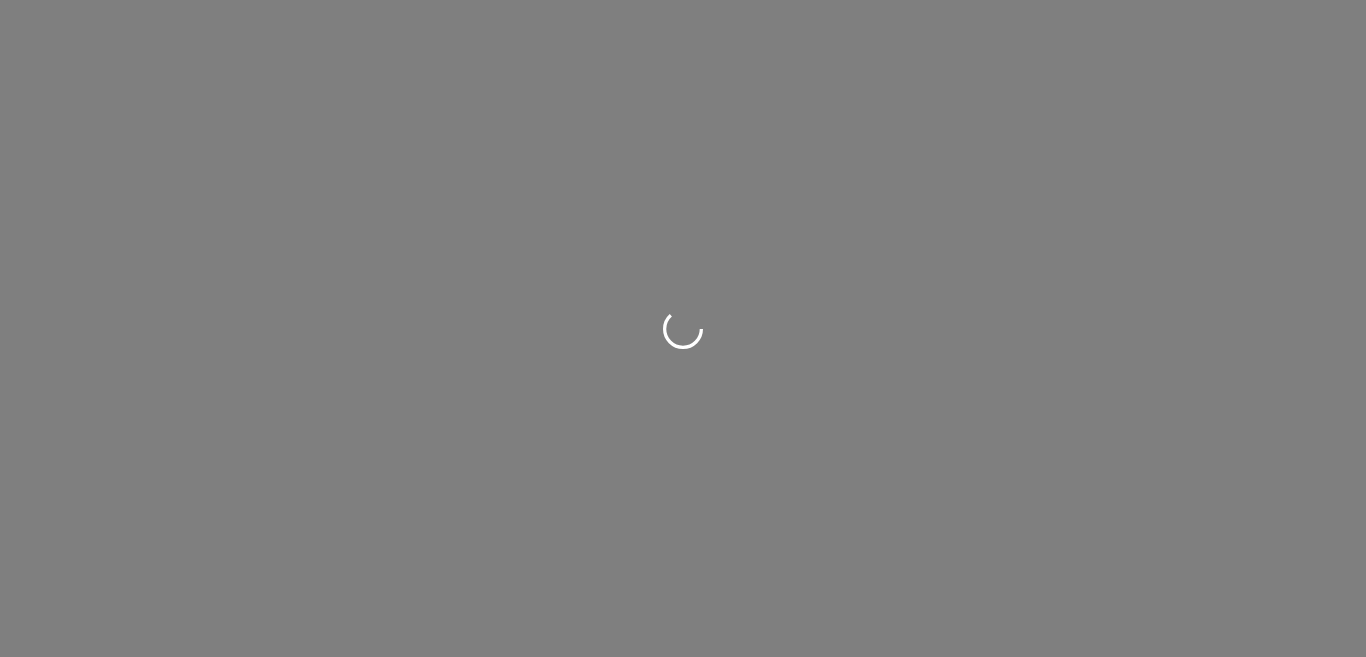 scroll, scrollTop: 0, scrollLeft: 0, axis: both 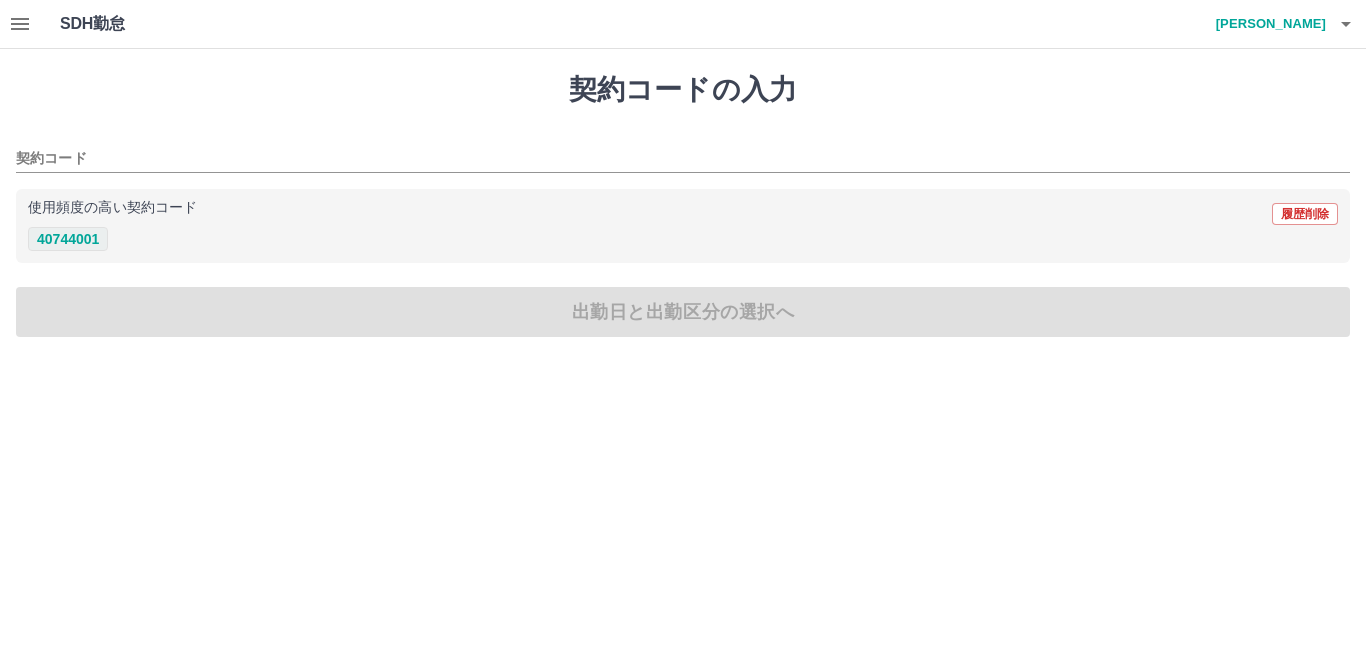 click on "40744001" at bounding box center [68, 239] 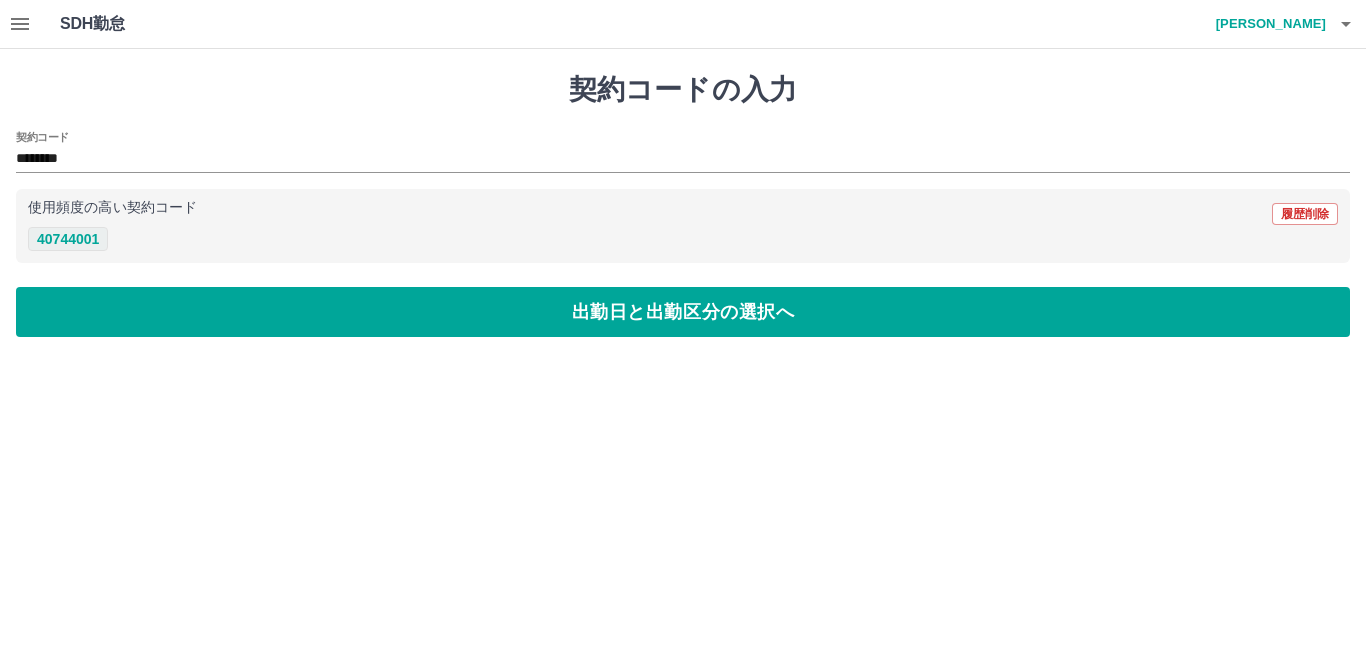 type on "********" 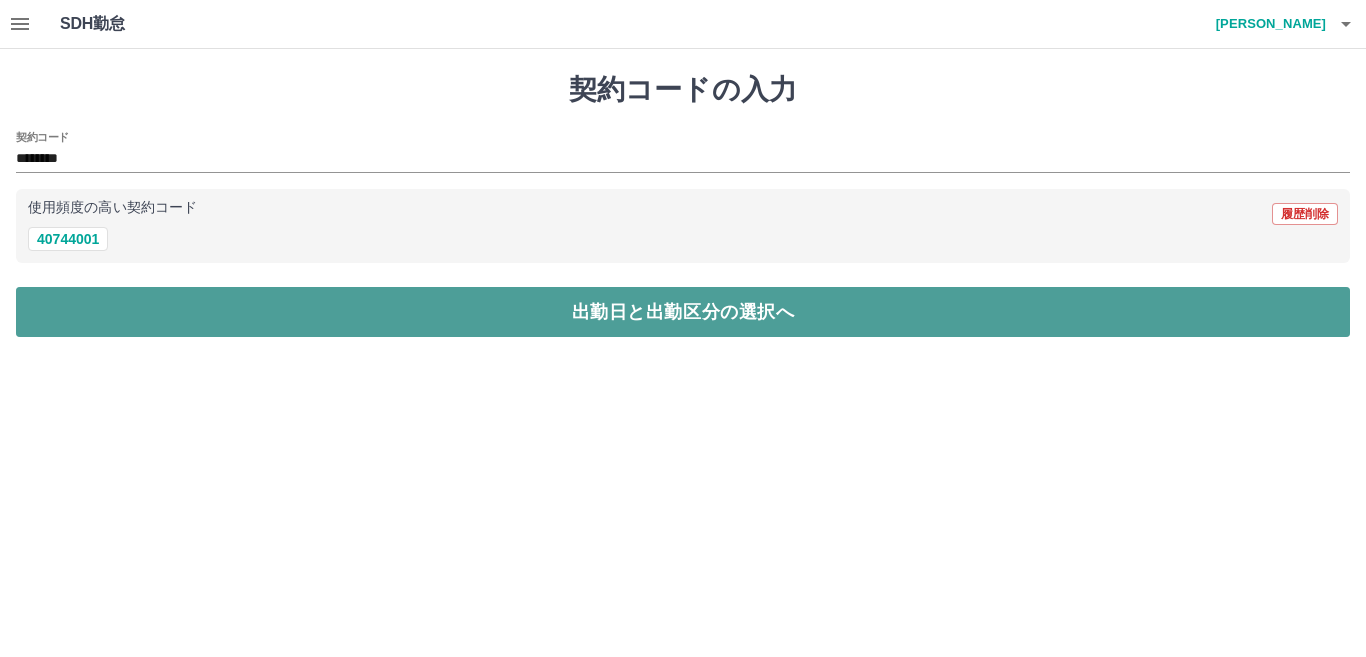 click on "出勤日と出勤区分の選択へ" at bounding box center (683, 312) 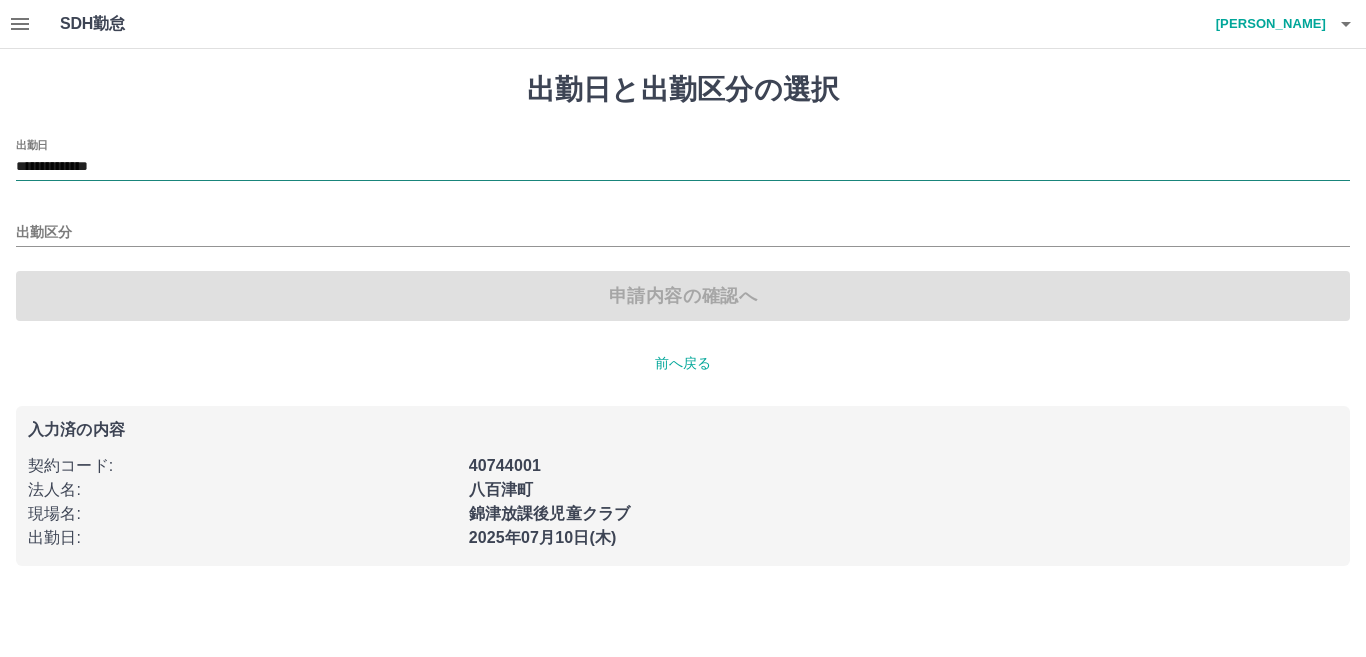 click on "**********" at bounding box center (683, 167) 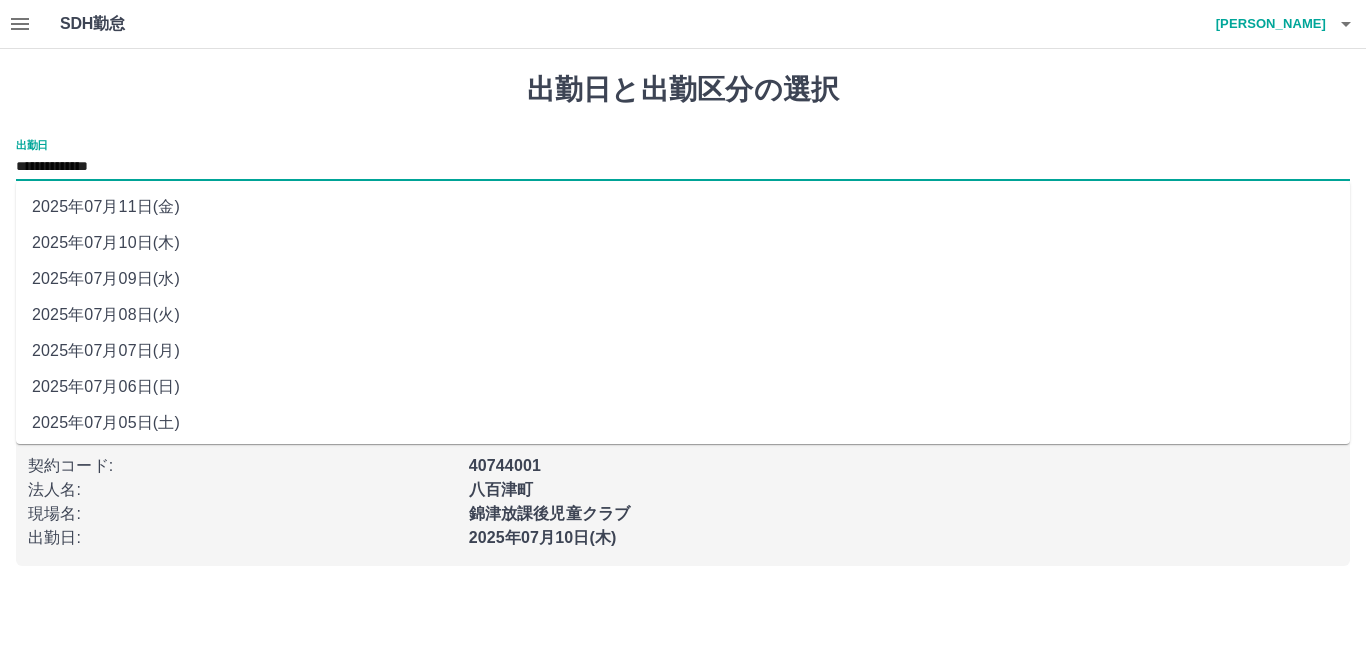 click on "2025年07月09日(水)" at bounding box center (683, 279) 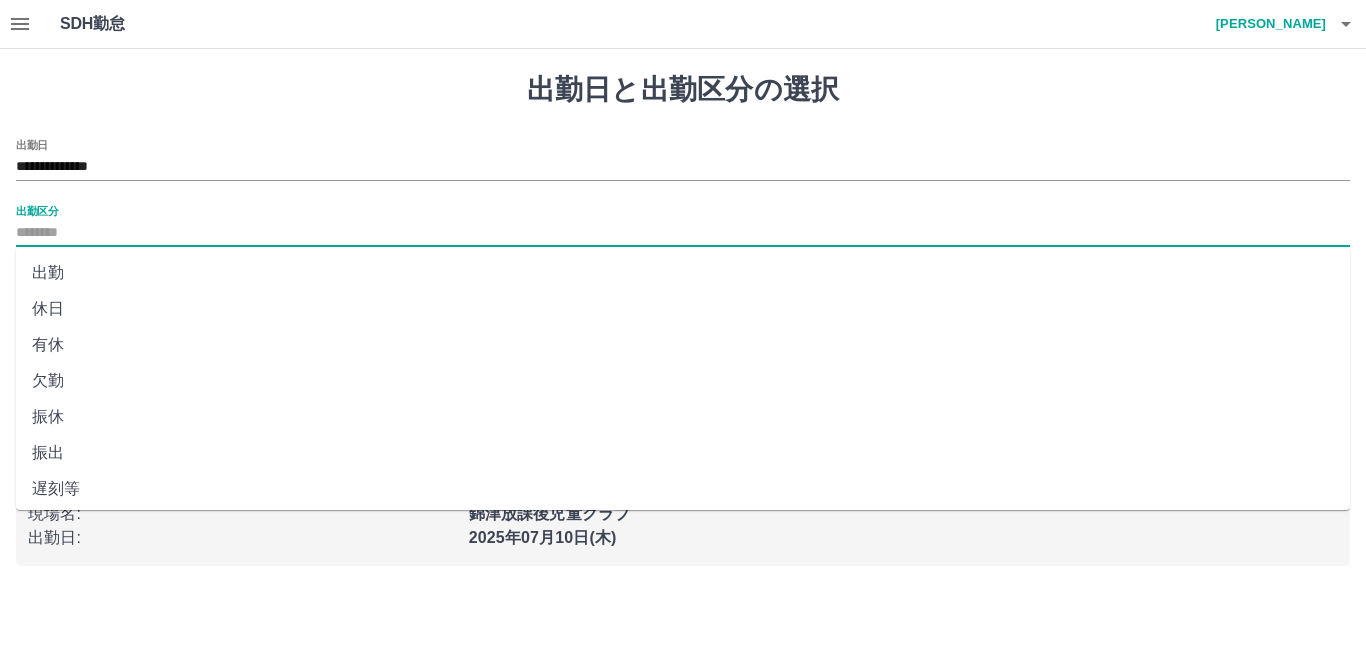 click on "出勤区分" at bounding box center (683, 233) 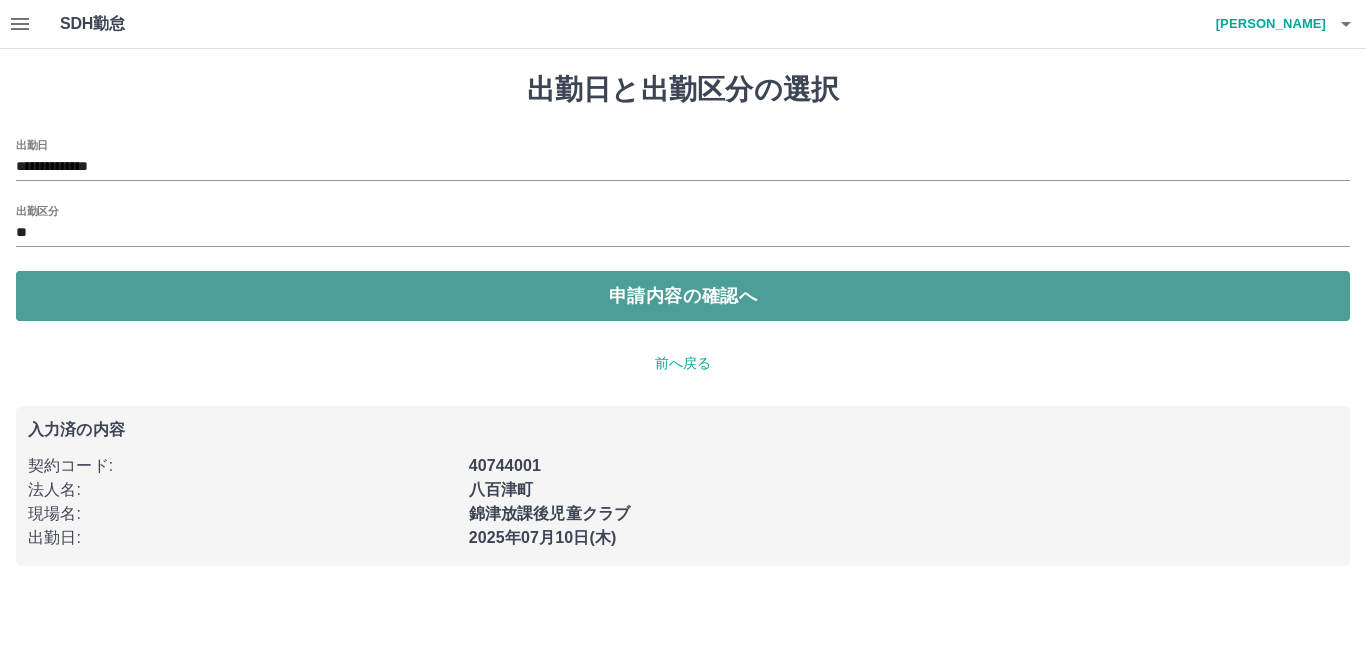 click on "申請内容の確認へ" at bounding box center (683, 296) 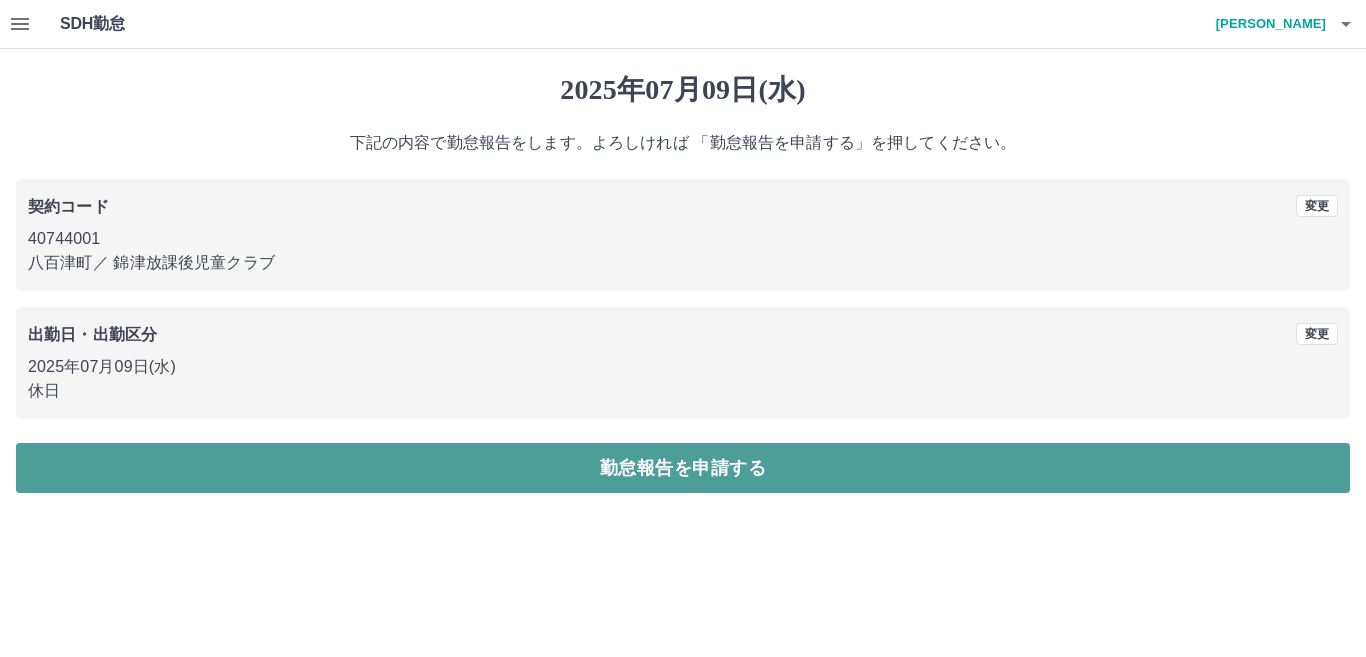 click on "勤怠報告を申請する" at bounding box center (683, 468) 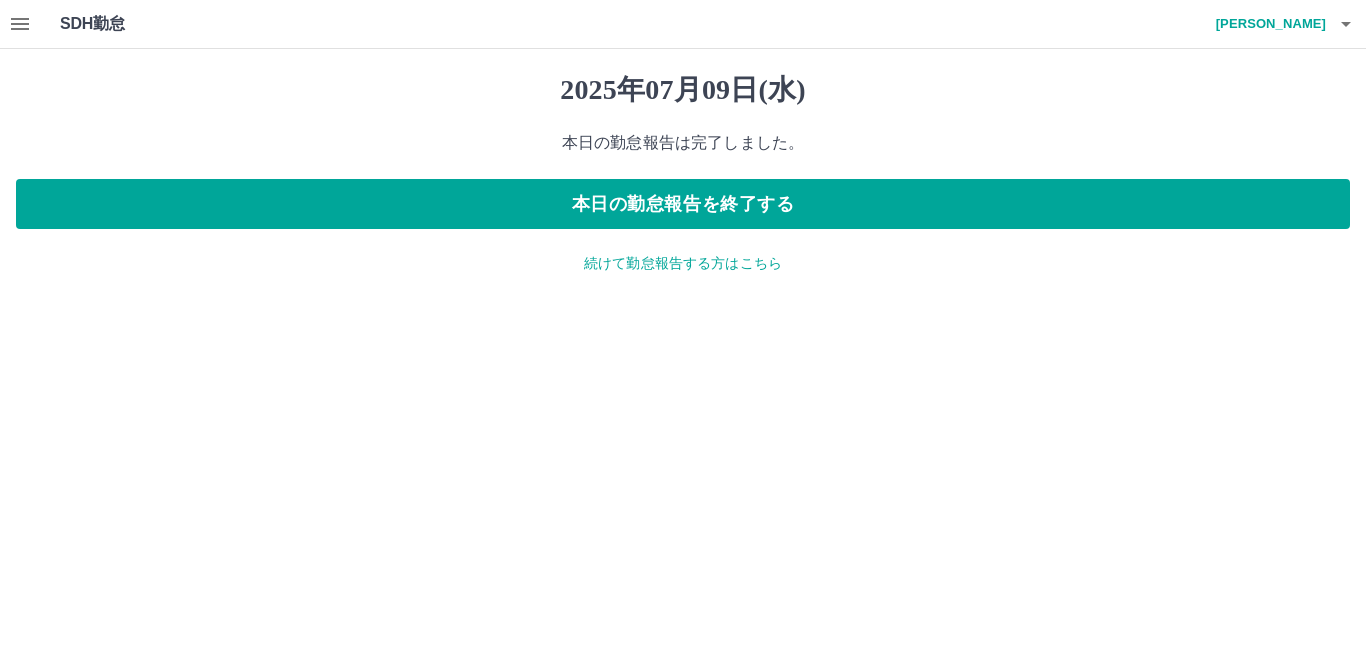 click on "続けて勤怠報告する方はこちら" at bounding box center (683, 263) 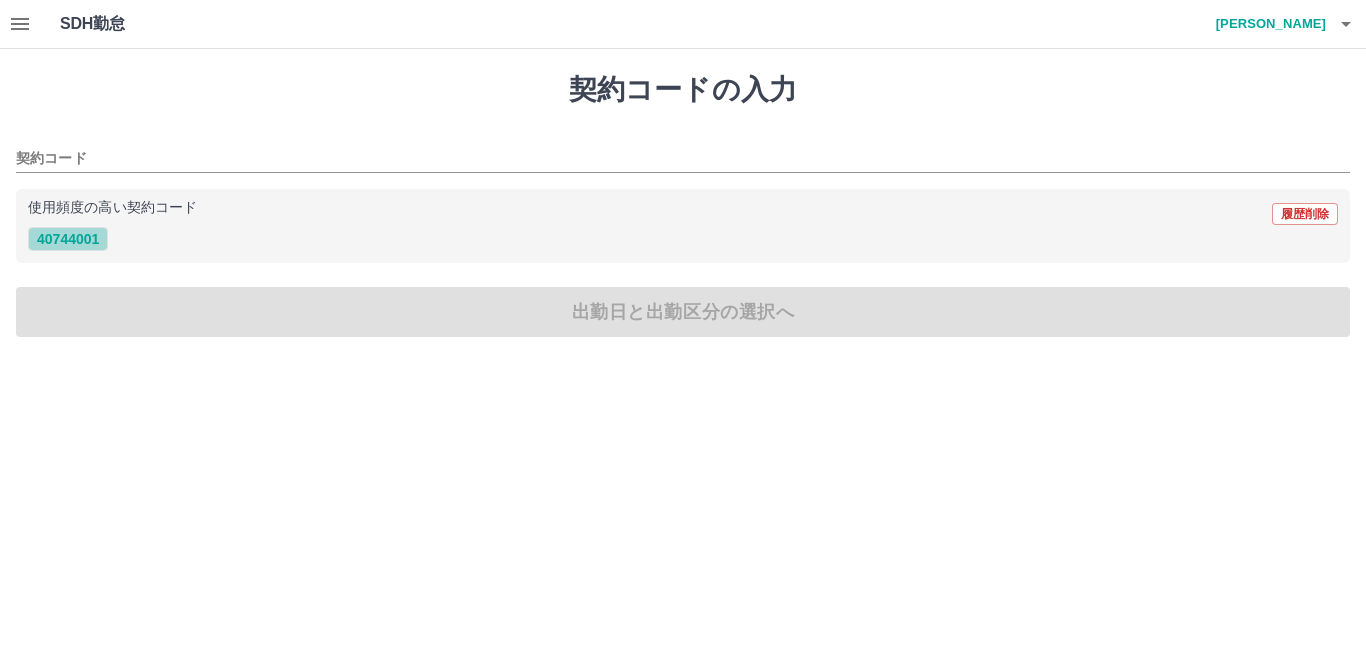 click on "40744001" at bounding box center [68, 239] 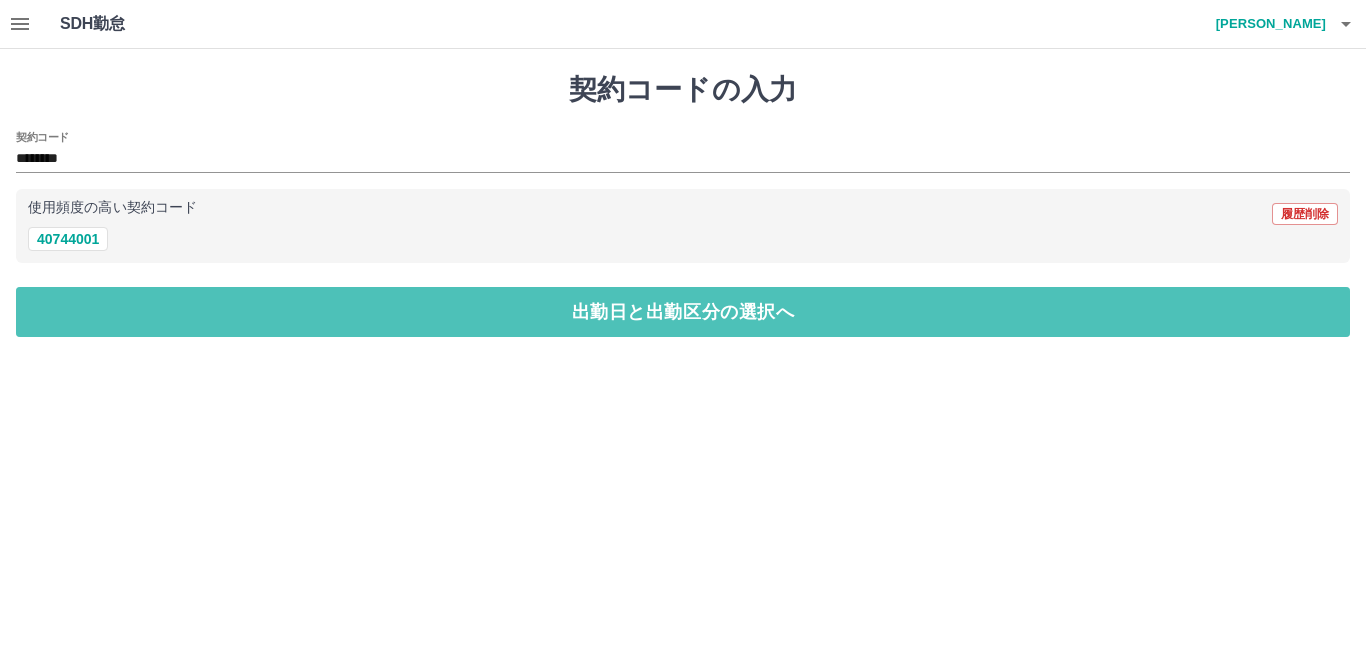 drag, startPoint x: 93, startPoint y: 305, endPoint x: 90, endPoint y: 291, distance: 14.3178215 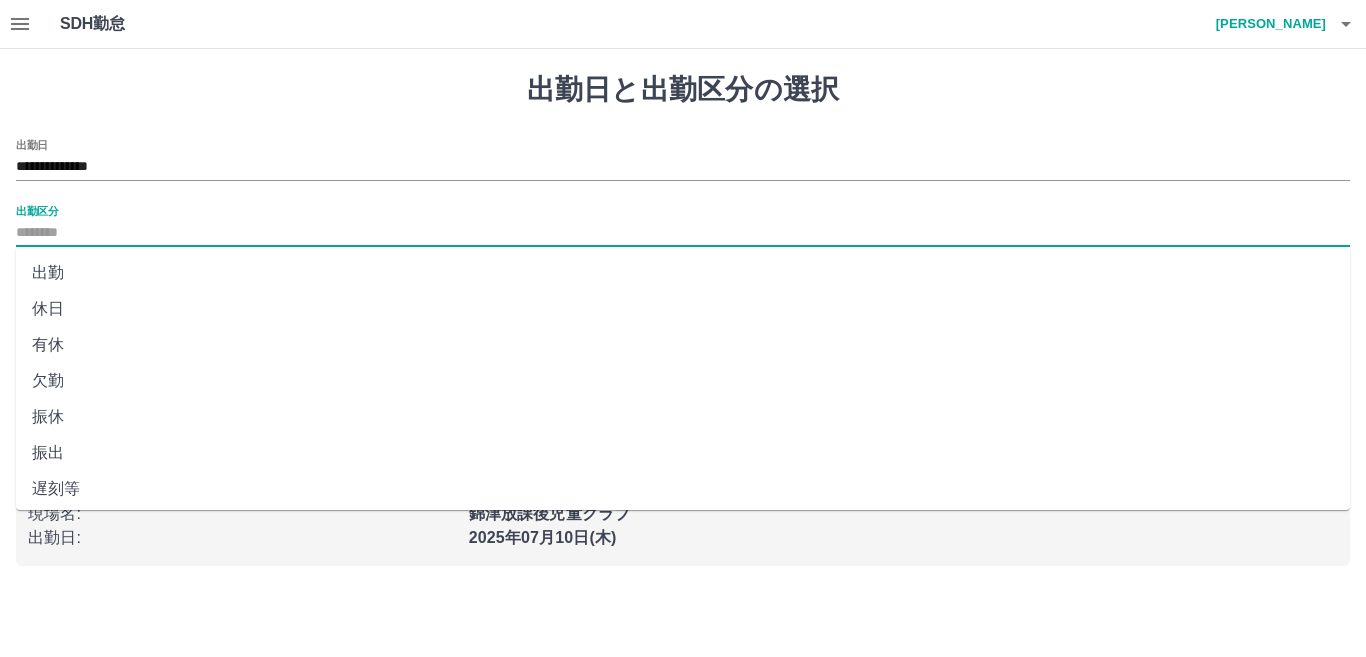 click on "出勤区分" at bounding box center [683, 233] 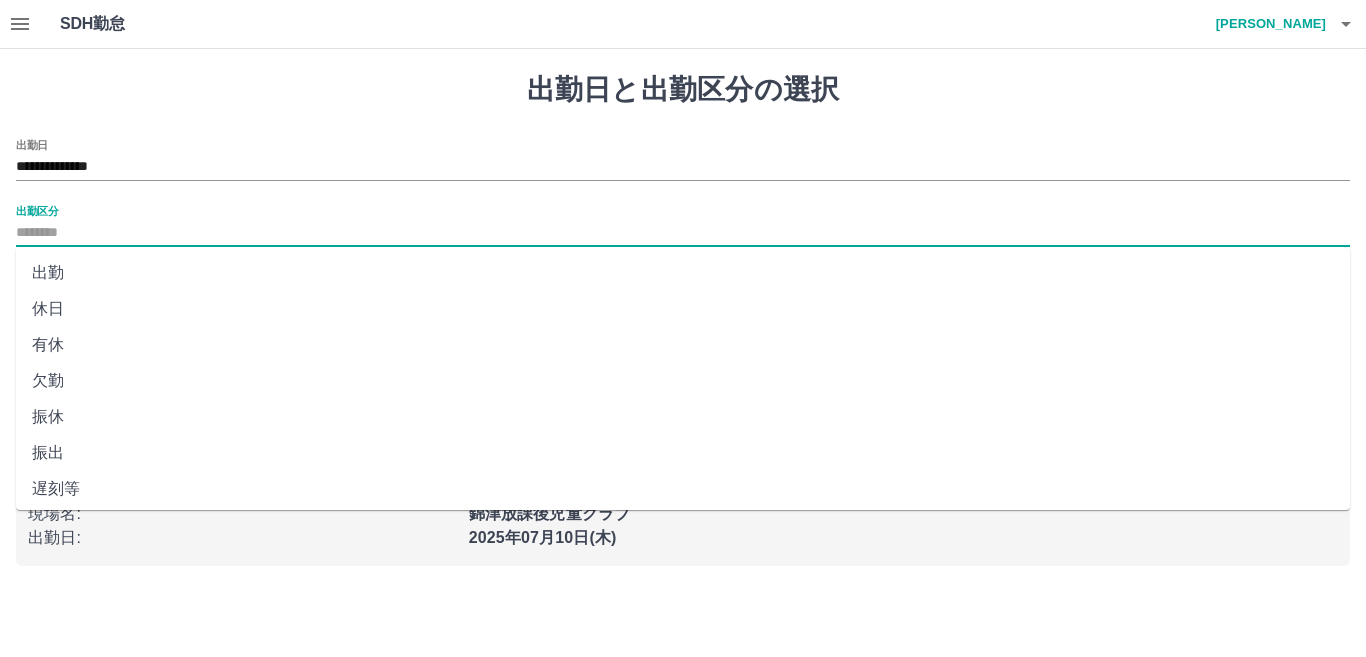 click on "休日" at bounding box center (683, 309) 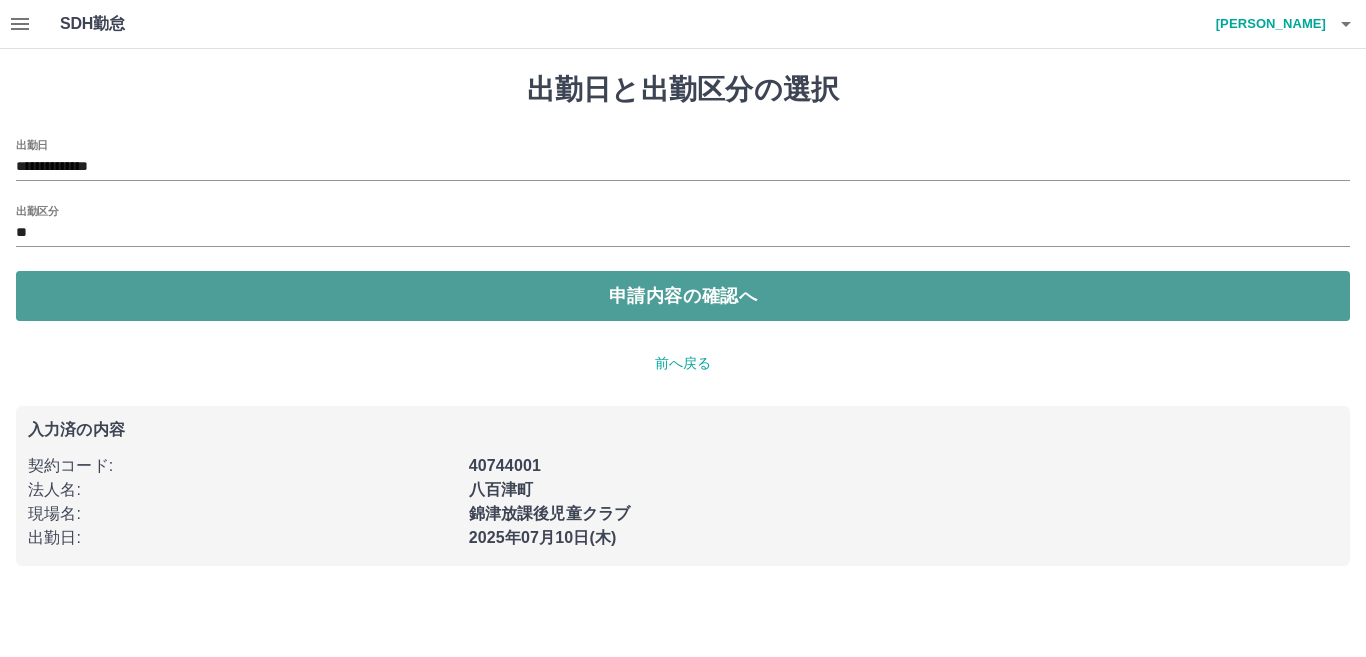 click on "申請内容の確認へ" at bounding box center [683, 296] 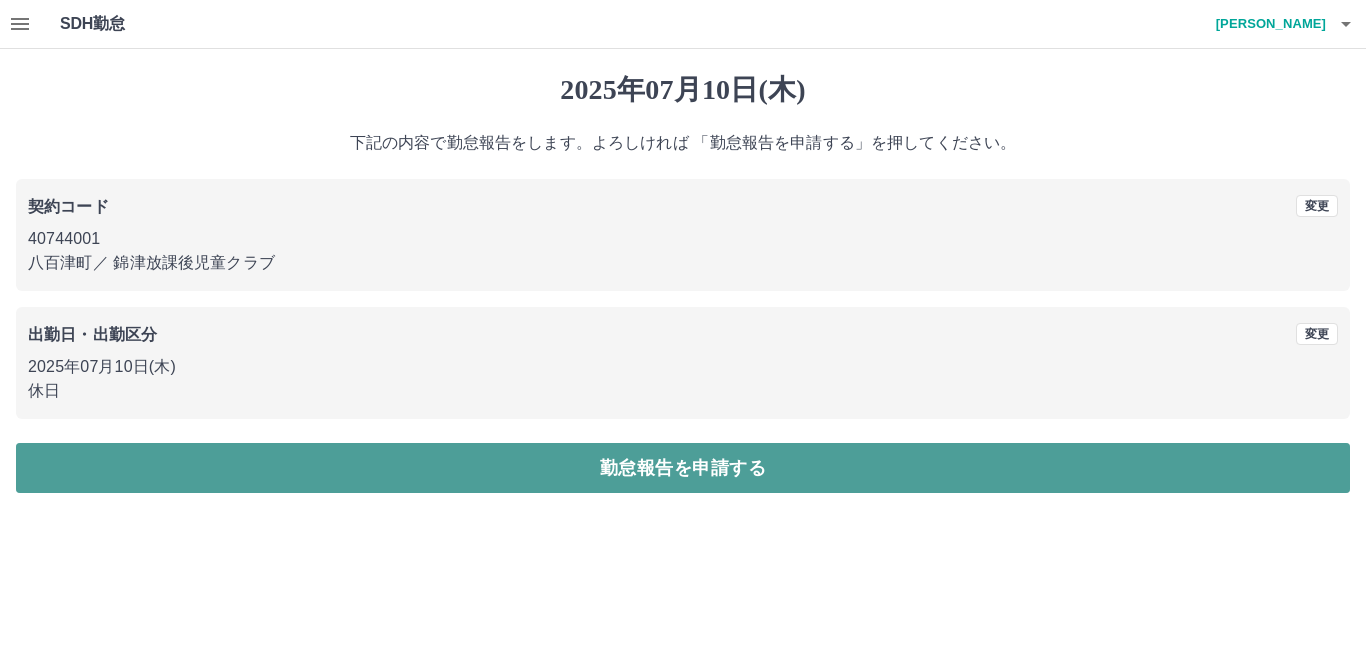 click on "勤怠報告を申請する" at bounding box center (683, 468) 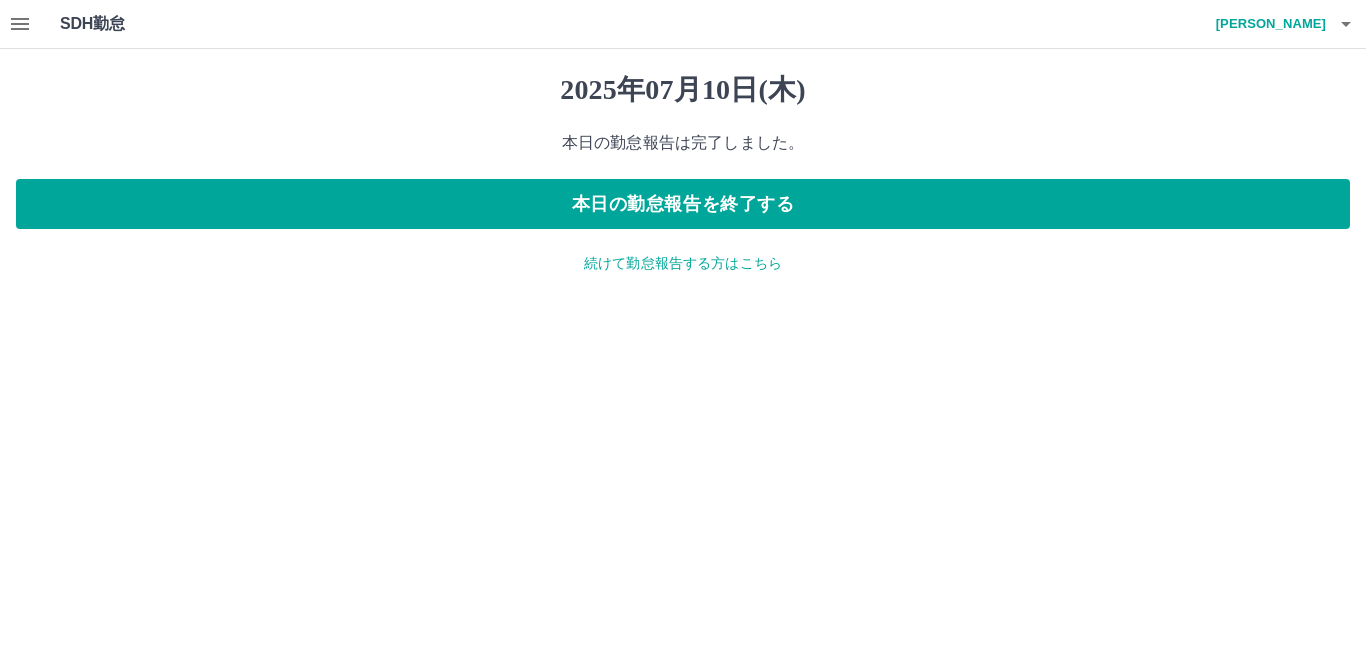 click on "続けて勤怠報告する方はこちら" at bounding box center (683, 263) 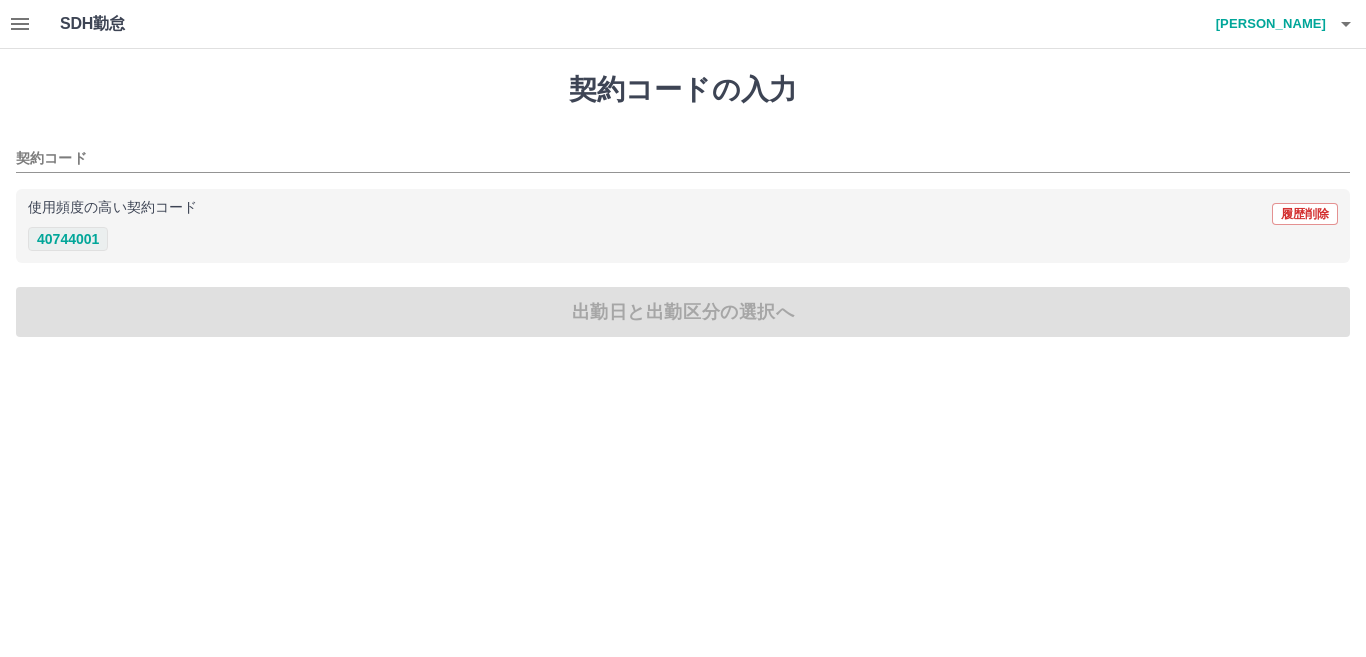 click on "40744001" at bounding box center [68, 239] 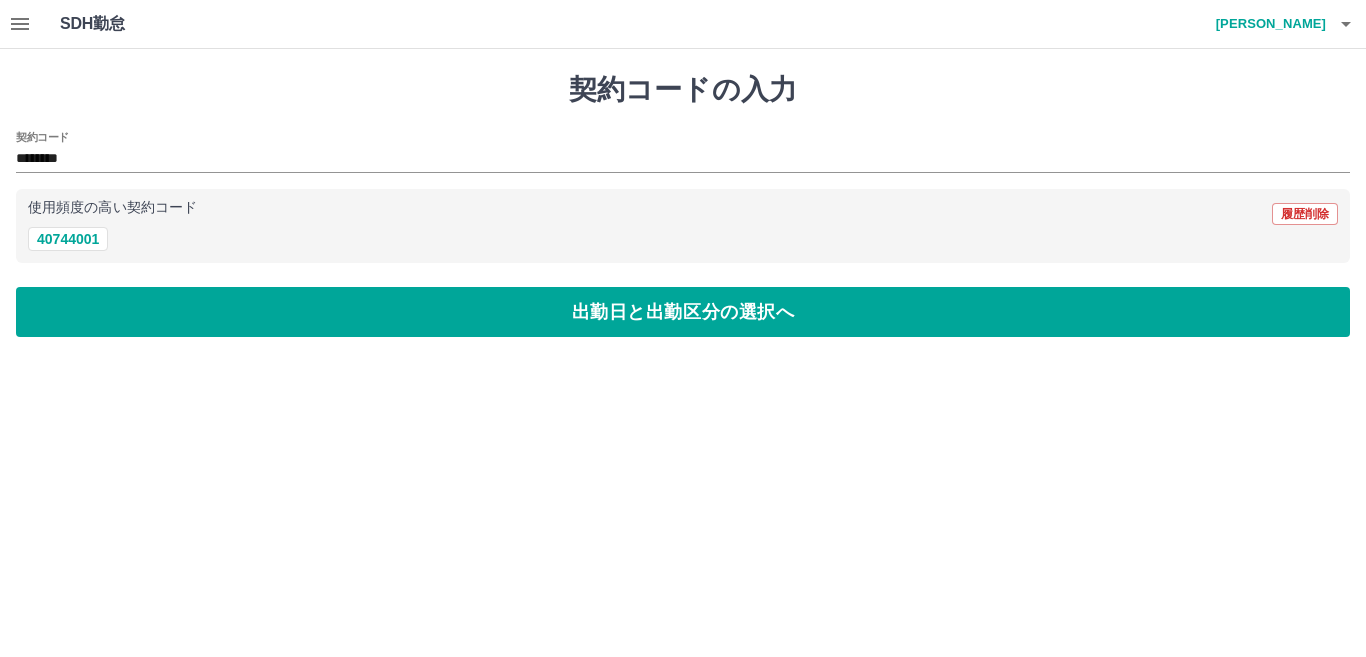 drag, startPoint x: 89, startPoint y: 307, endPoint x: 89, endPoint y: 286, distance: 21 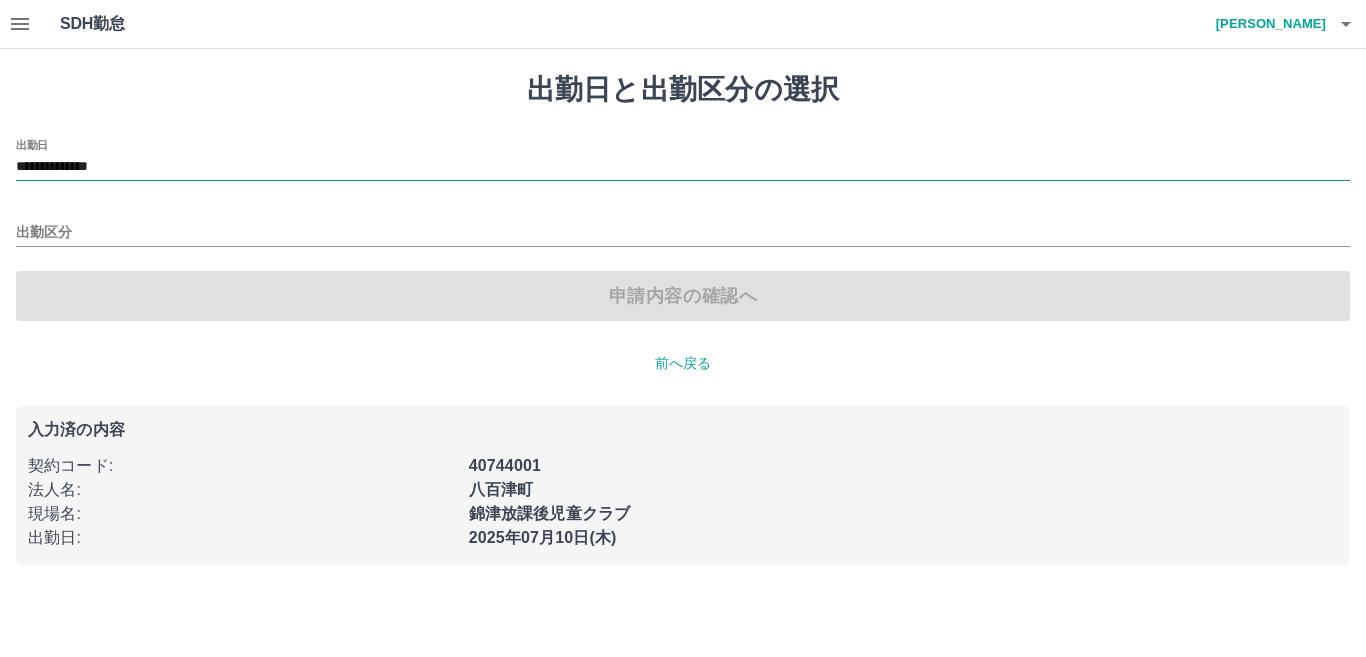 click on "**********" at bounding box center [683, 167] 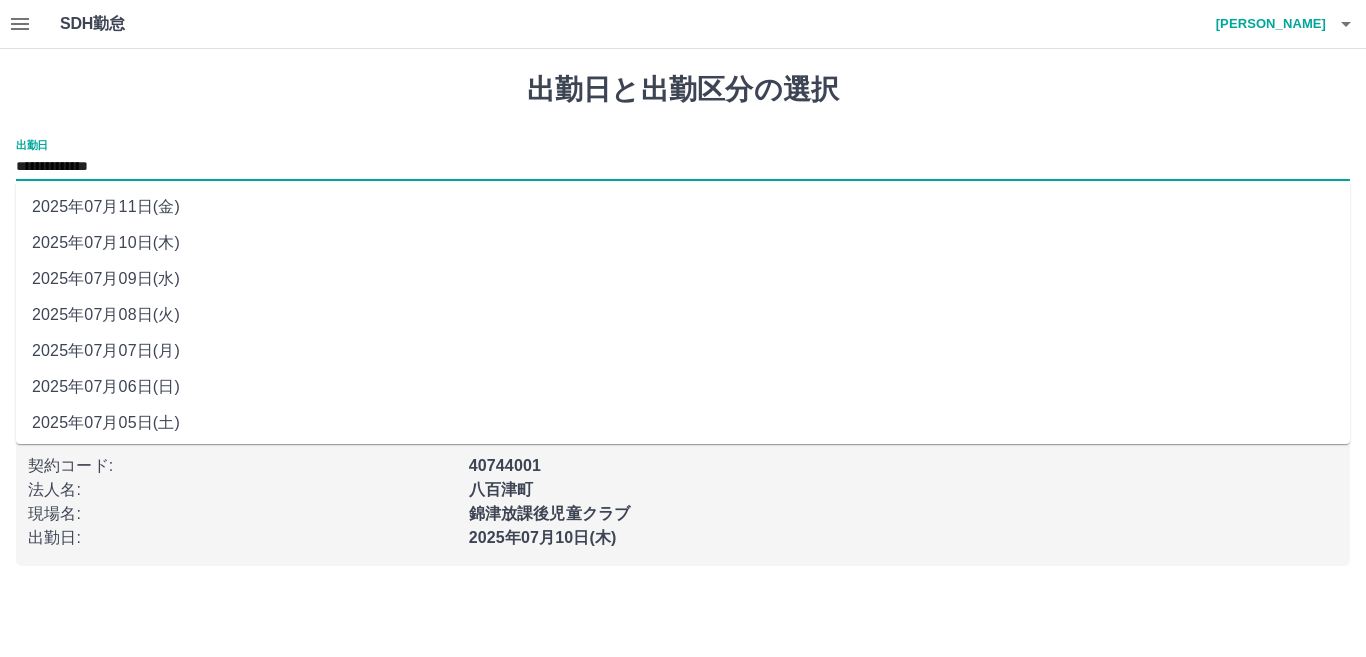 click on "2025年07月11日(金)" at bounding box center (683, 207) 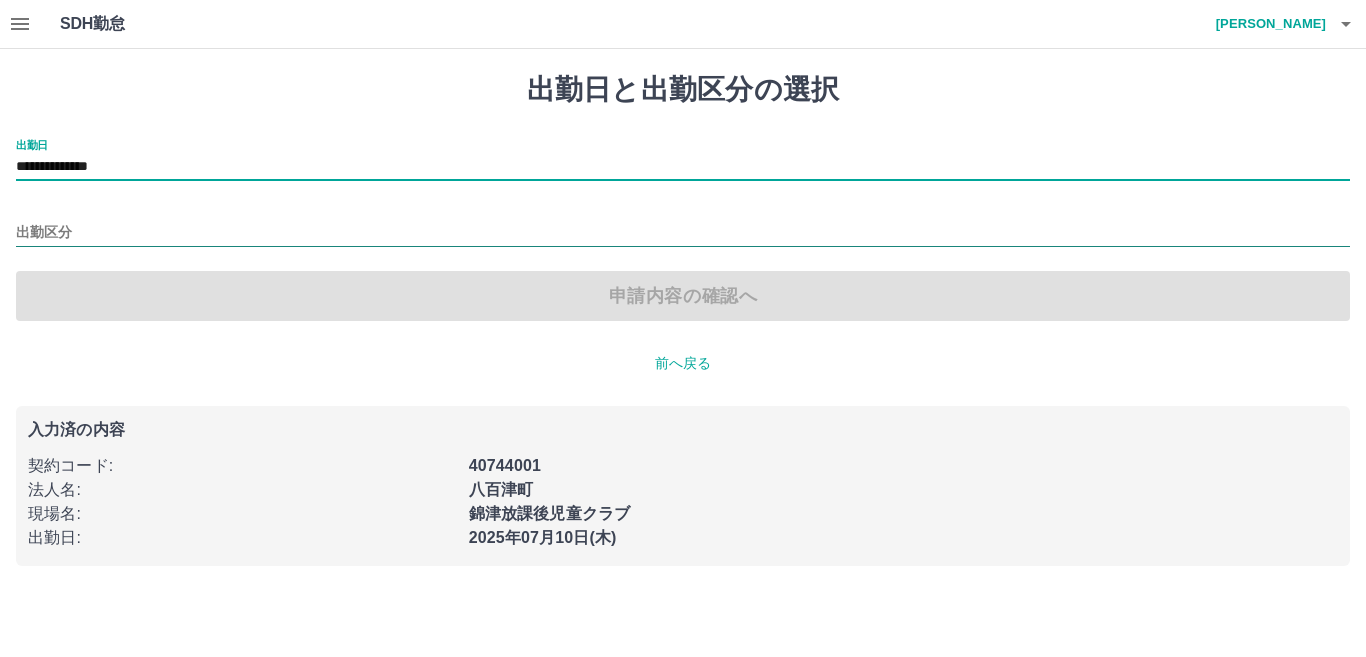 click on "出勤区分" at bounding box center (683, 233) 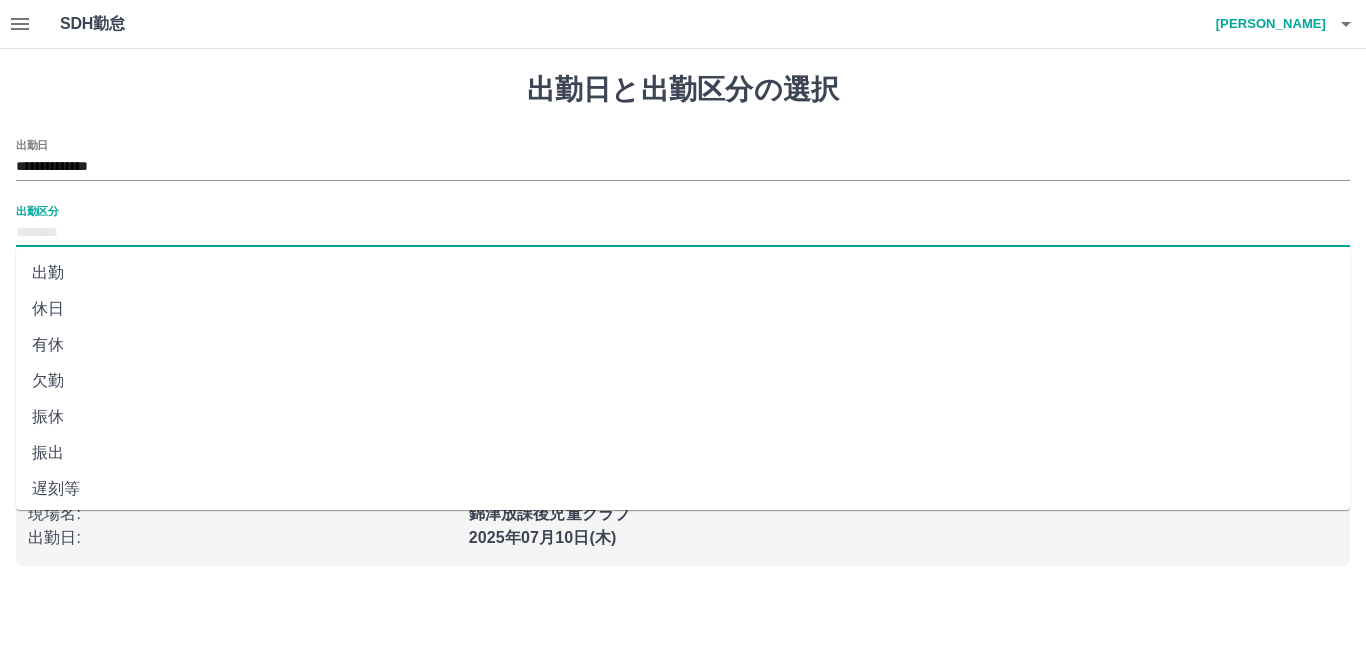click on "休日" at bounding box center [683, 309] 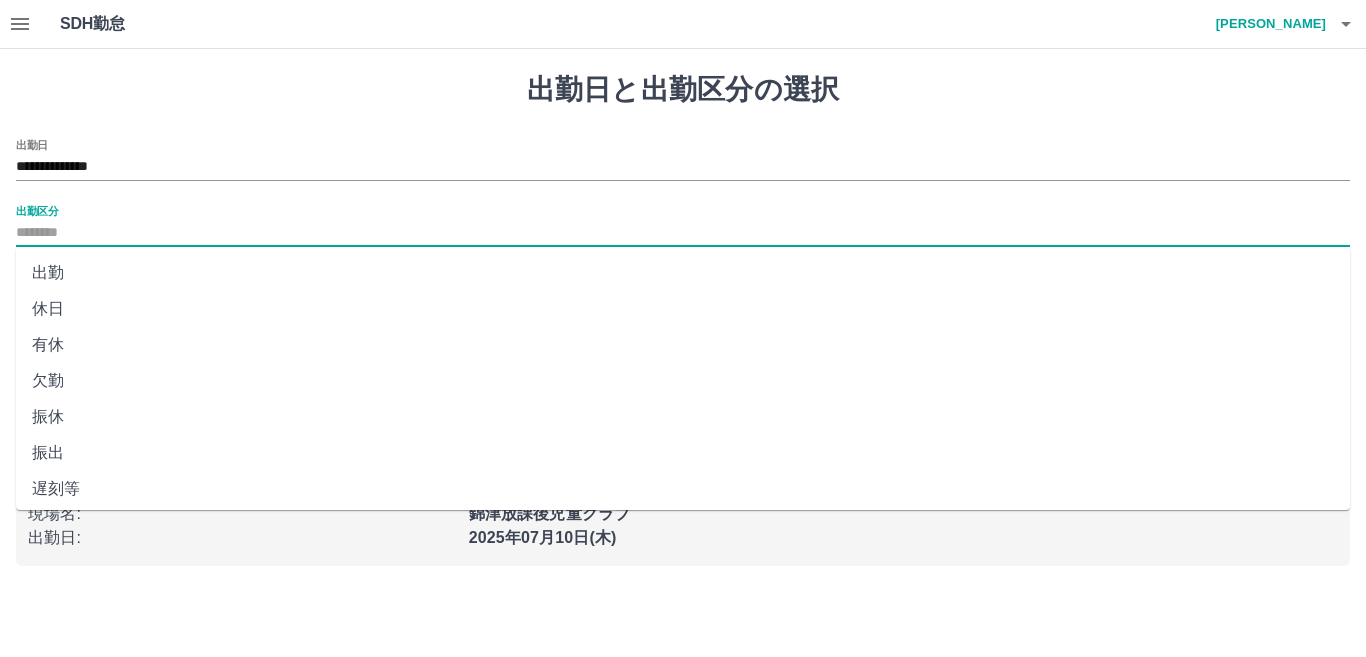 type on "**" 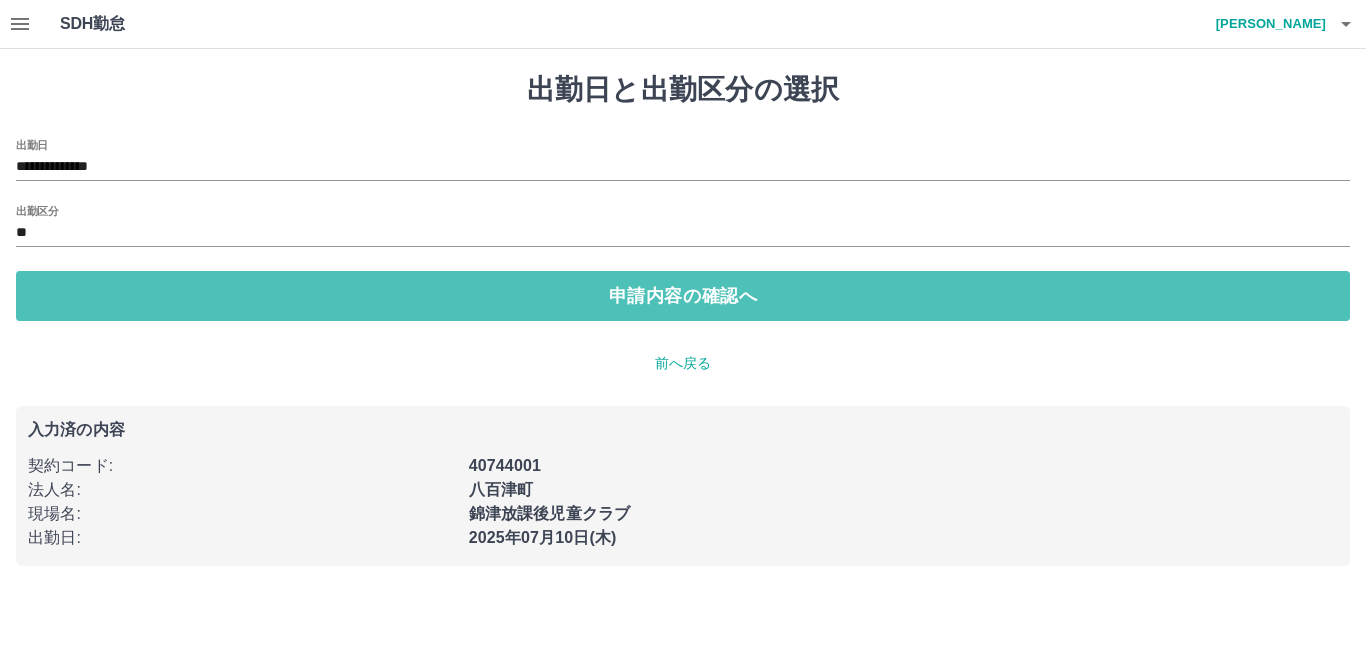 click on "申請内容の確認へ" at bounding box center (683, 296) 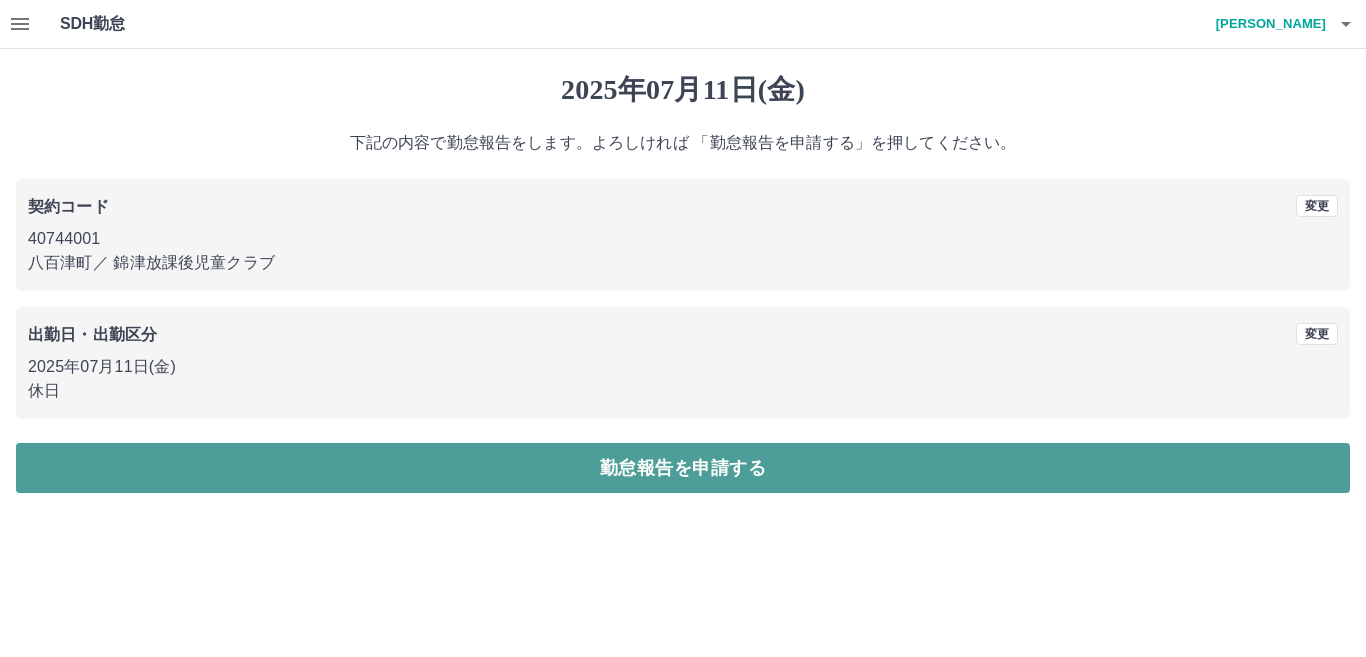 click on "勤怠報告を申請する" at bounding box center [683, 468] 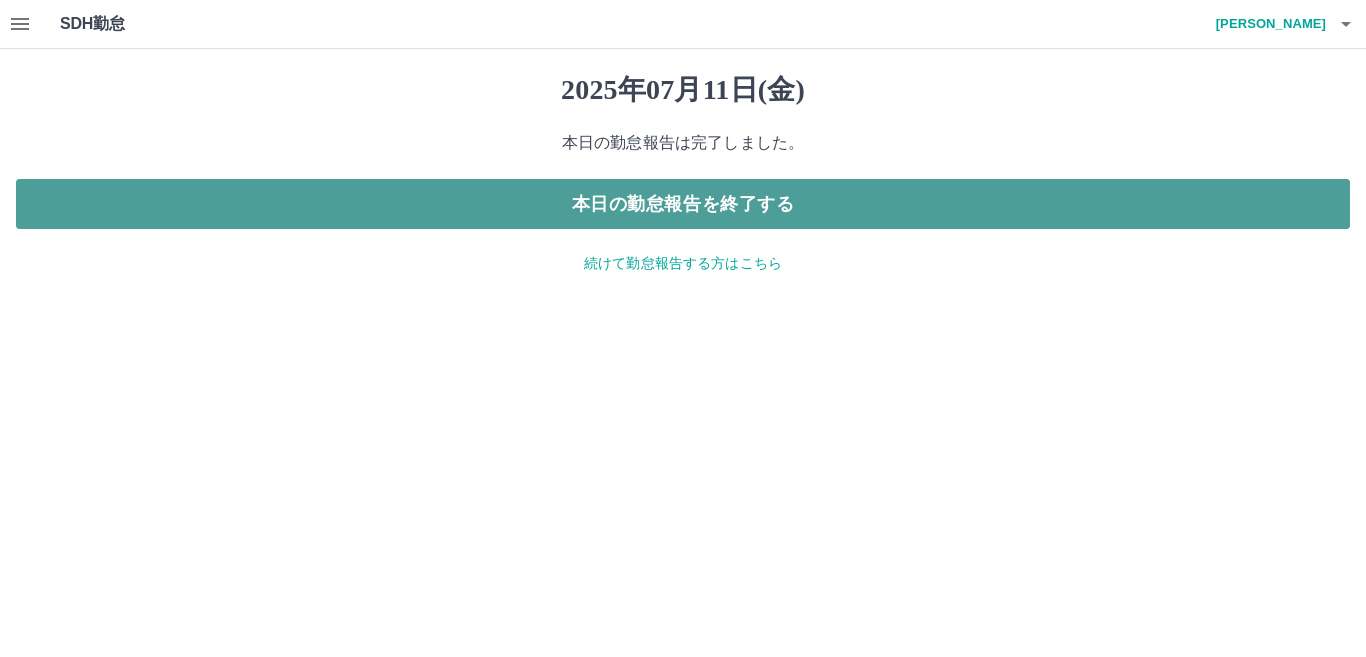 click on "本日の勤怠報告を終了する" at bounding box center [683, 204] 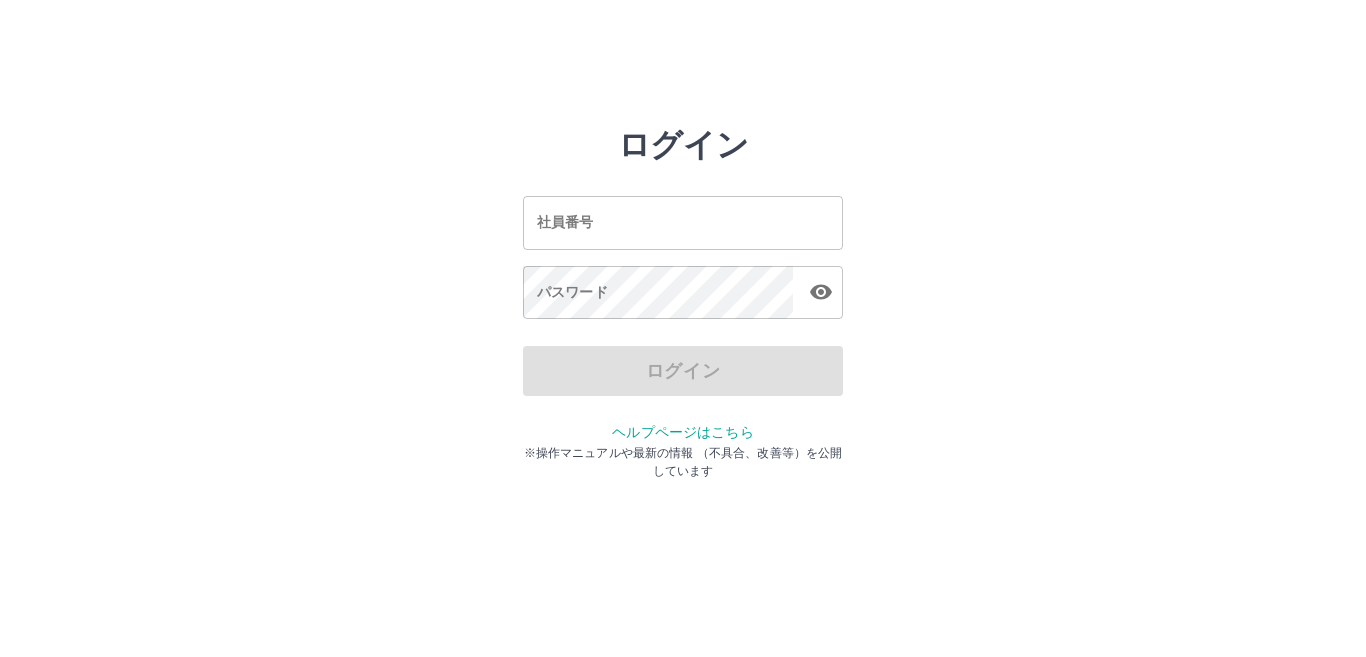 scroll, scrollTop: 0, scrollLeft: 0, axis: both 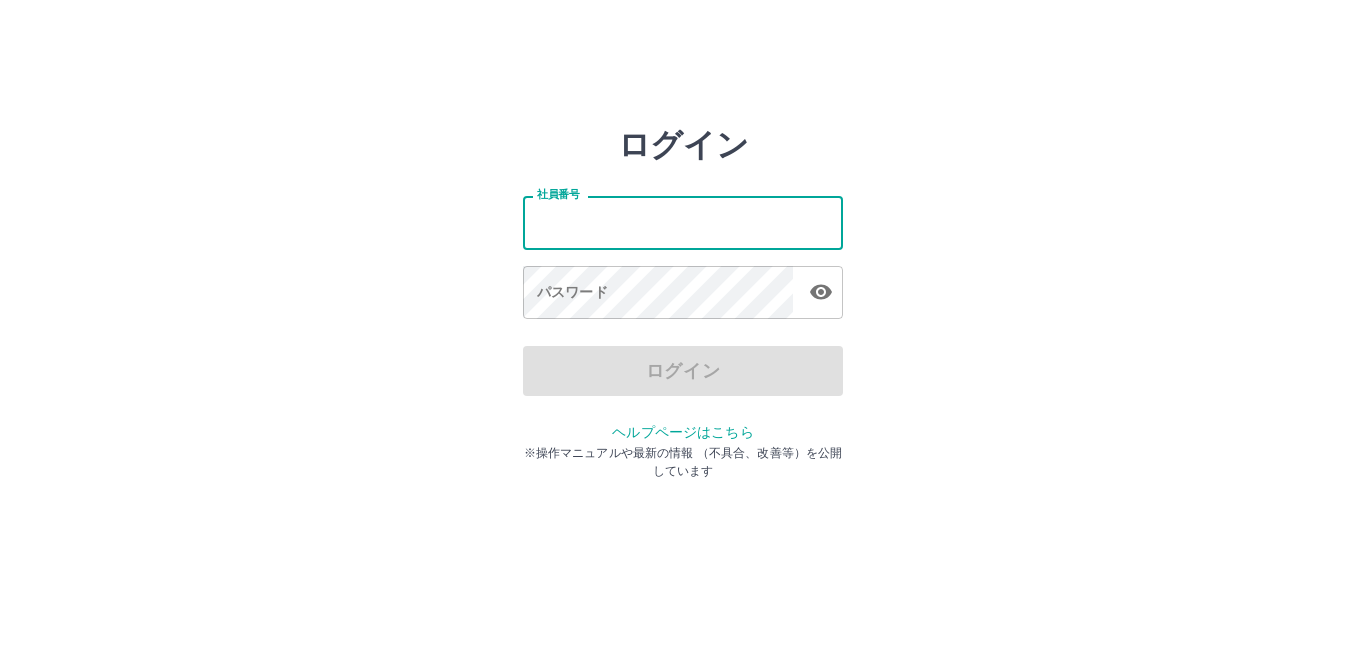 click on "社員番号" at bounding box center (683, 222) 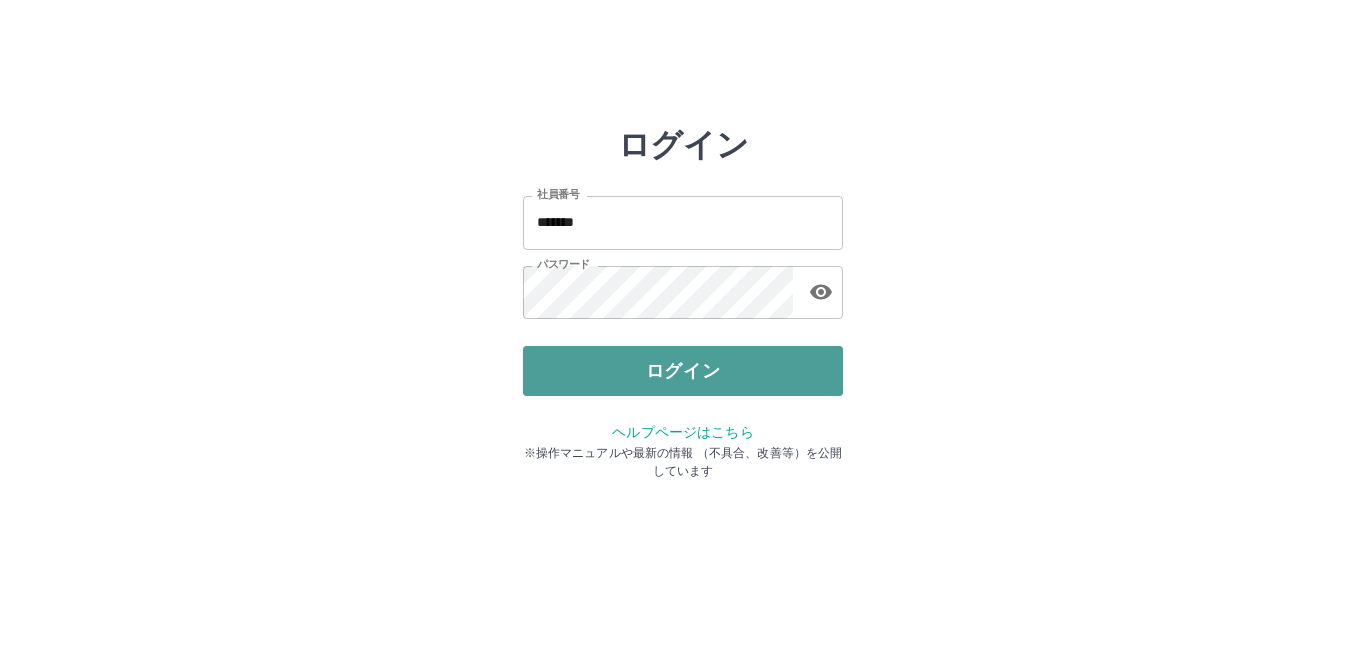 click on "ログイン" at bounding box center [683, 371] 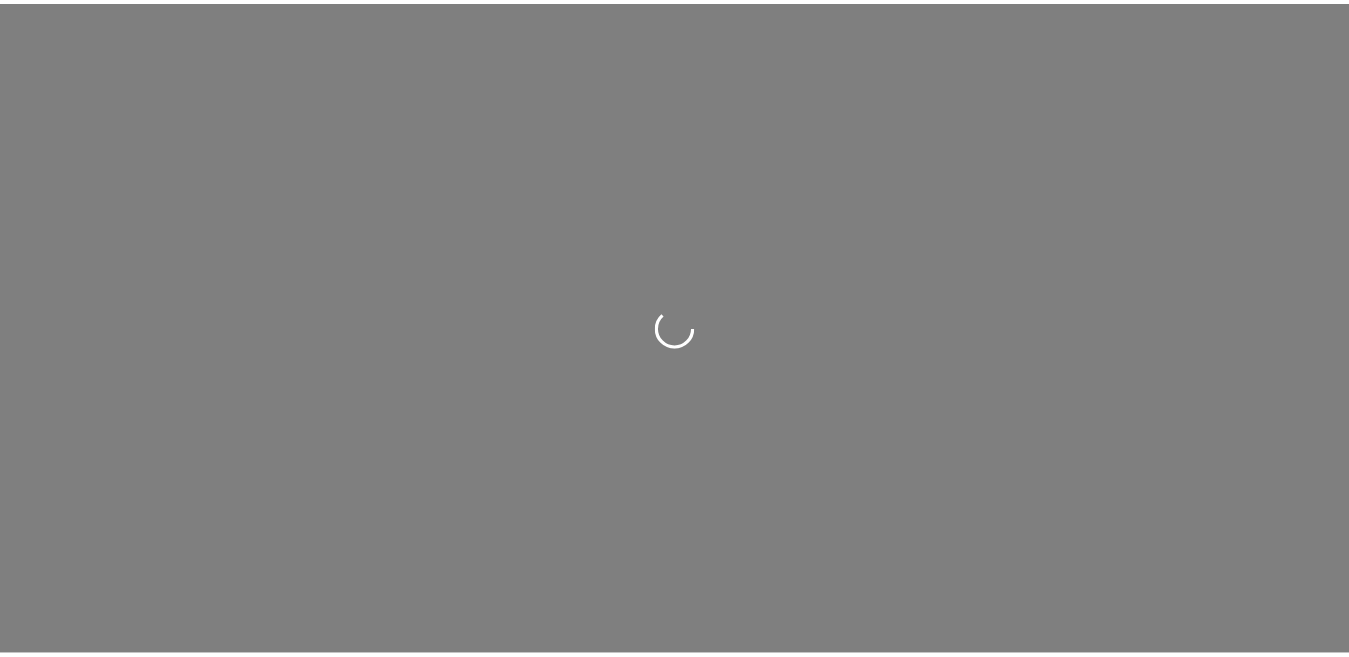 scroll, scrollTop: 0, scrollLeft: 0, axis: both 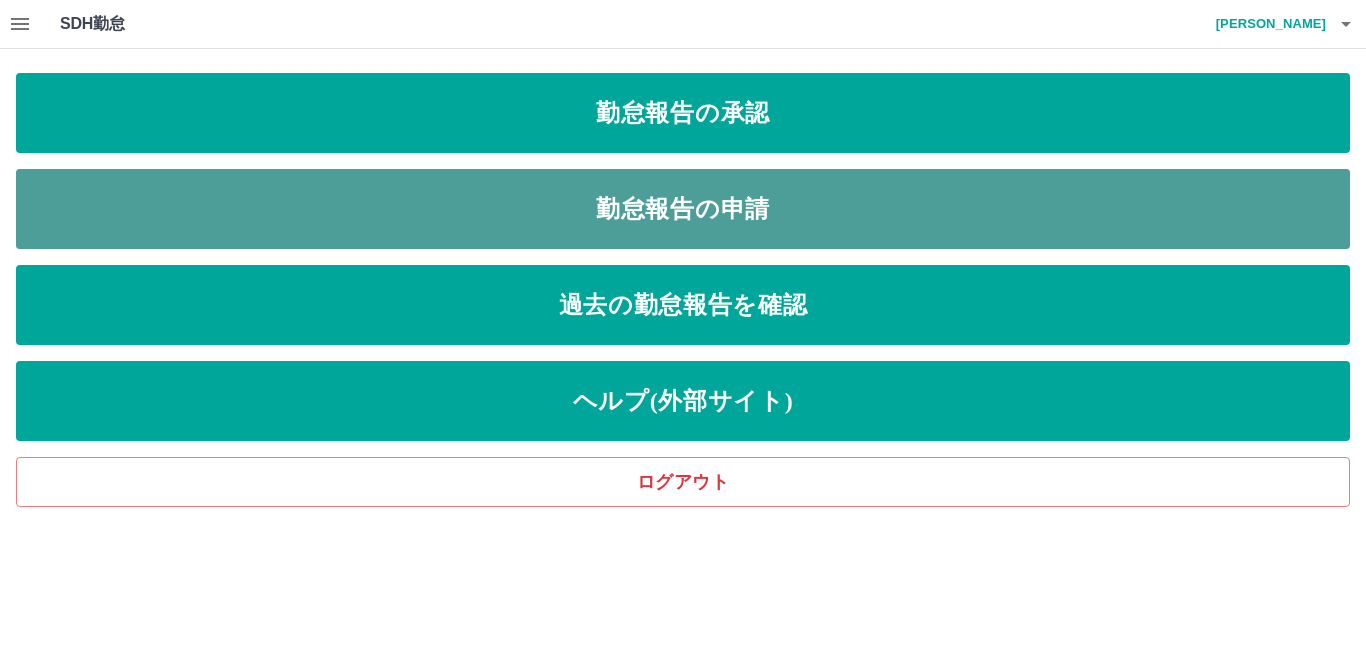 click on "勤怠報告の申請" at bounding box center [683, 209] 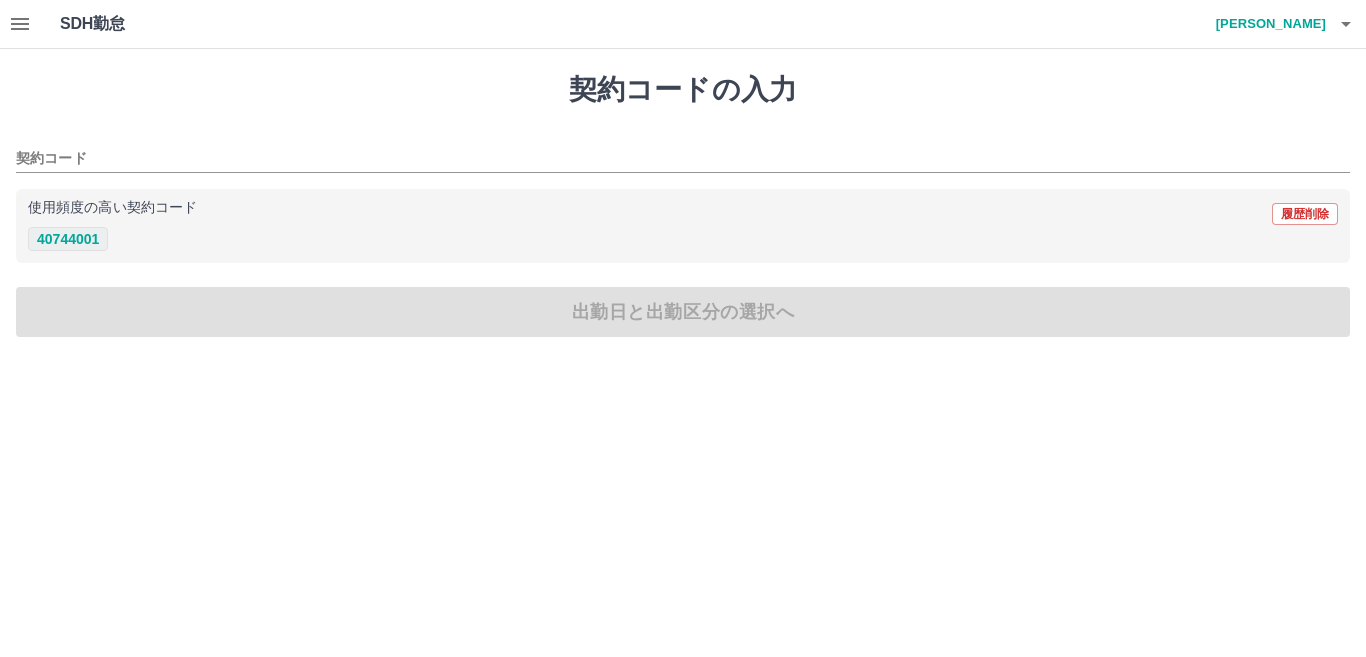 click on "40744001" at bounding box center (68, 239) 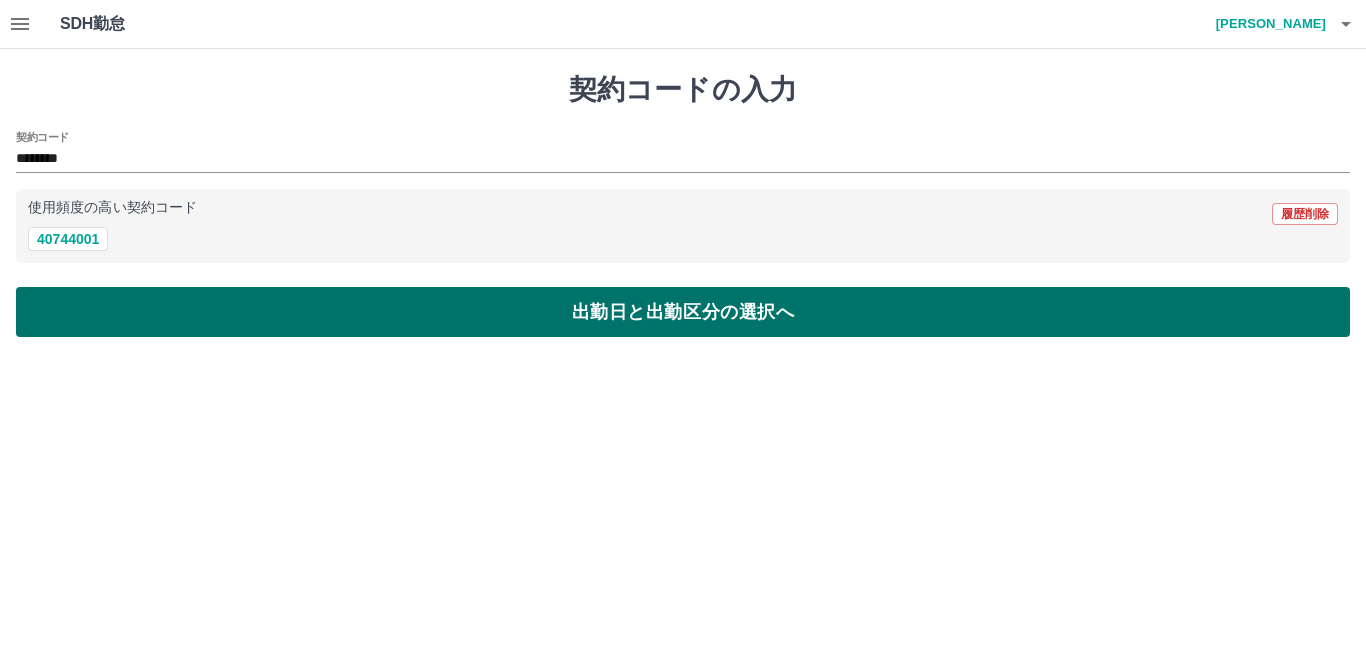 drag, startPoint x: 106, startPoint y: 307, endPoint x: 104, endPoint y: 290, distance: 17.117243 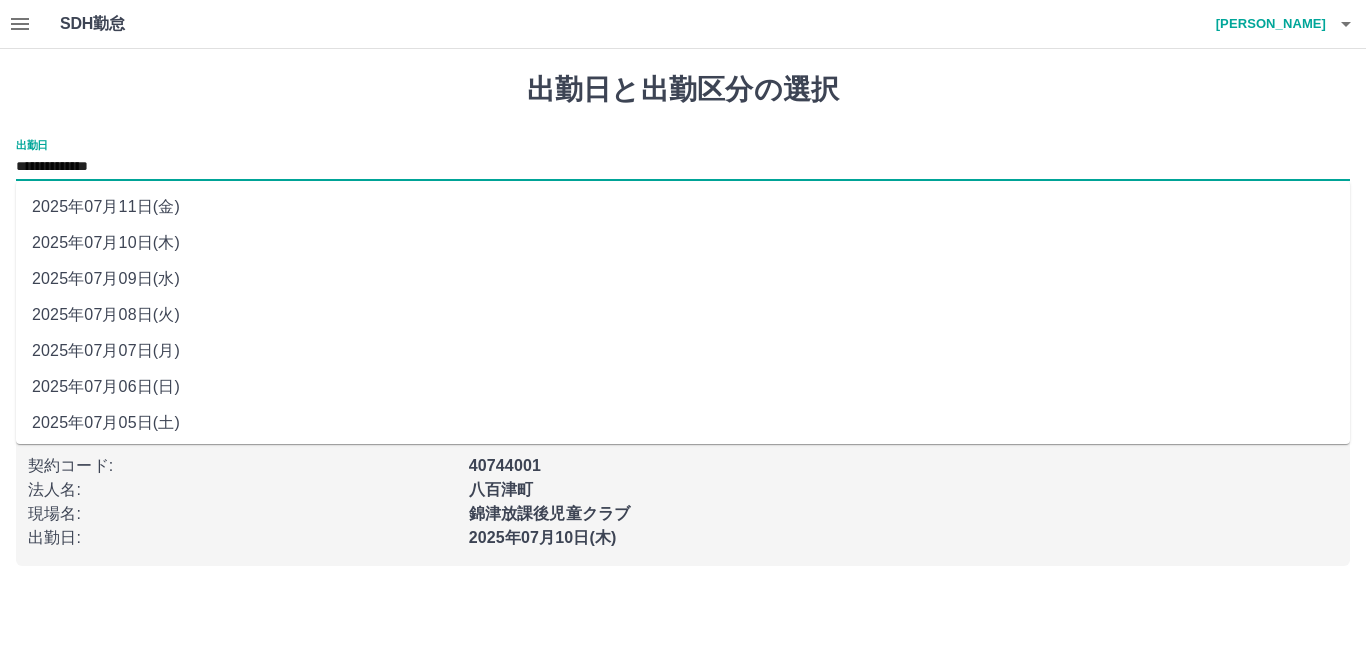 click on "**********" at bounding box center (683, 167) 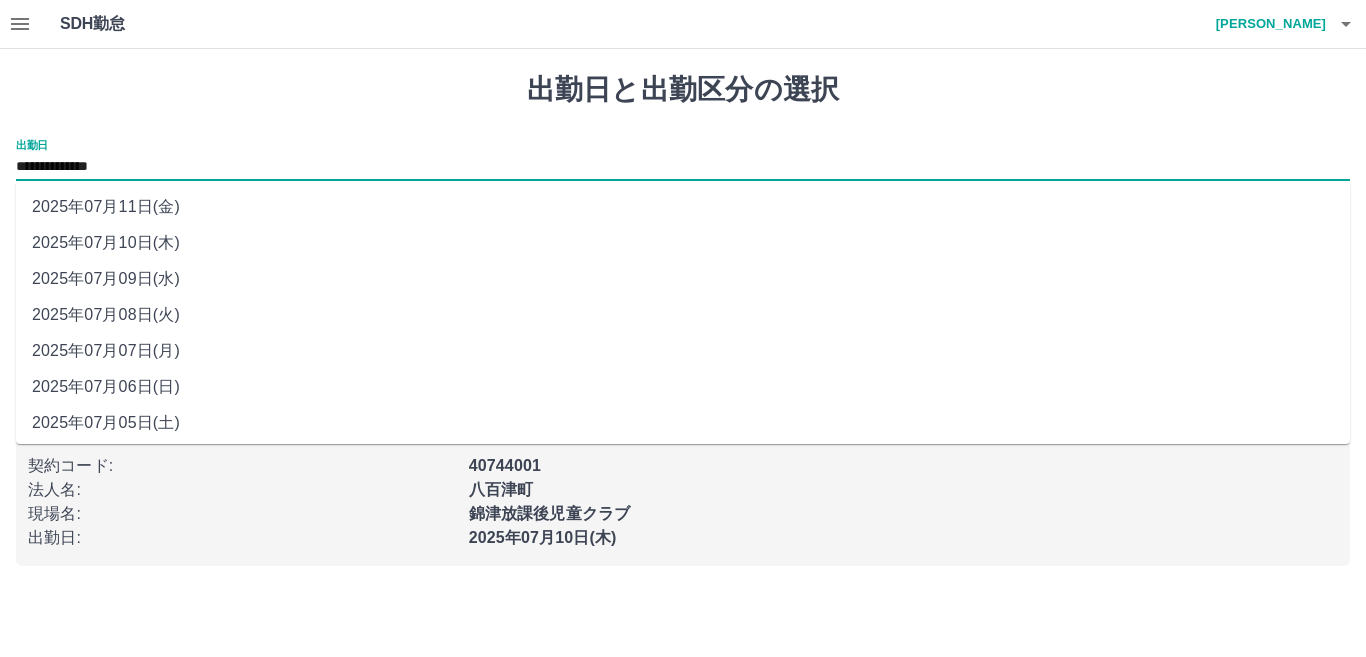 click on "2025年07月09日(水)" at bounding box center [683, 279] 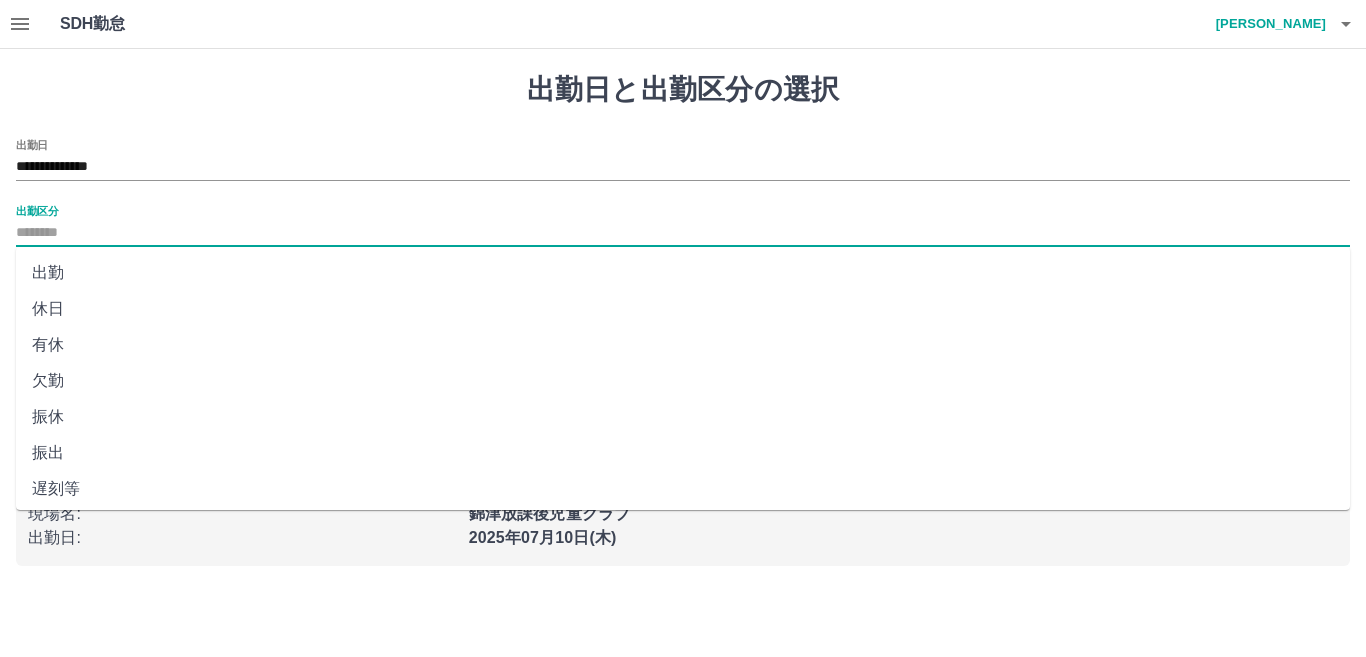 click on "出勤区分" at bounding box center (683, 233) 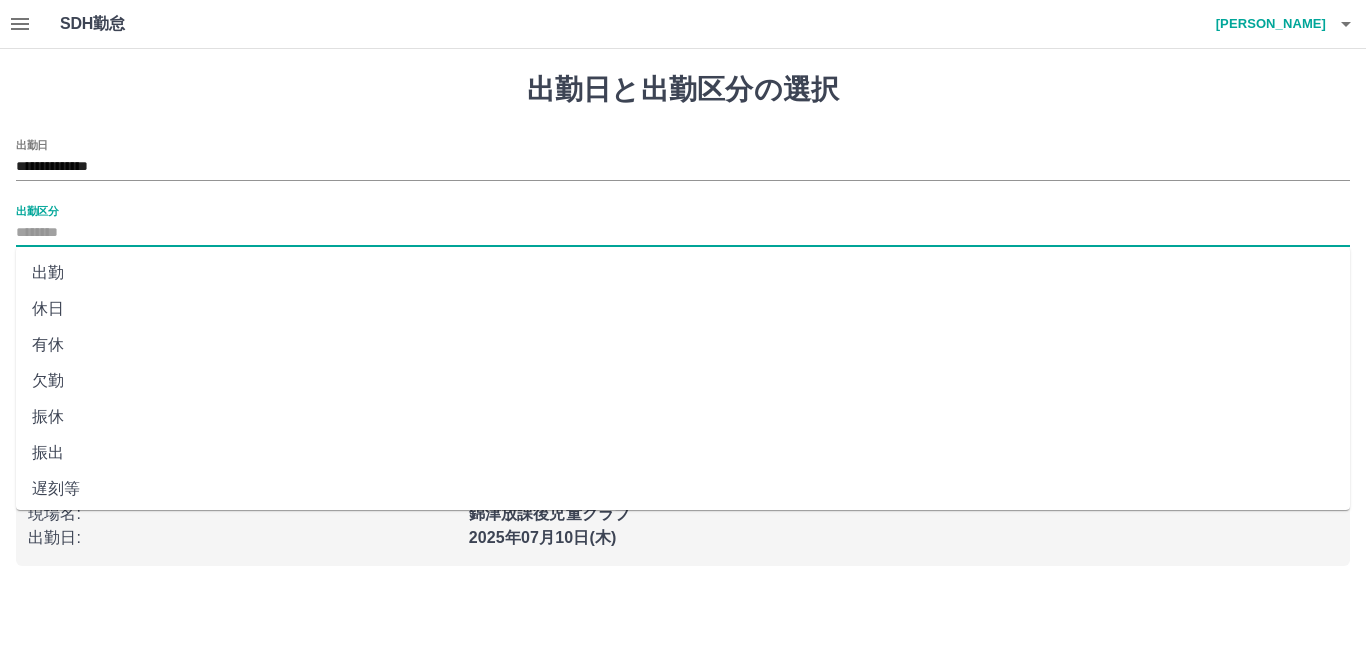 click on "出勤" at bounding box center (683, 273) 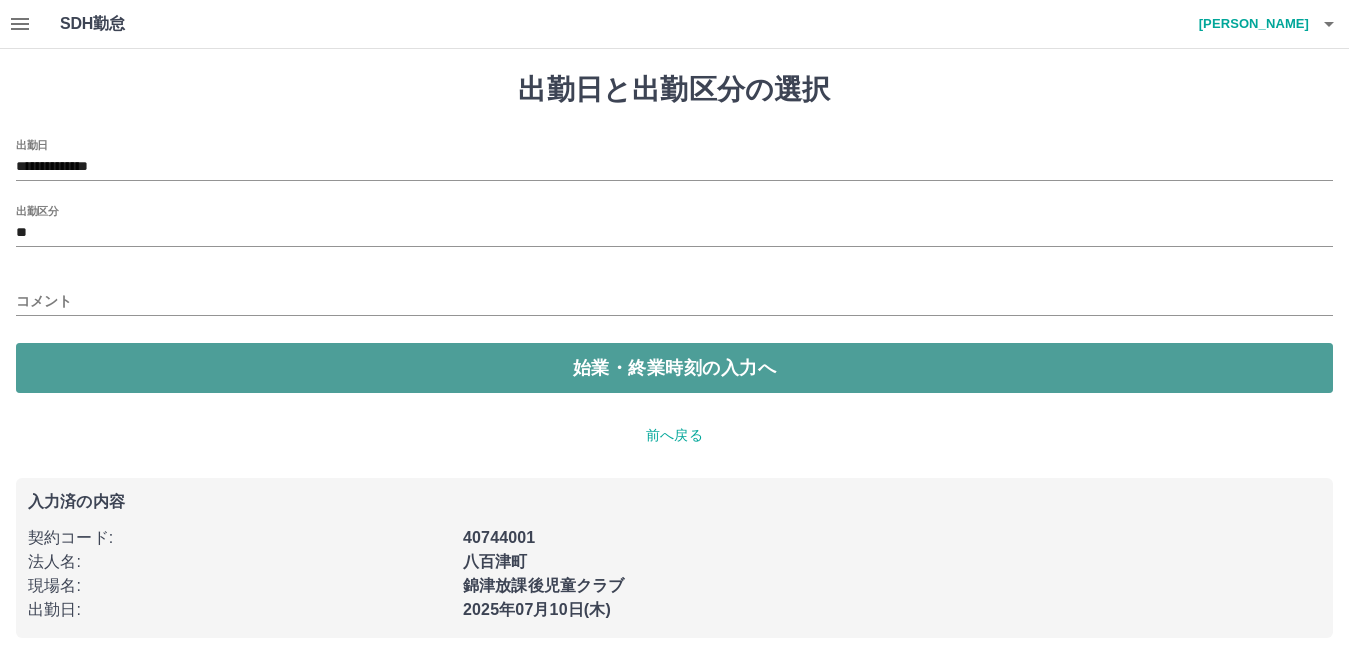 click on "始業・終業時刻の入力へ" at bounding box center (674, 368) 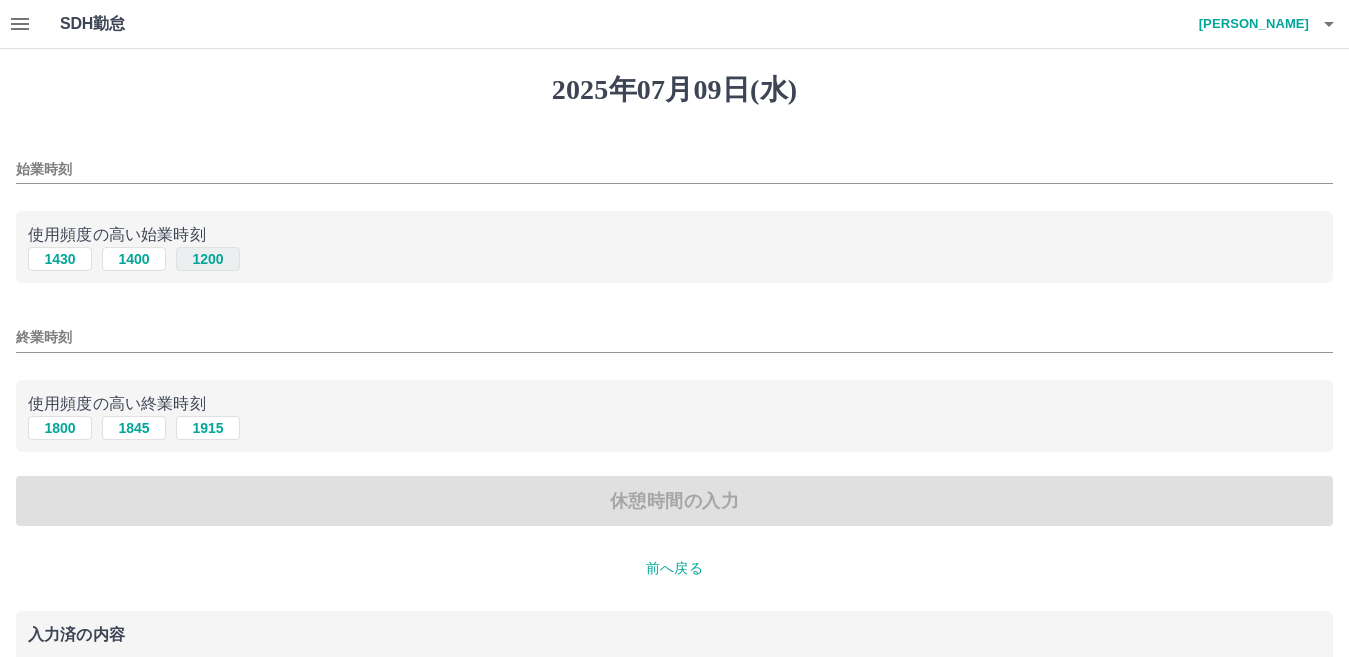 click on "1200" at bounding box center (208, 259) 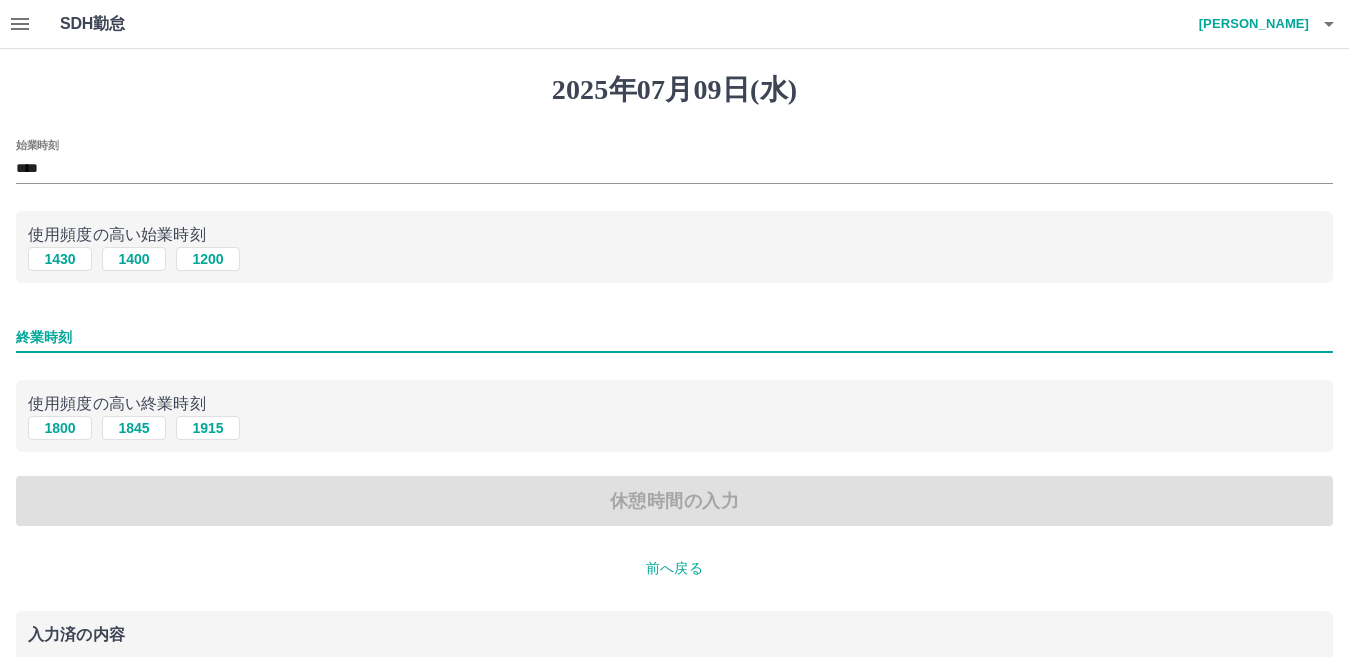 click on "終業時刻" at bounding box center (674, 337) 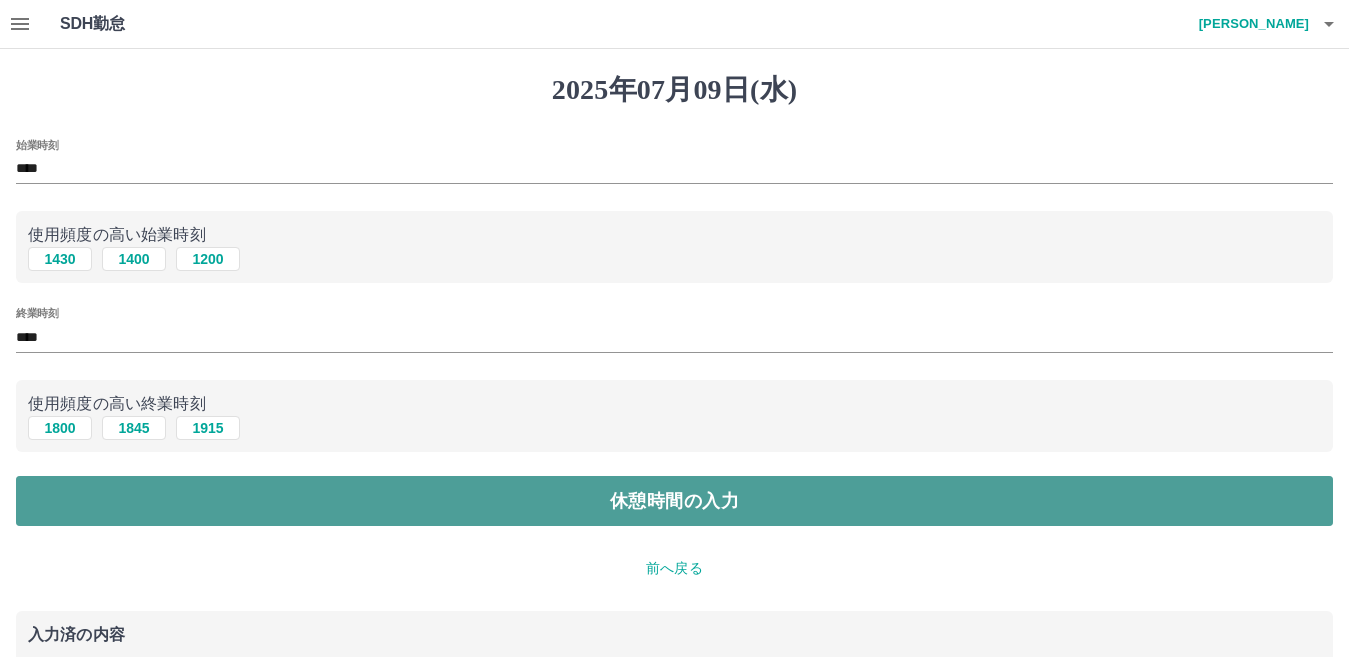 click on "休憩時間の入力" at bounding box center (674, 501) 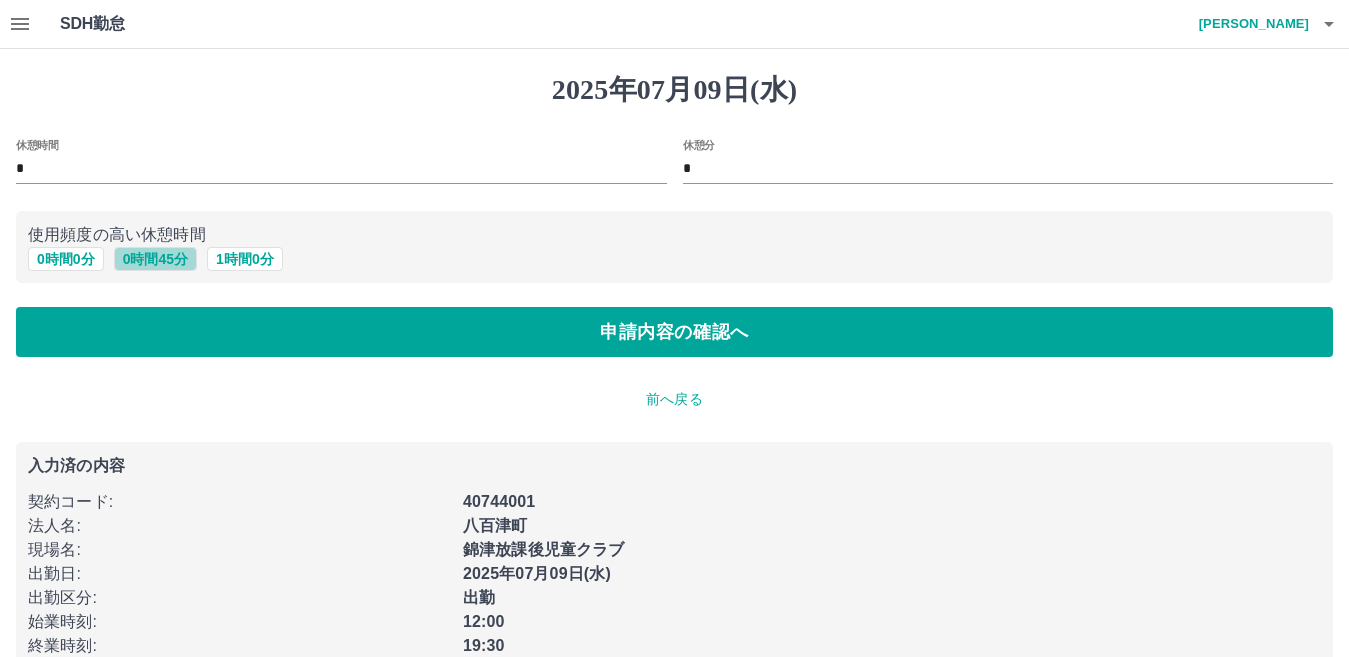 click on "0 時間 45 分" at bounding box center [155, 259] 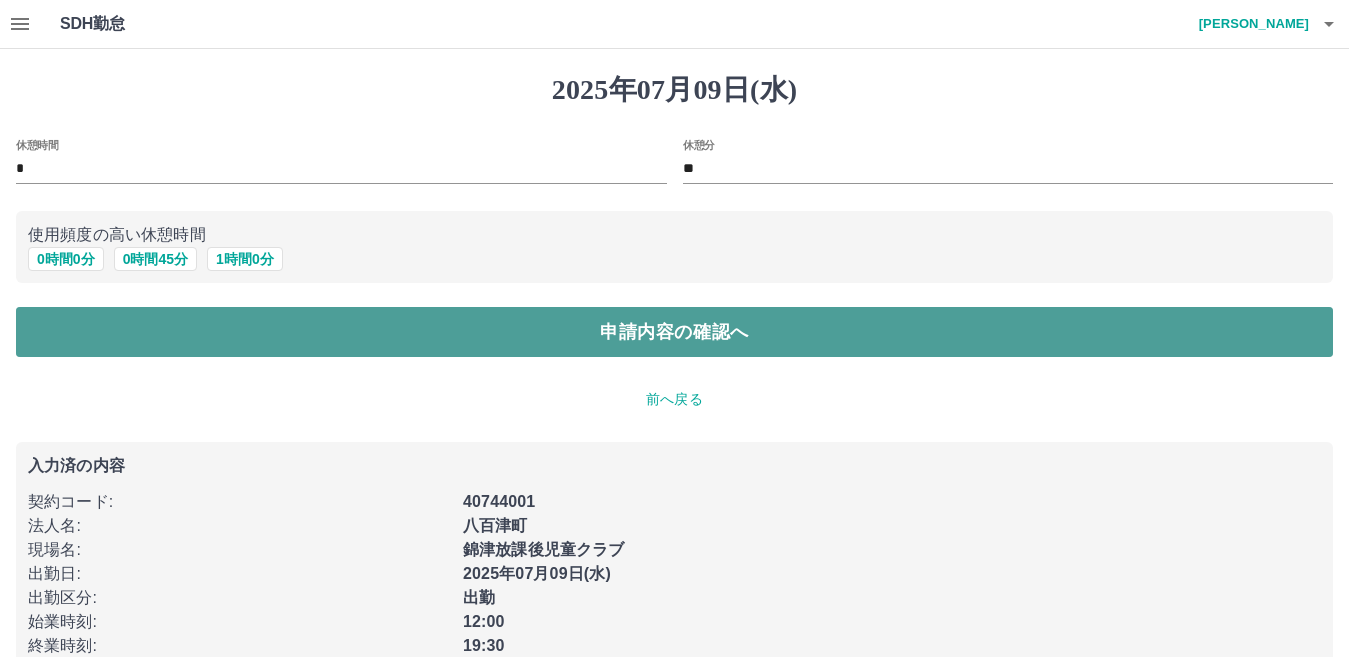 click on "申請内容の確認へ" at bounding box center [674, 332] 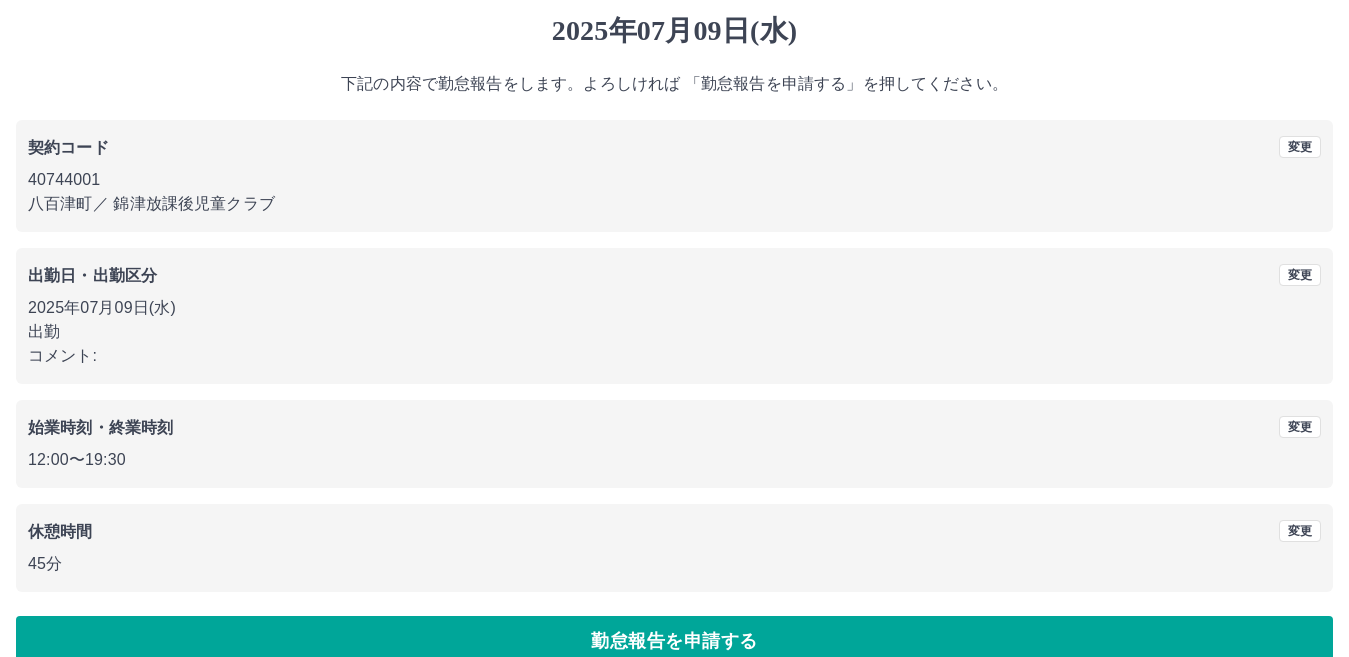 scroll, scrollTop: 92, scrollLeft: 0, axis: vertical 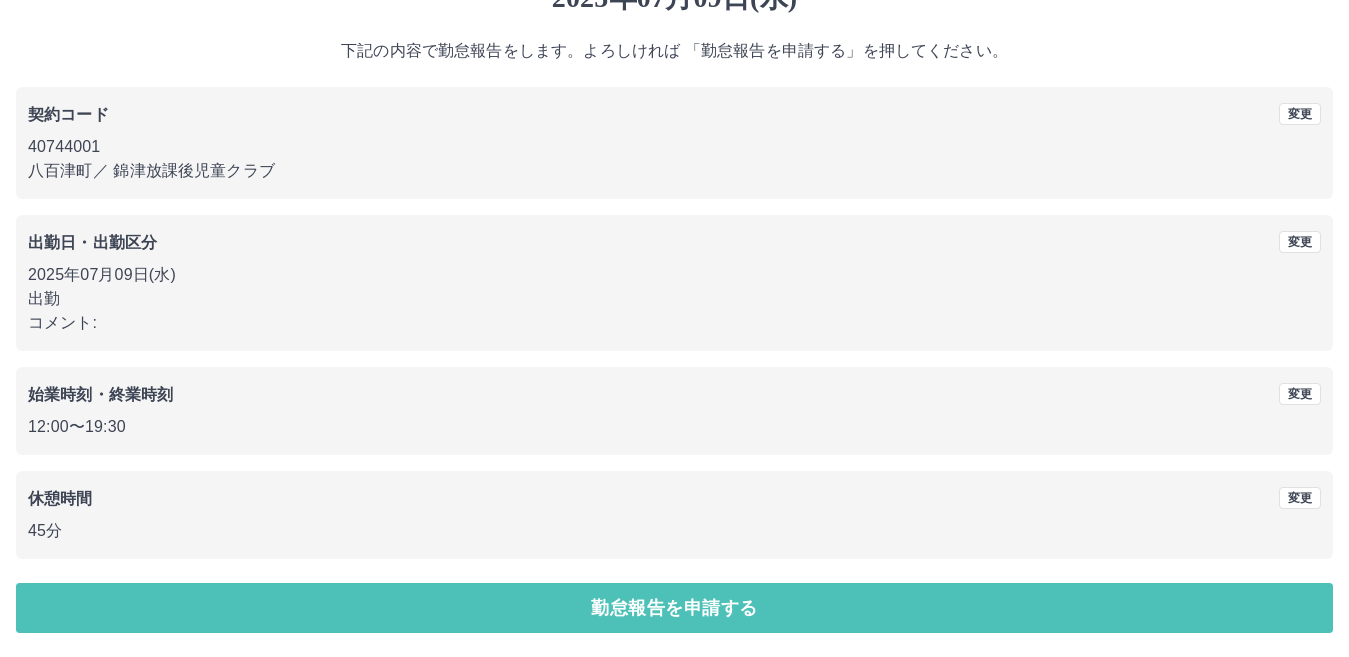 click on "勤怠報告を申請する" at bounding box center (674, 608) 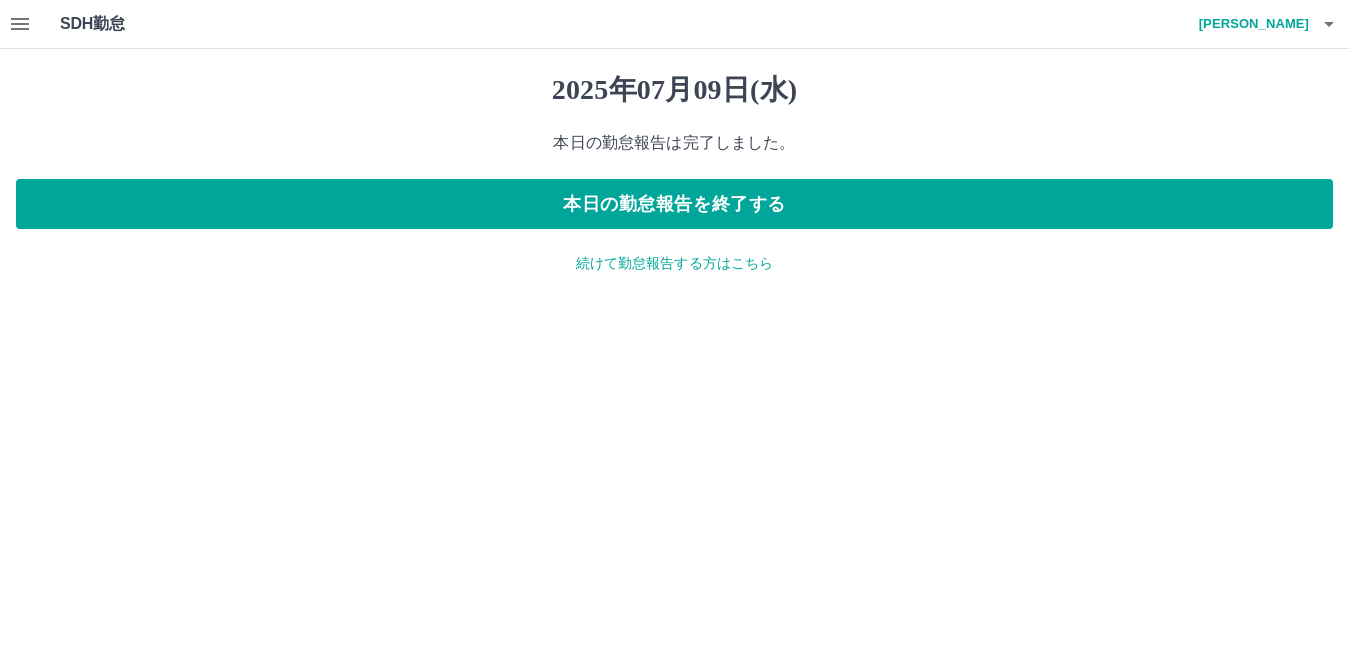 scroll, scrollTop: 0, scrollLeft: 0, axis: both 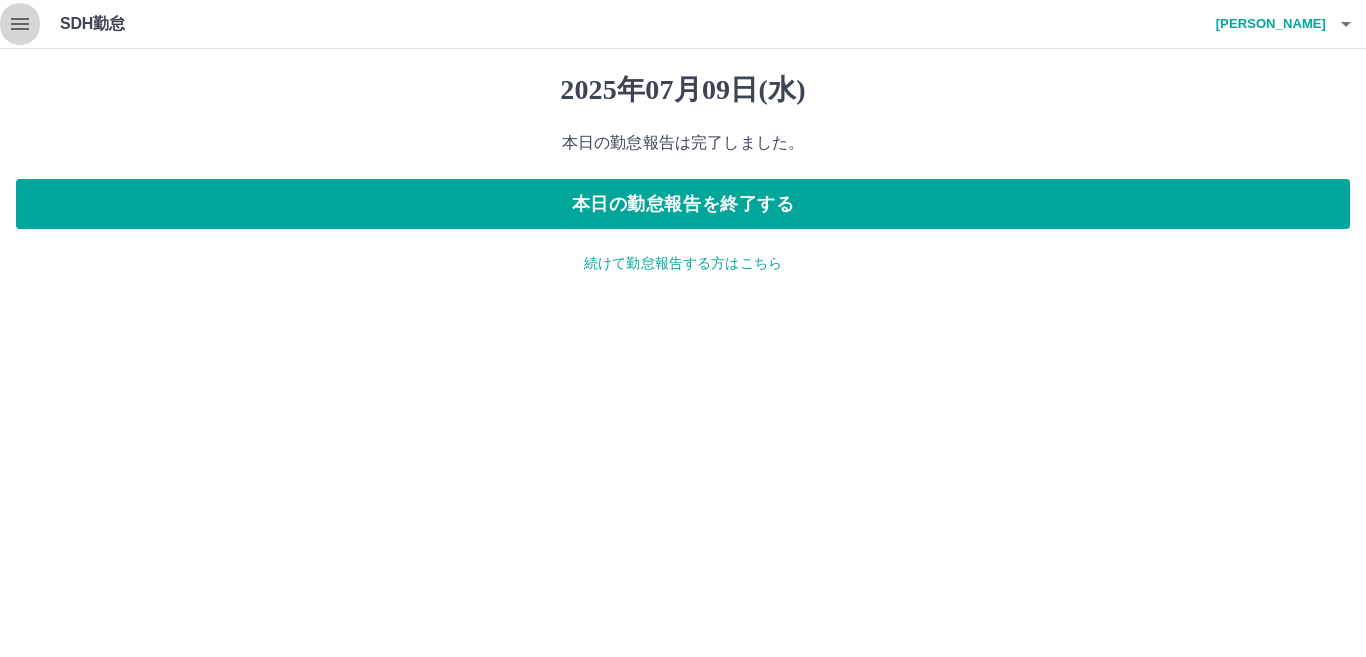click 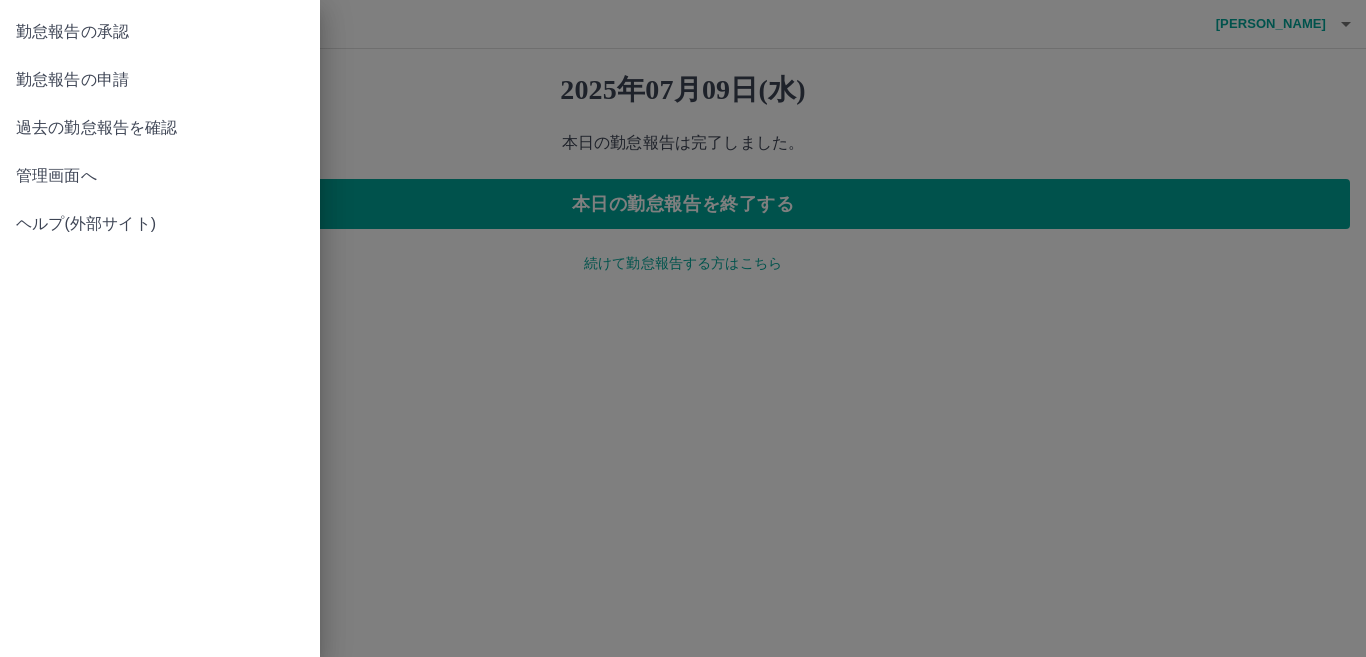 click on "勤怠報告の承認" at bounding box center (160, 32) 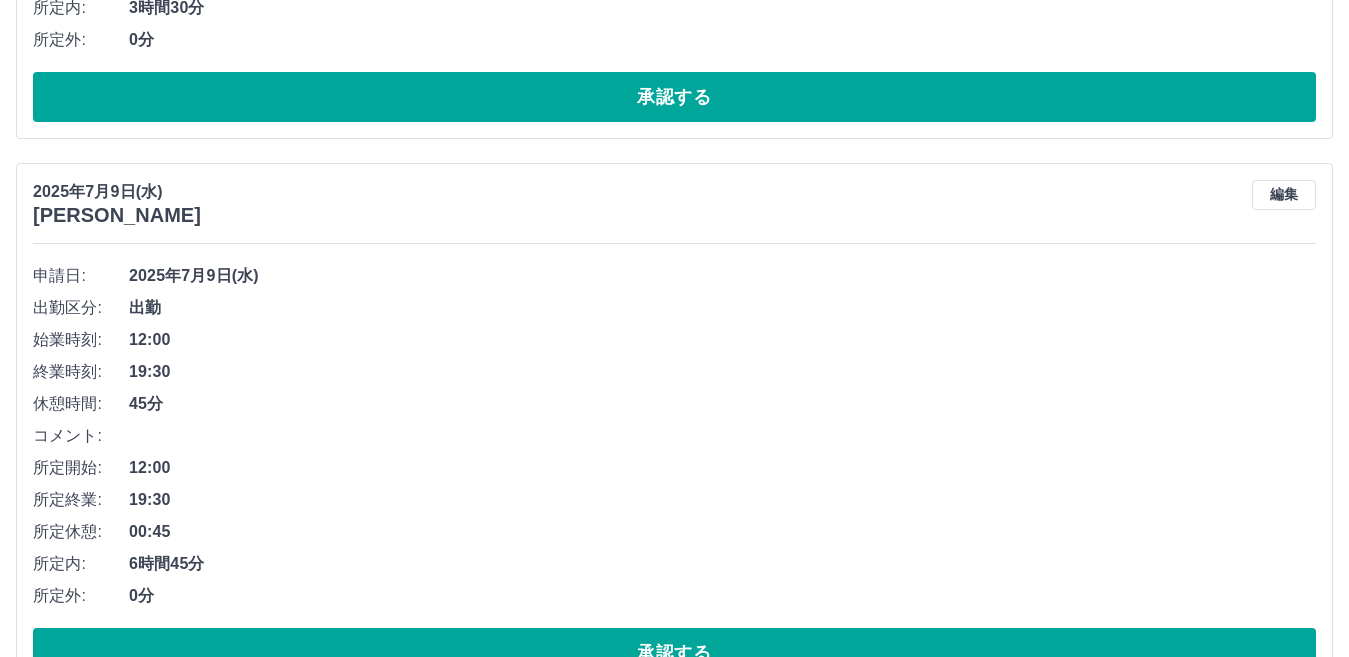scroll, scrollTop: 3100, scrollLeft: 0, axis: vertical 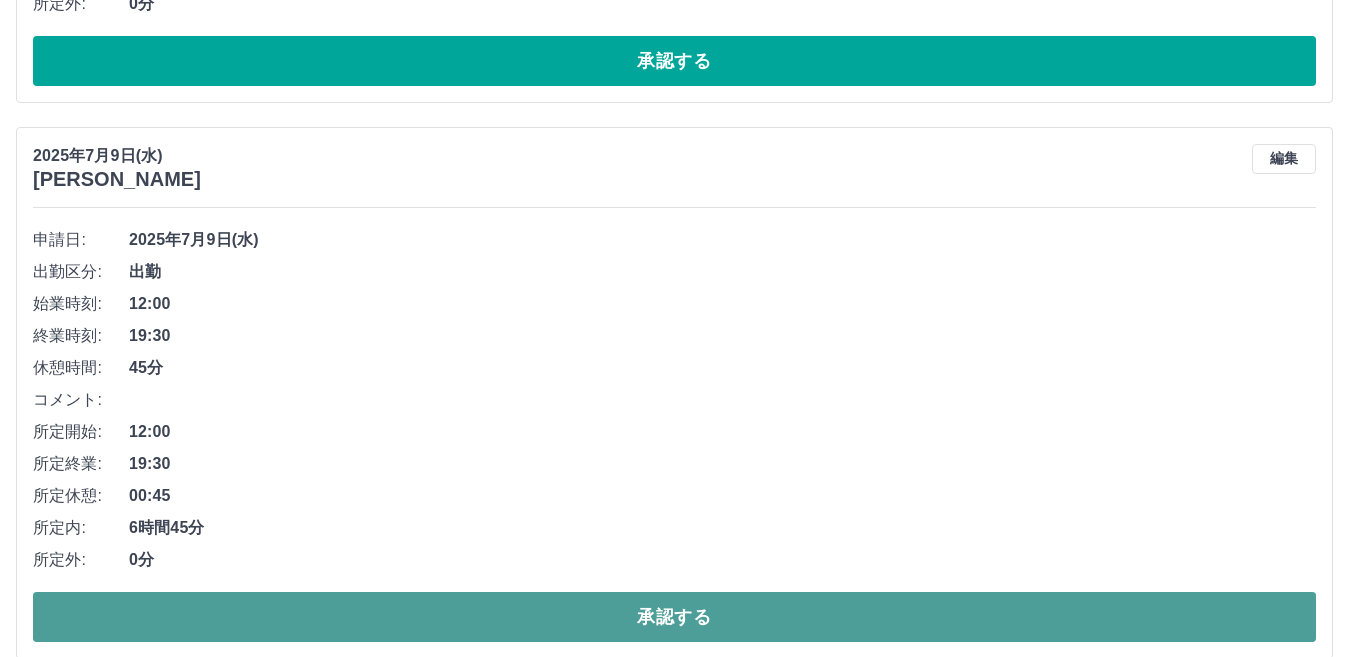 click on "承認する" at bounding box center [674, 617] 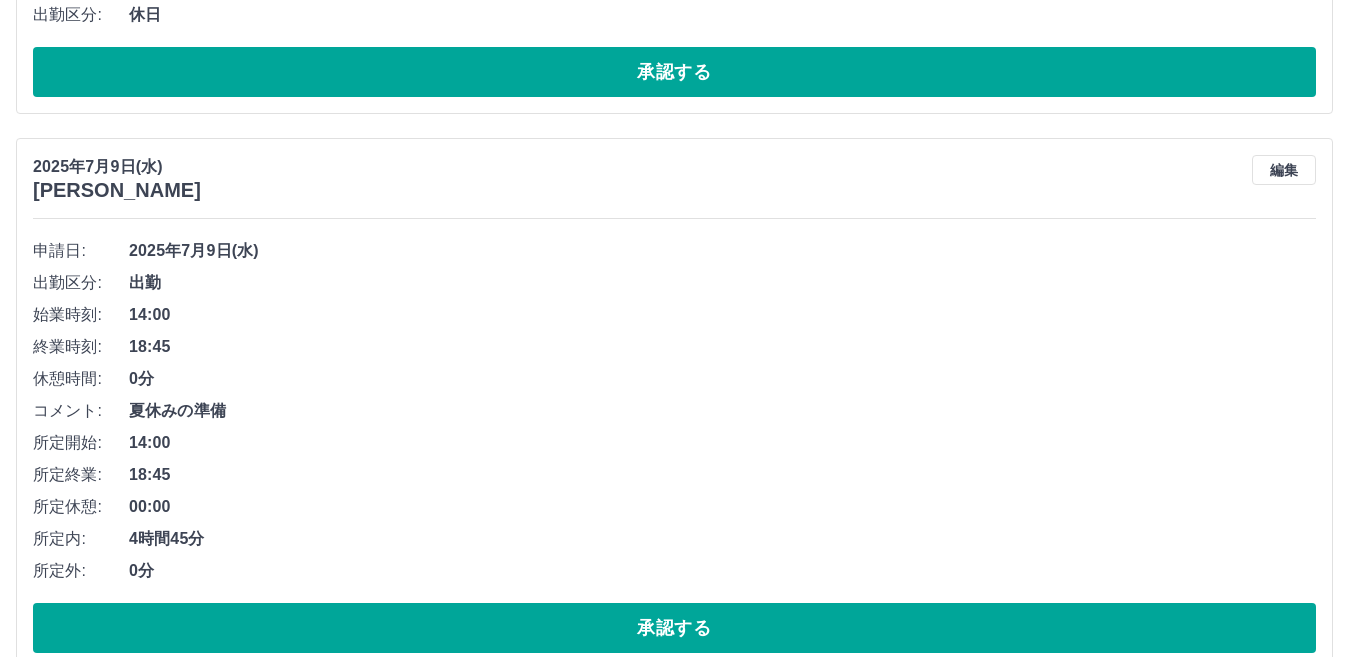 scroll, scrollTop: 1972, scrollLeft: 0, axis: vertical 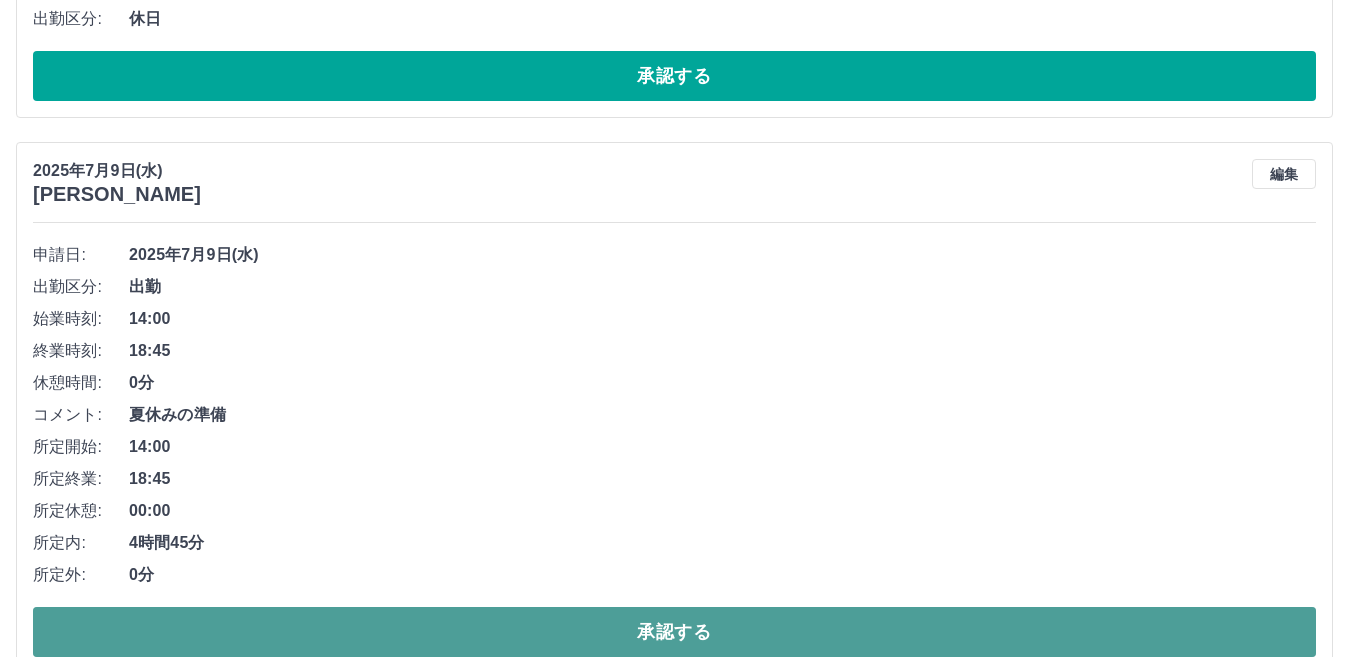 click on "承認する" at bounding box center [674, 632] 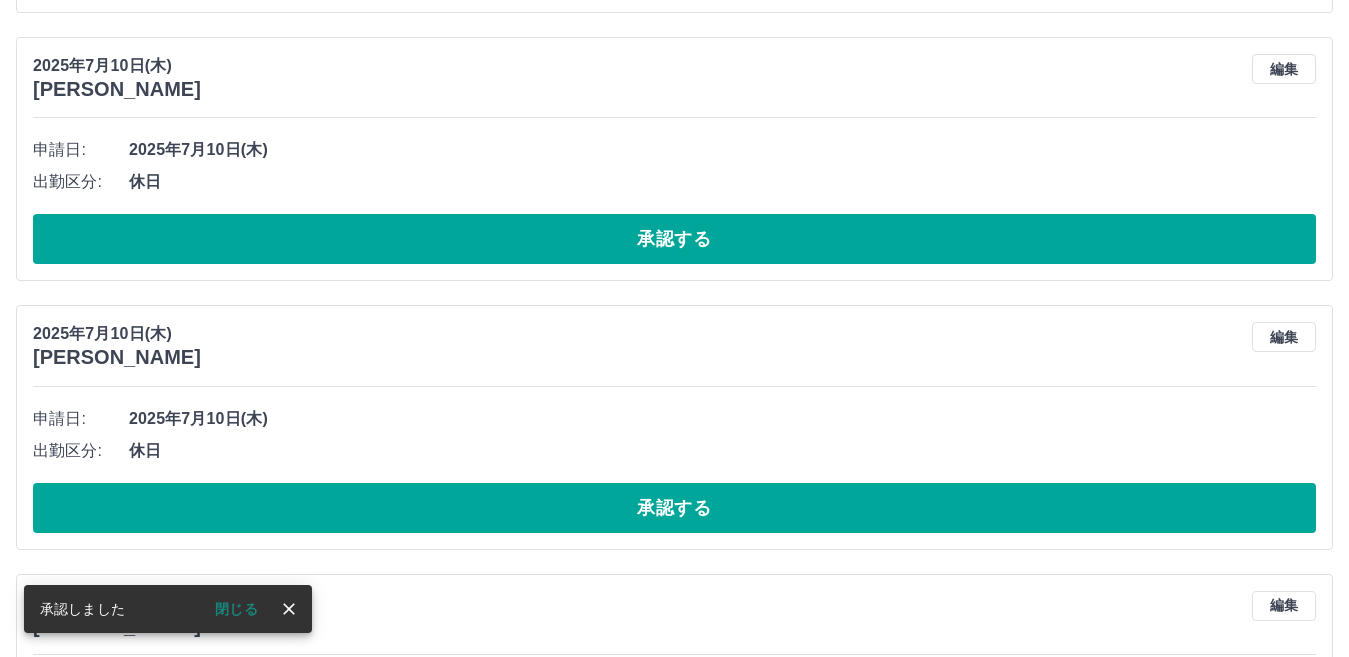 scroll, scrollTop: 1172, scrollLeft: 0, axis: vertical 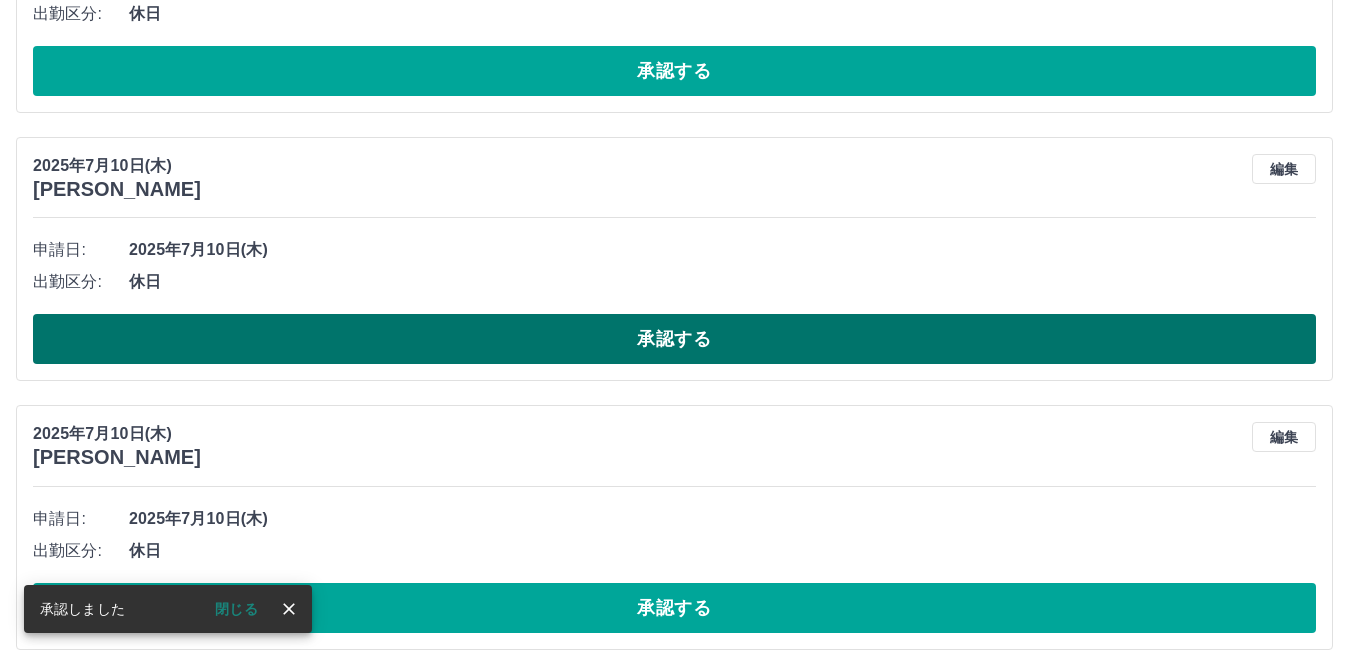 click on "承認する" at bounding box center (674, 339) 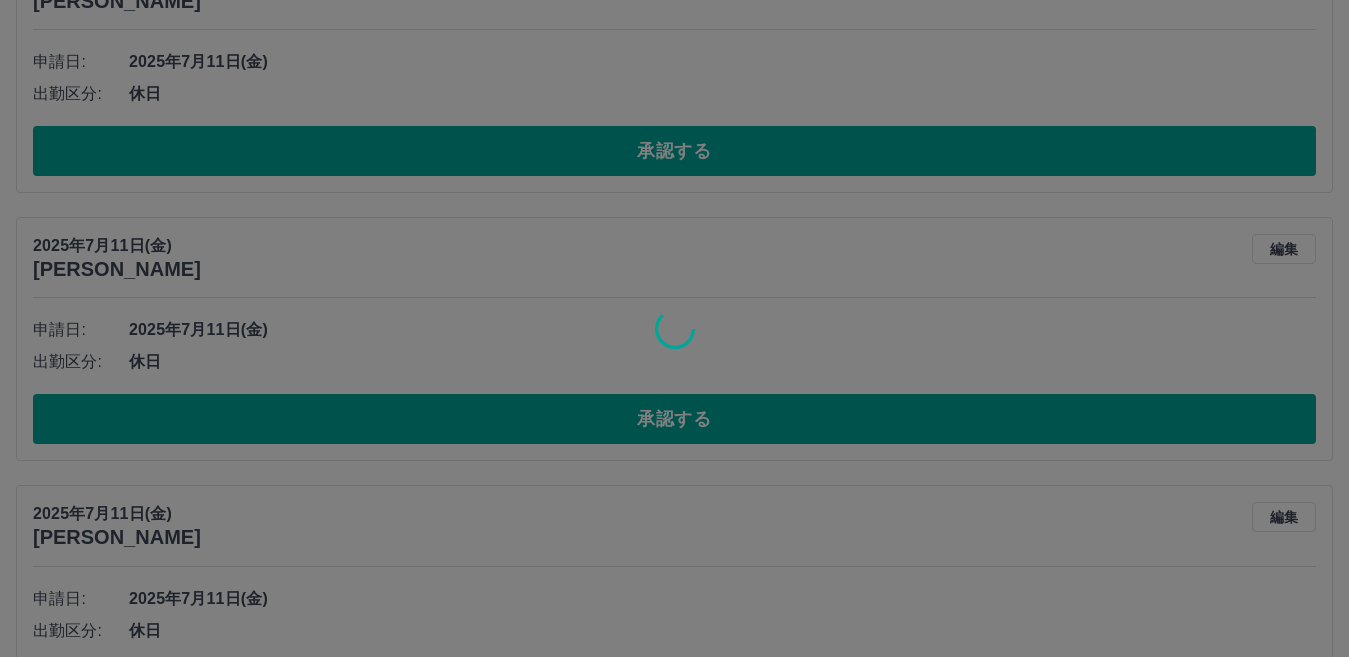scroll, scrollTop: 272, scrollLeft: 0, axis: vertical 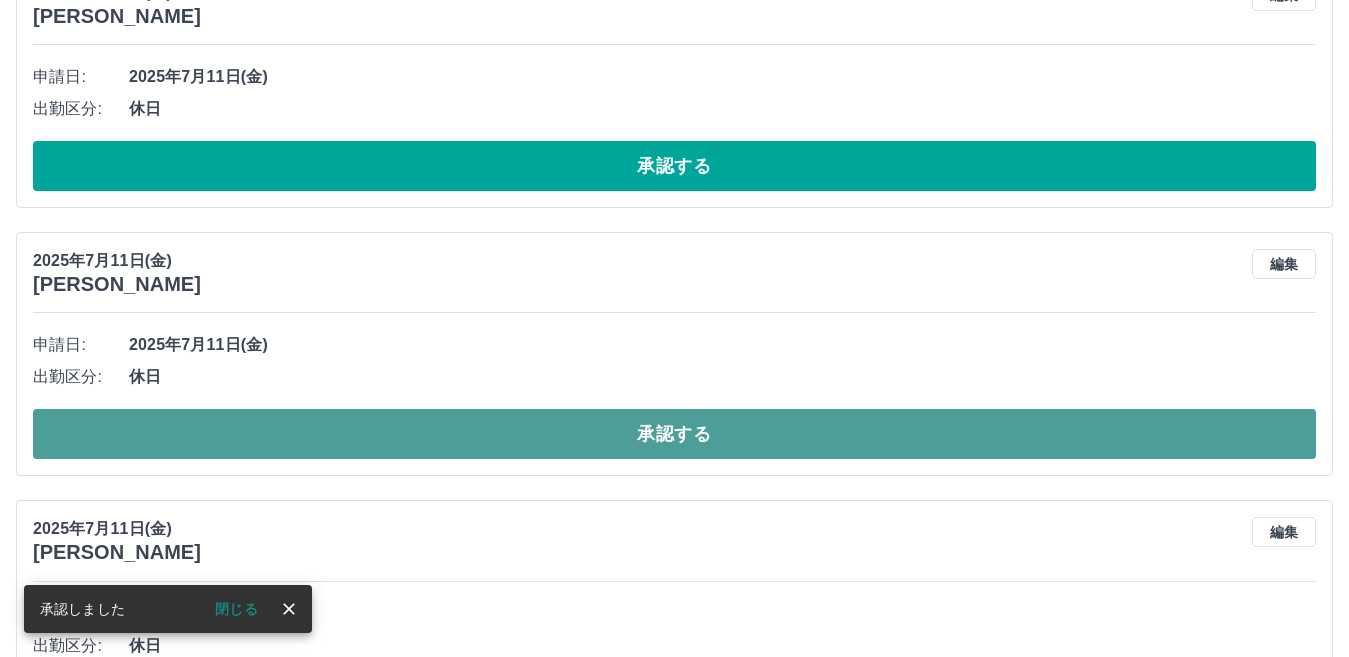 click on "承認する" at bounding box center [674, 434] 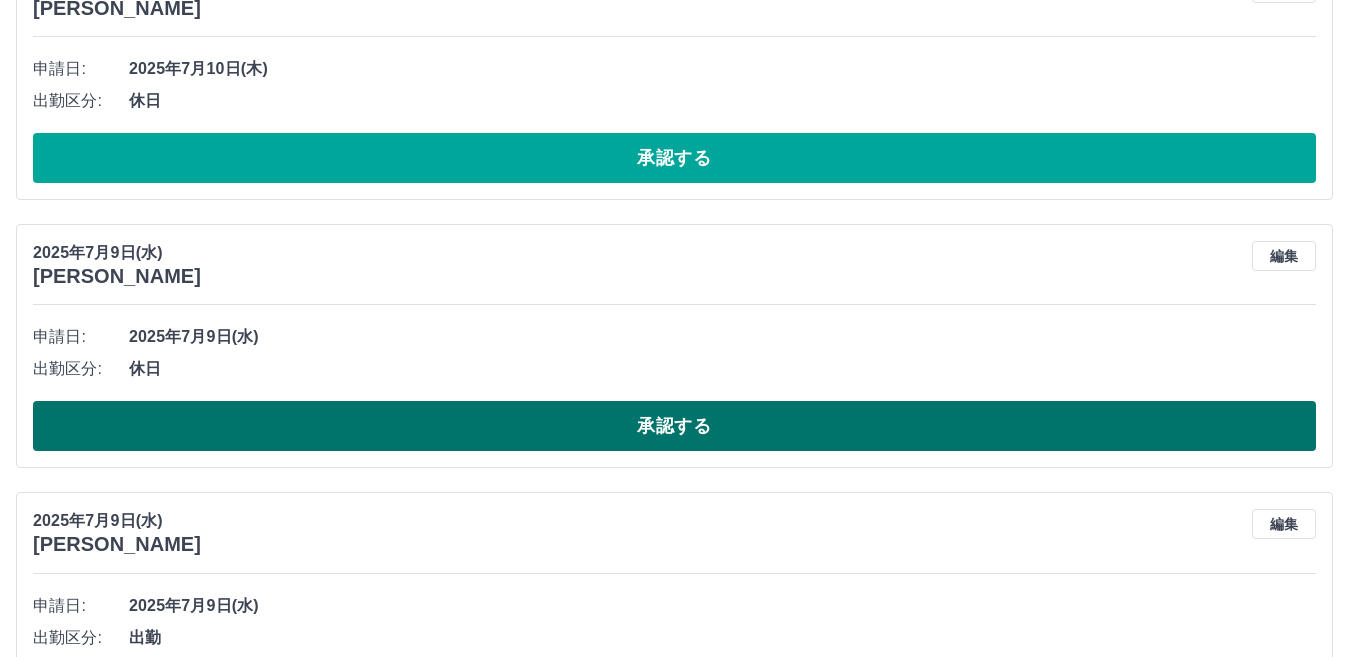 scroll, scrollTop: 1072, scrollLeft: 0, axis: vertical 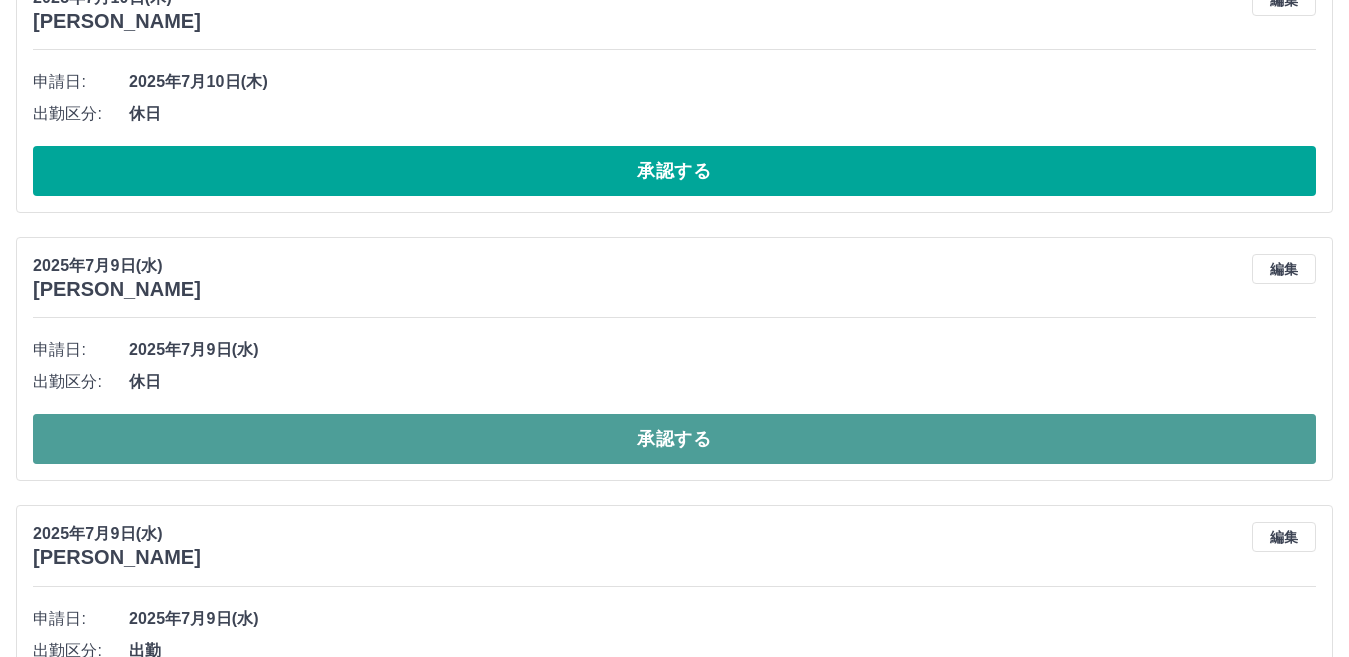 click on "承認する" at bounding box center [674, 439] 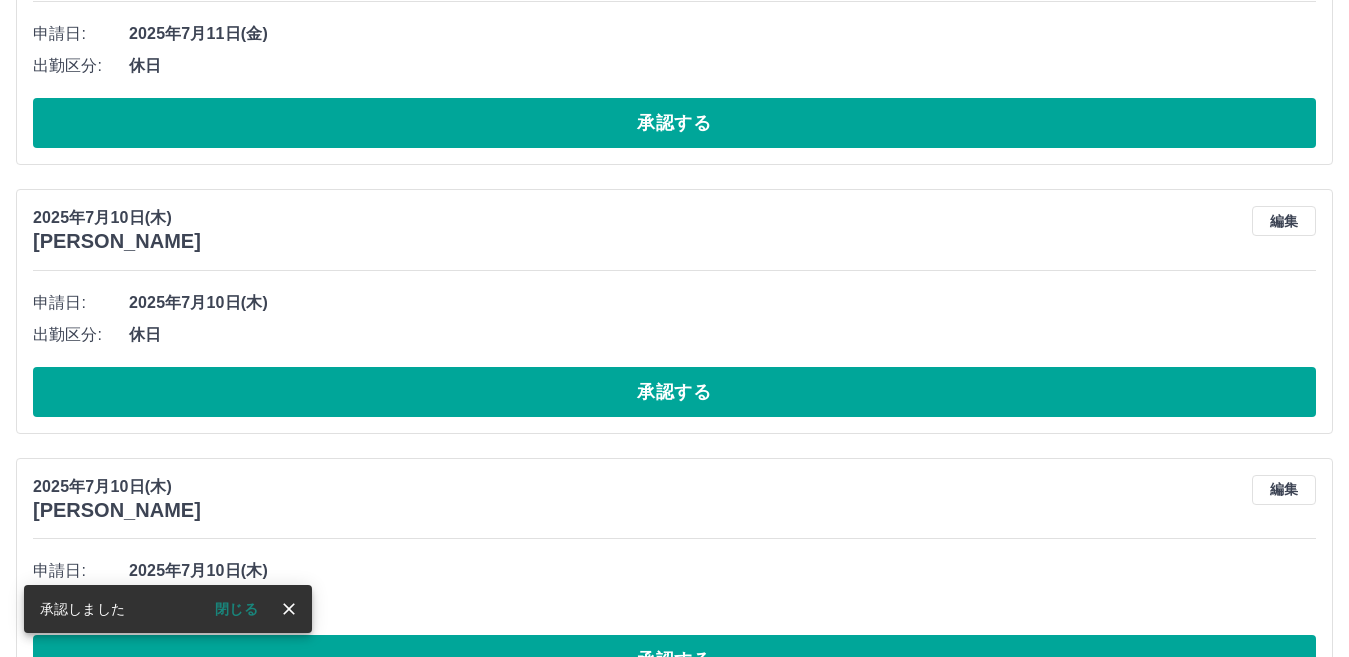 scroll, scrollTop: 572, scrollLeft: 0, axis: vertical 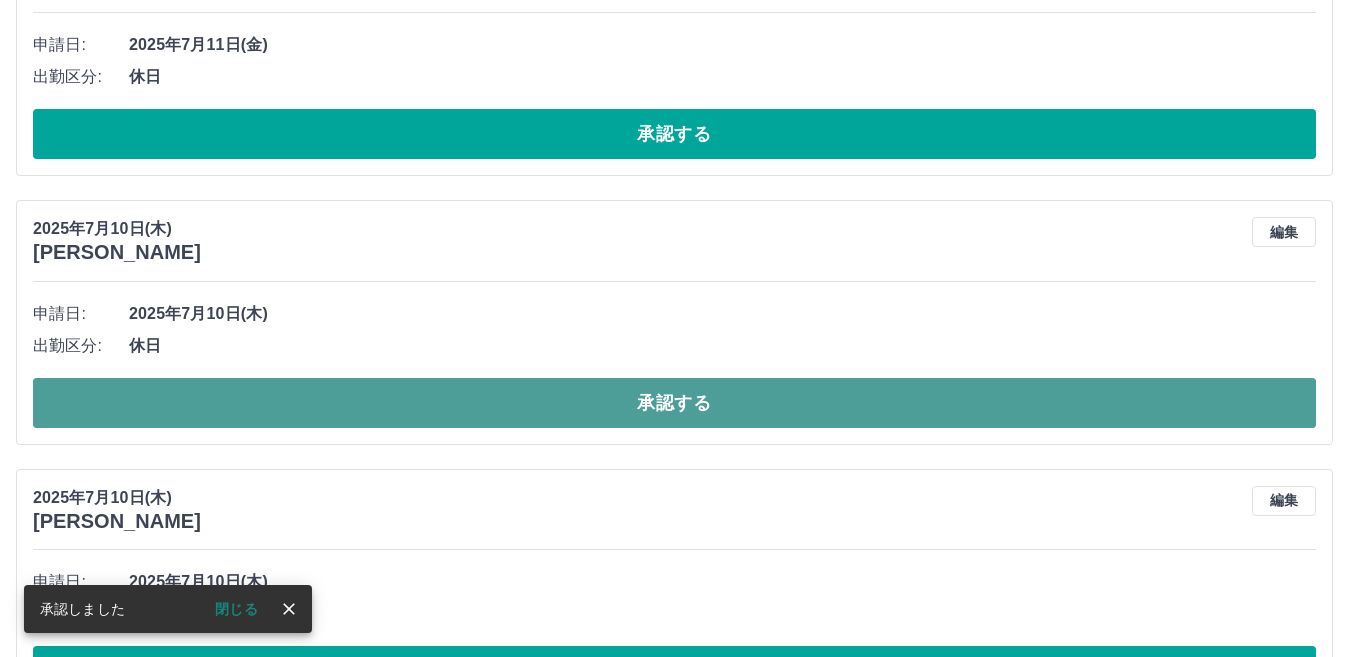 click on "承認する" at bounding box center [674, 403] 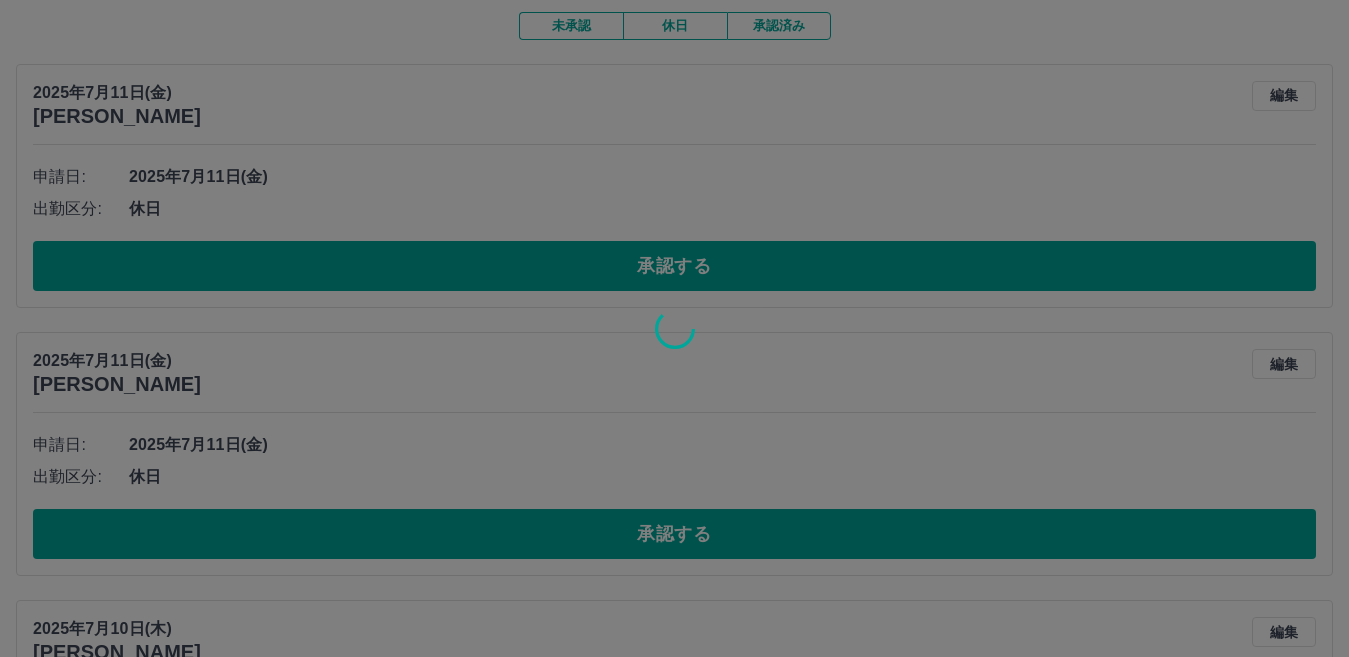 scroll, scrollTop: 72, scrollLeft: 0, axis: vertical 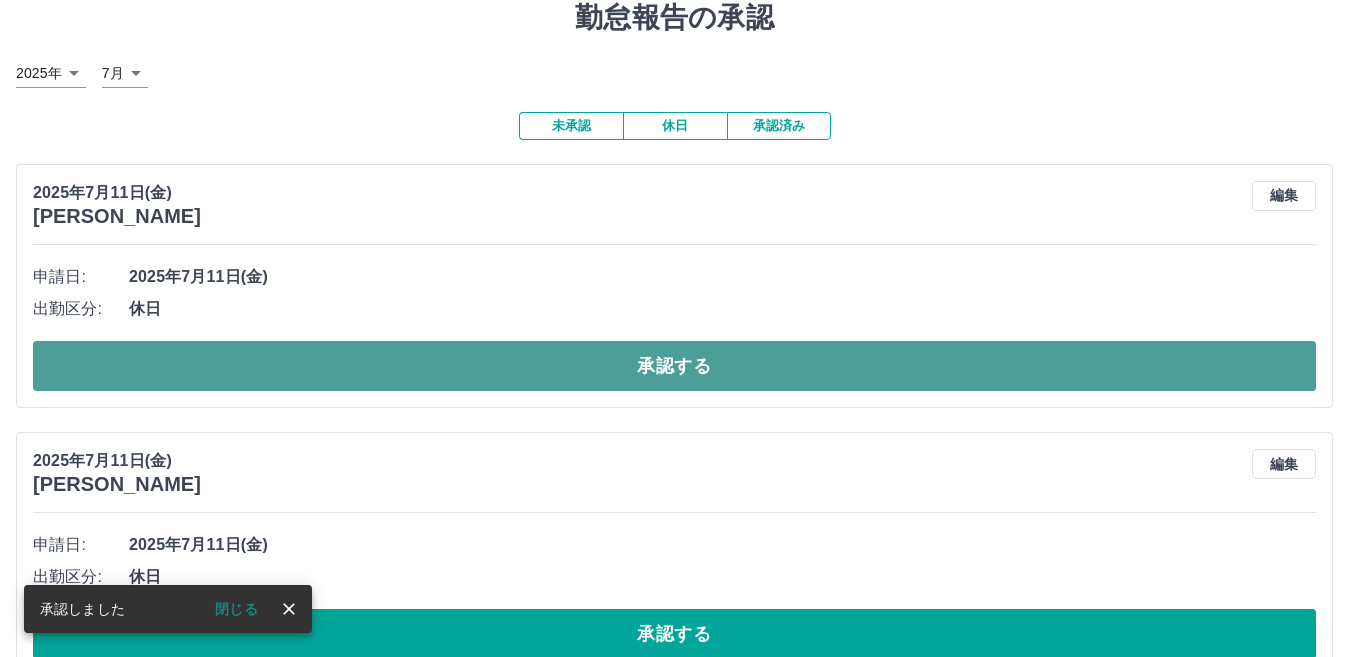 click on "承認する" at bounding box center [674, 366] 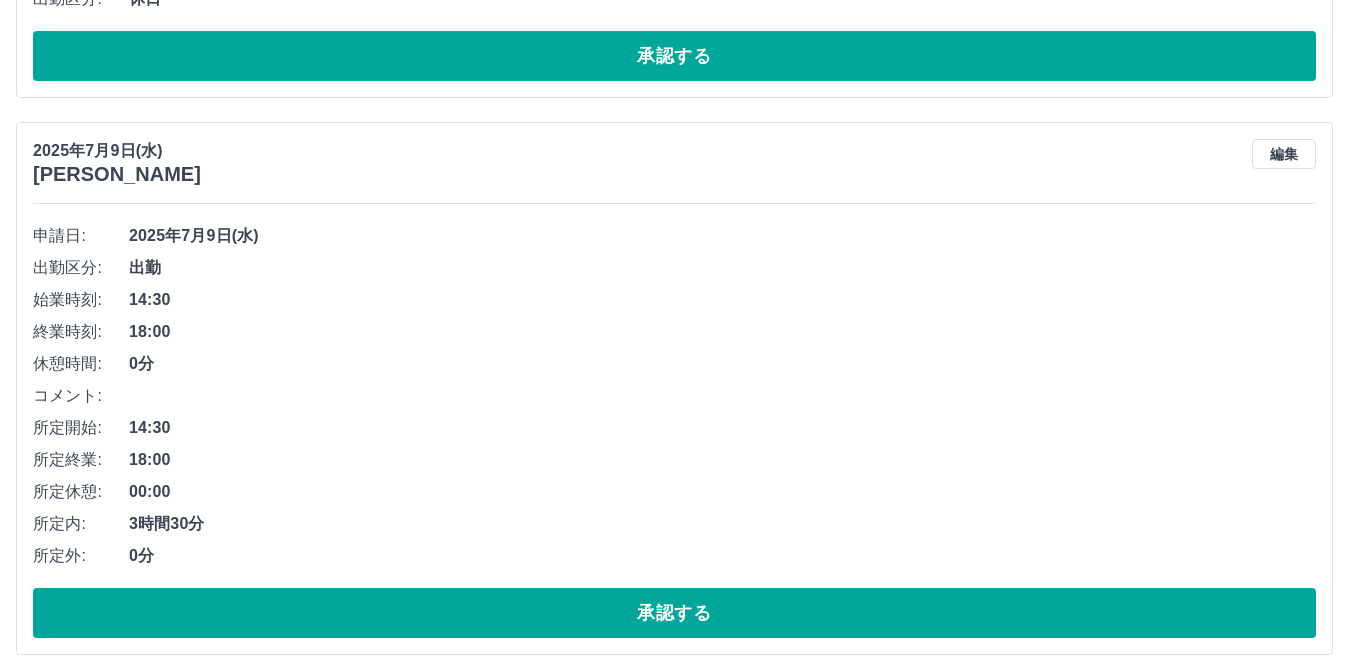 scroll, scrollTop: 674, scrollLeft: 0, axis: vertical 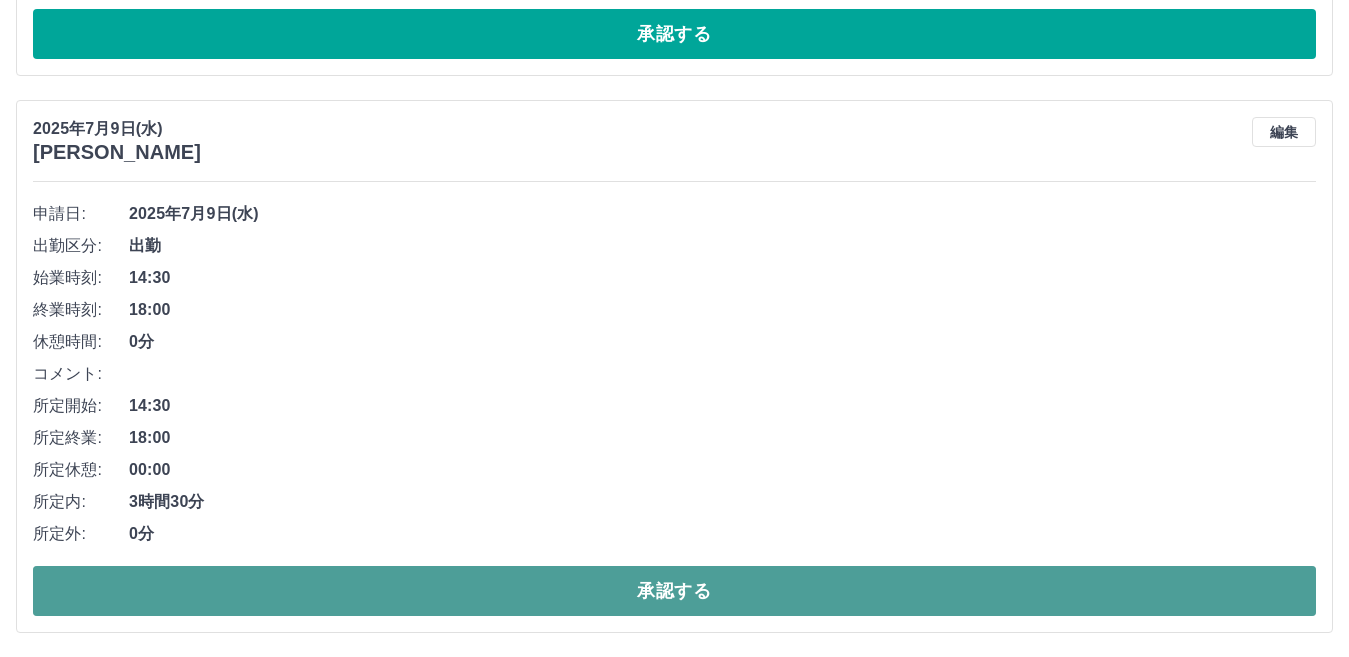 click on "承認する" at bounding box center (674, 591) 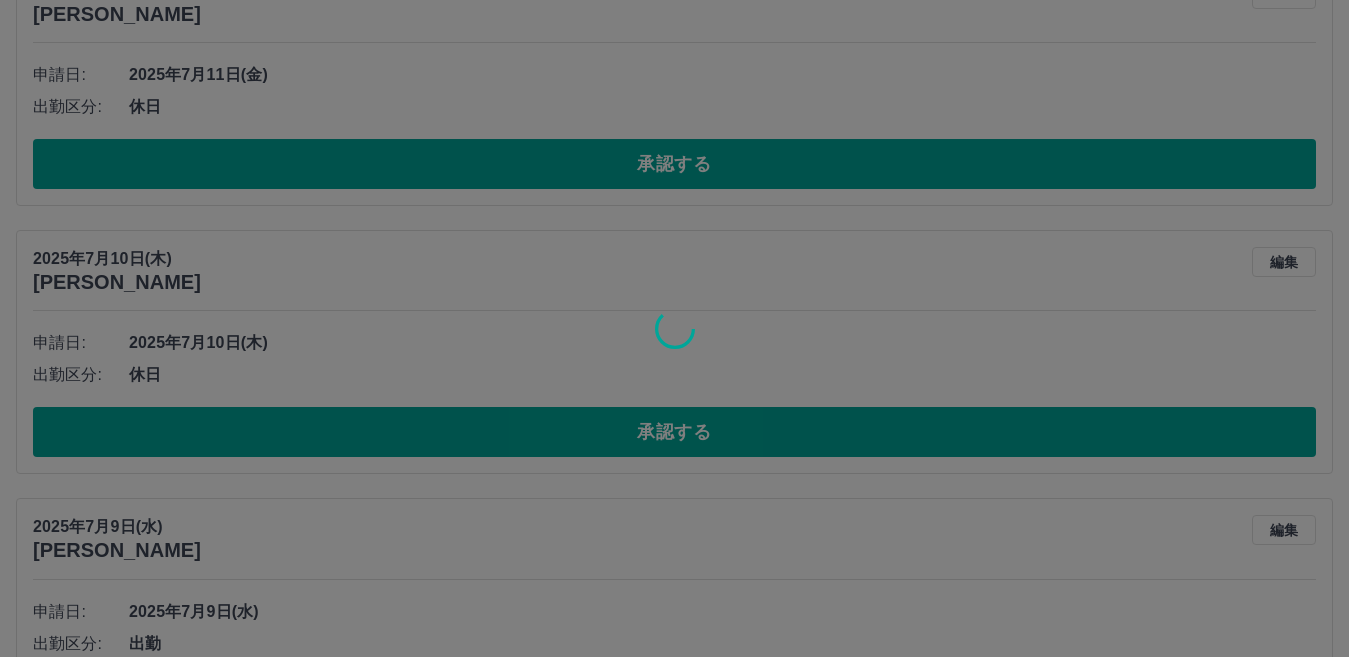 scroll, scrollTop: 117, scrollLeft: 0, axis: vertical 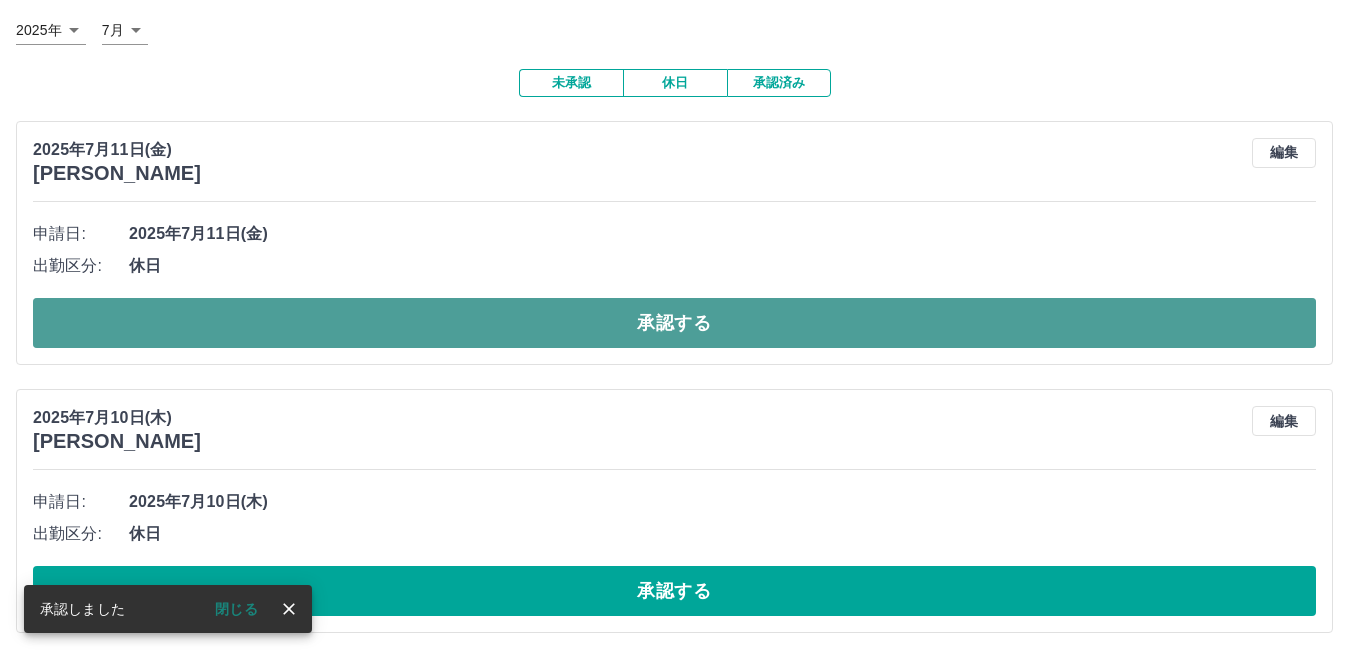 click on "承認する" at bounding box center (674, 323) 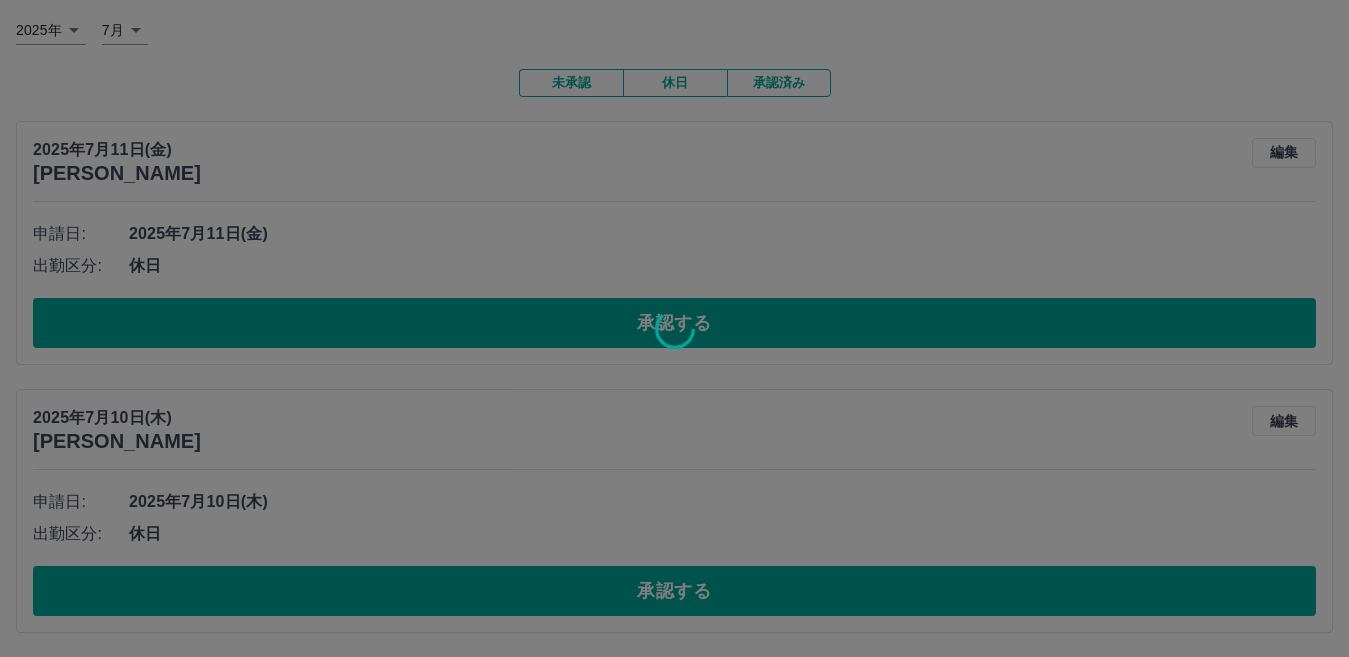 click at bounding box center [674, 328] 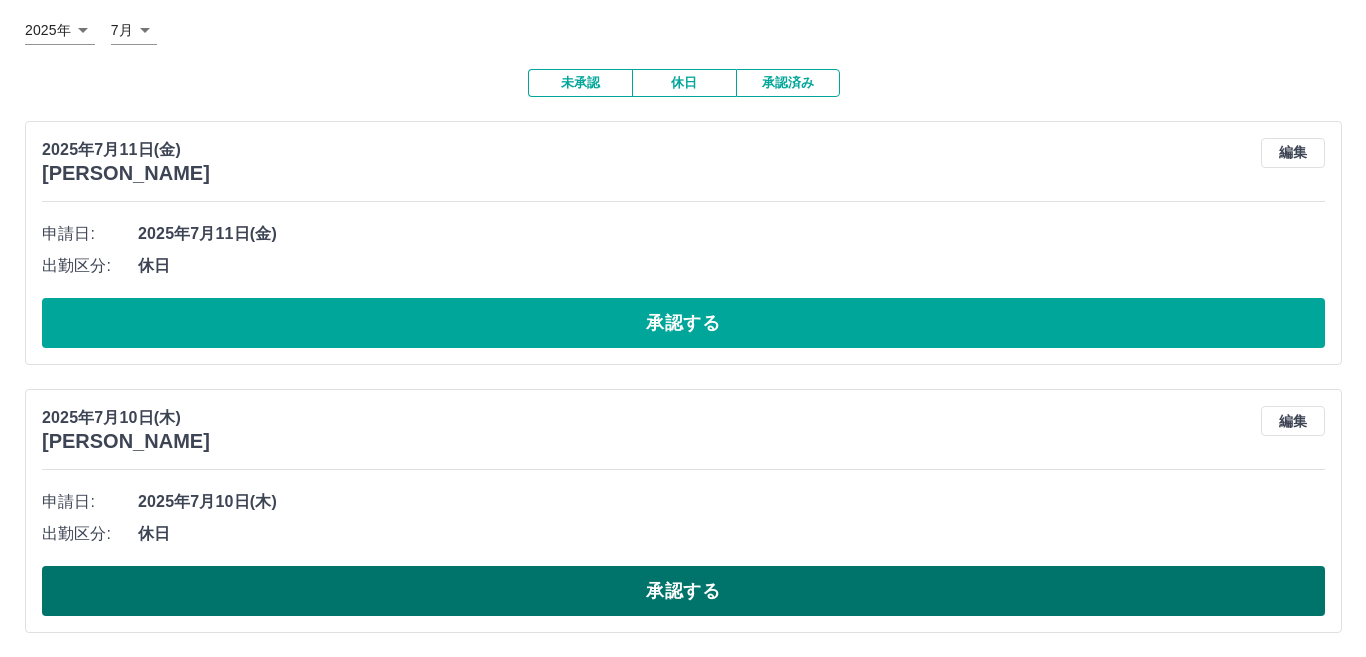 scroll, scrollTop: 0, scrollLeft: 0, axis: both 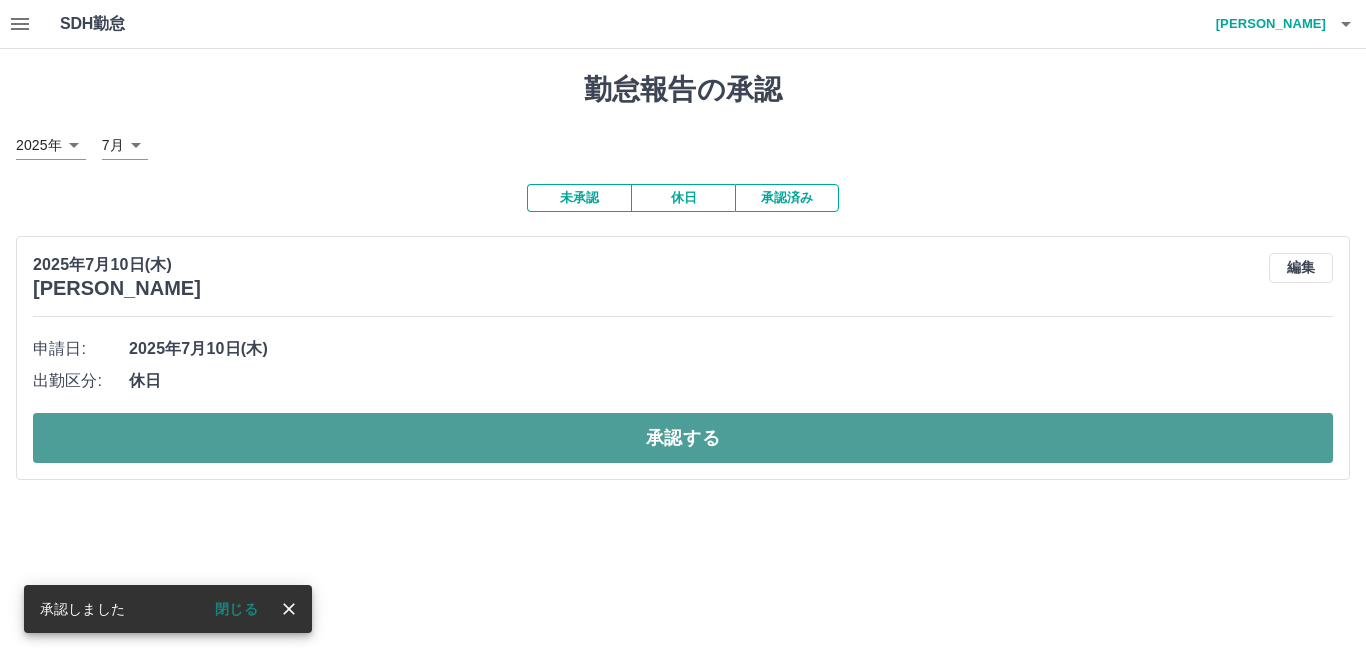 click on "承認する" at bounding box center (683, 438) 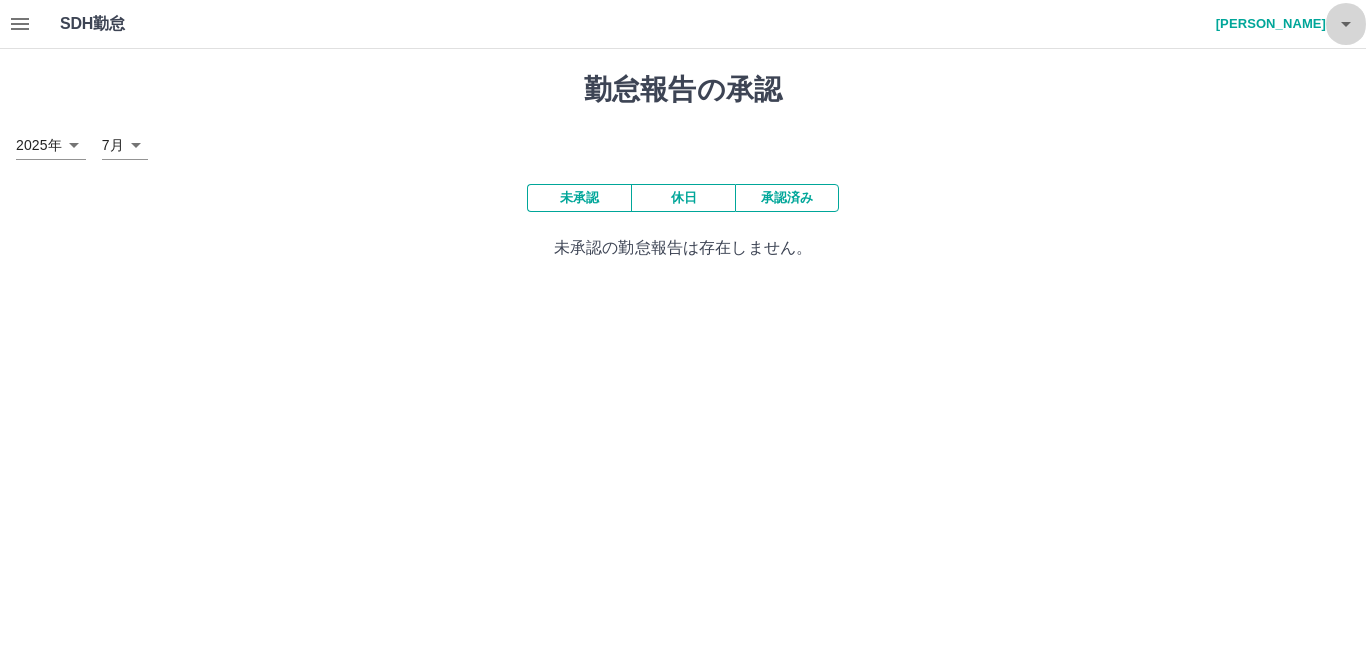 click 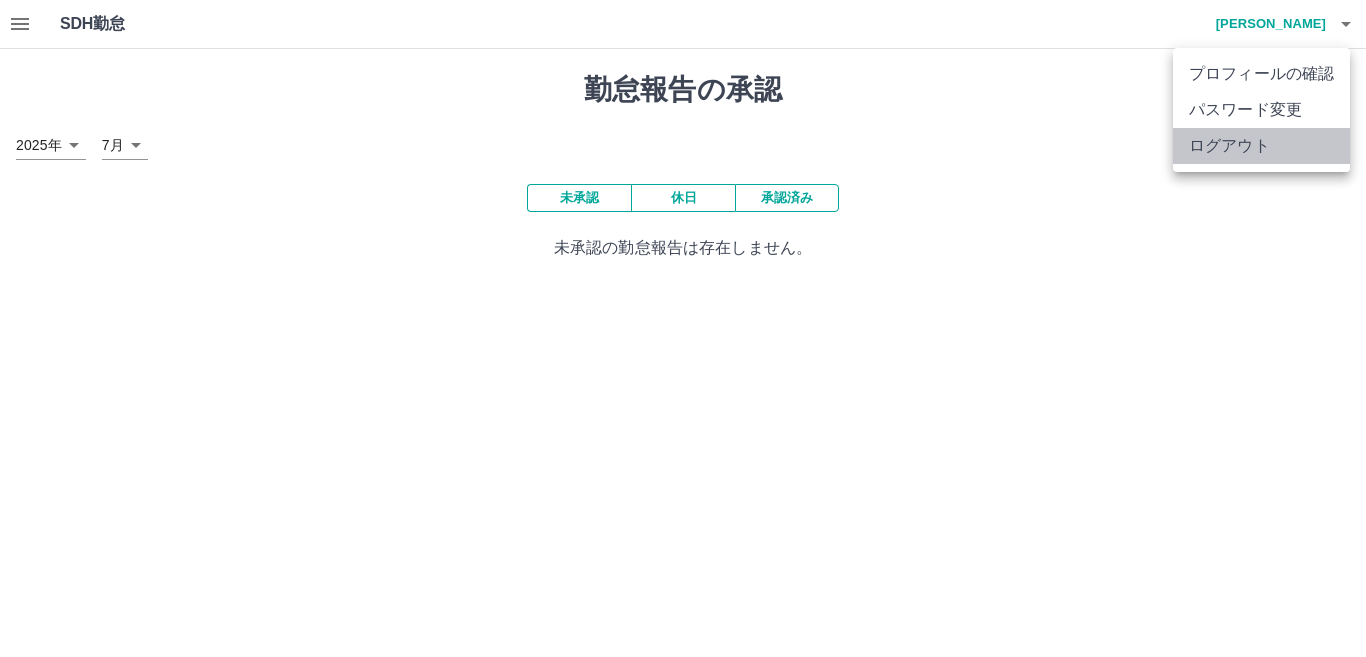 click on "ログアウト" at bounding box center (1261, 146) 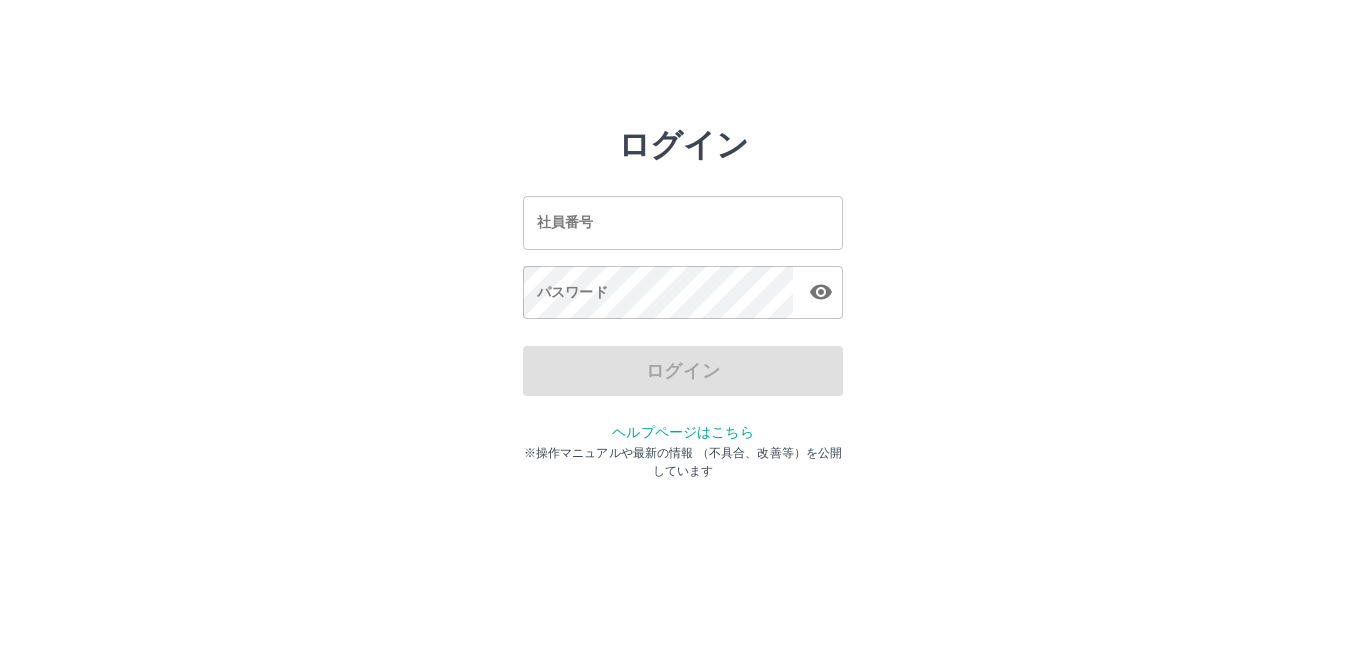 scroll, scrollTop: 0, scrollLeft: 0, axis: both 